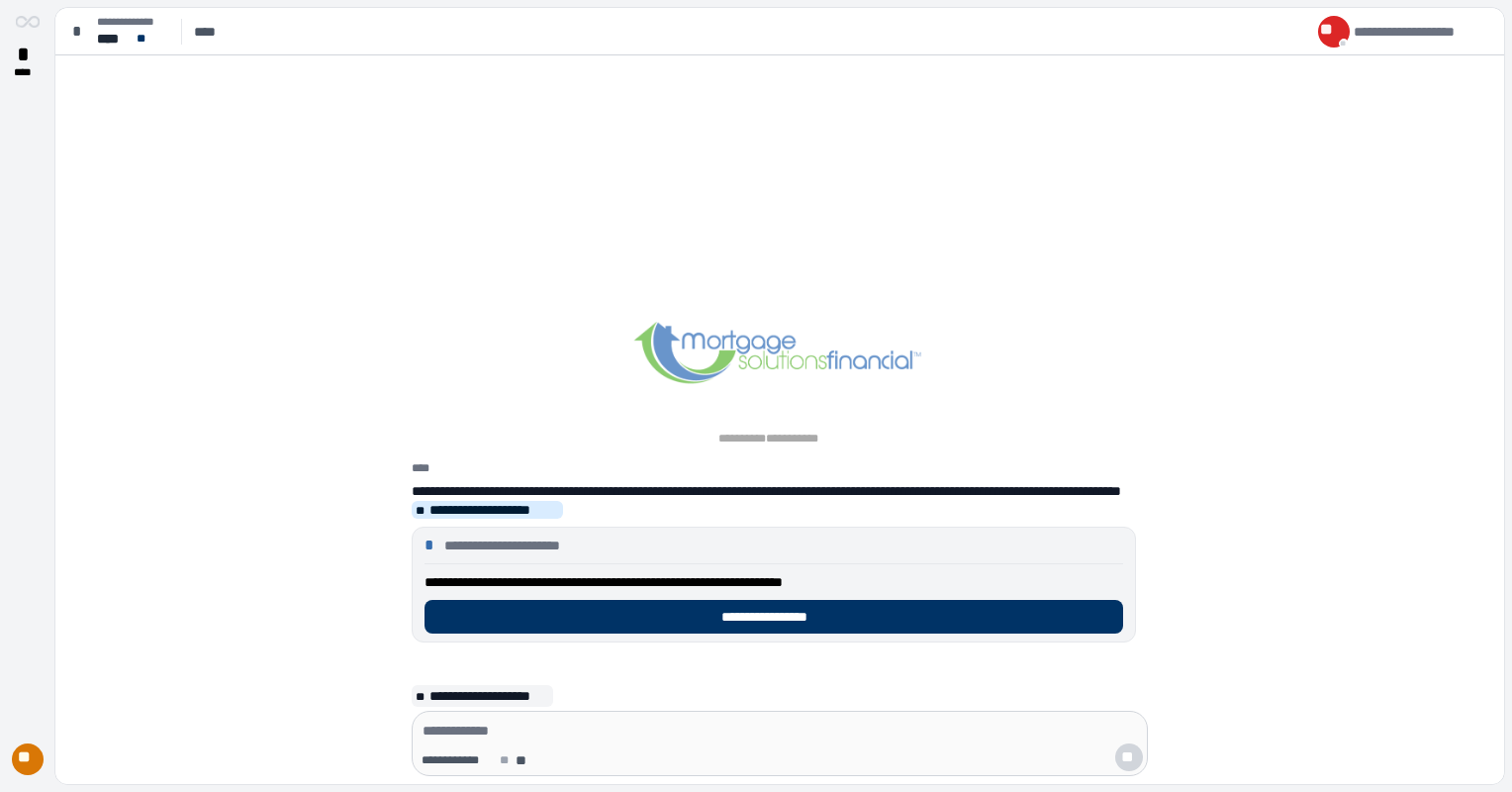 scroll, scrollTop: 0, scrollLeft: 0, axis: both 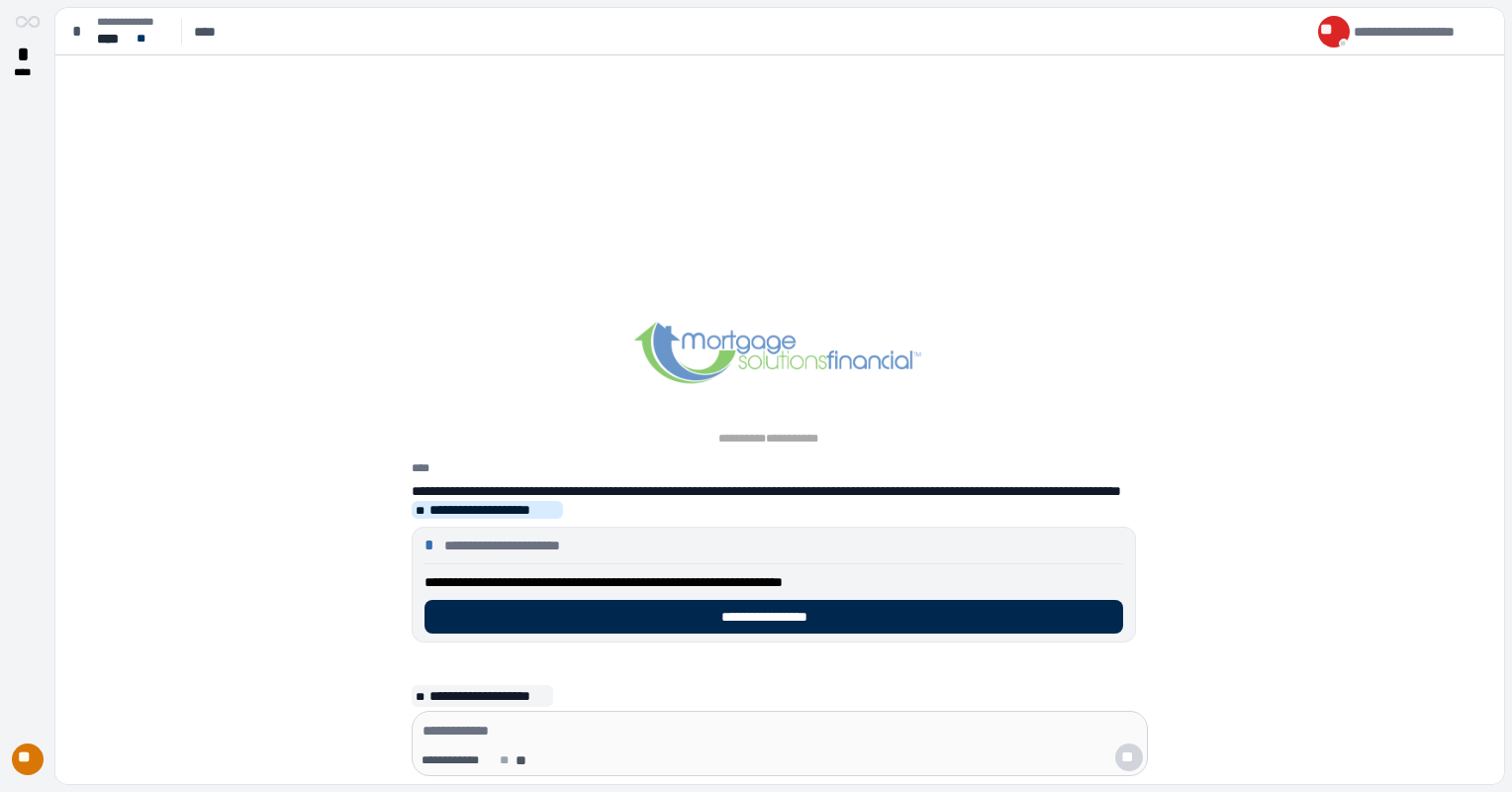 click on "**********" at bounding box center (774, 617) 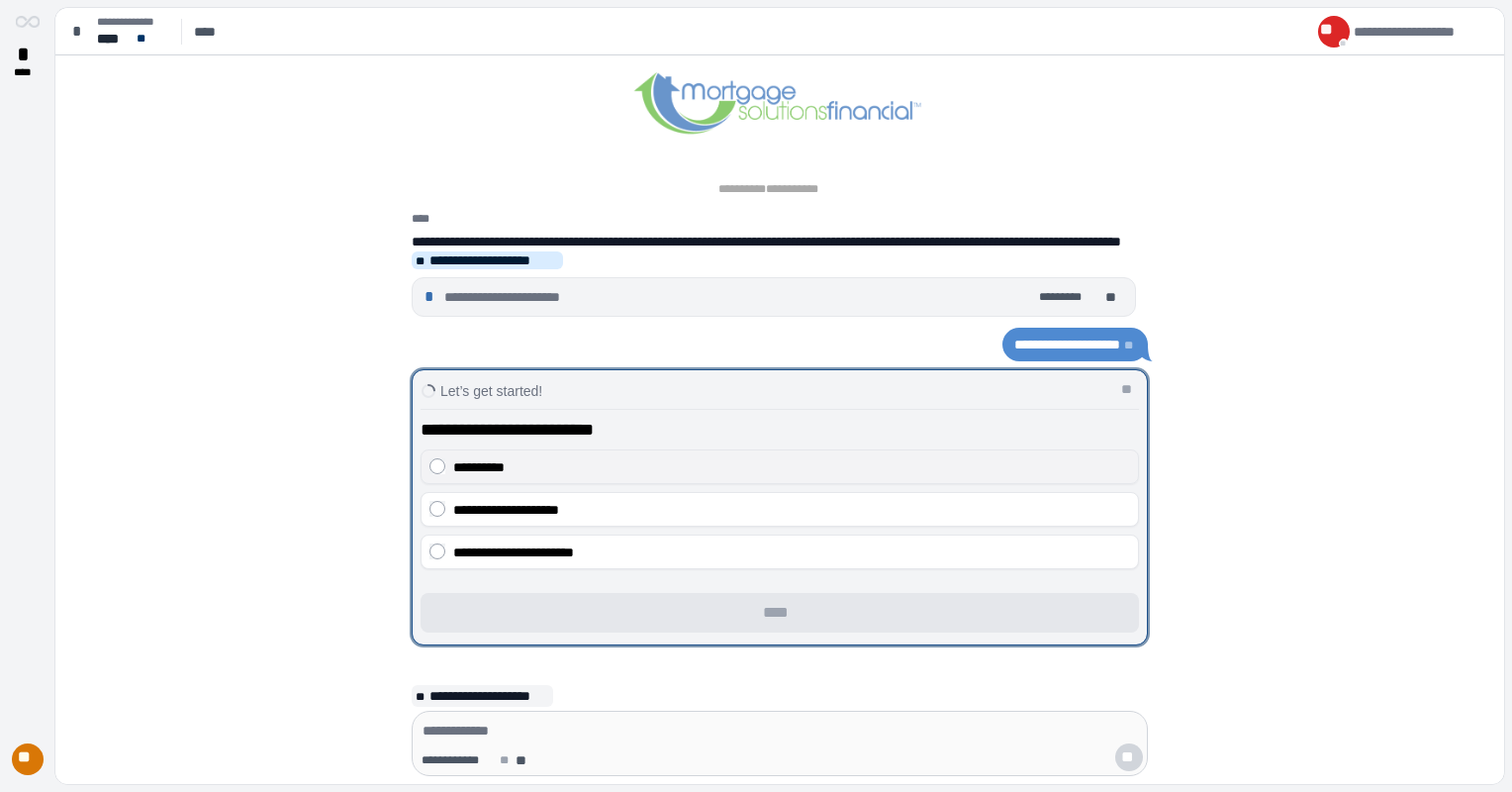 click on "**********" at bounding box center [780, 466] 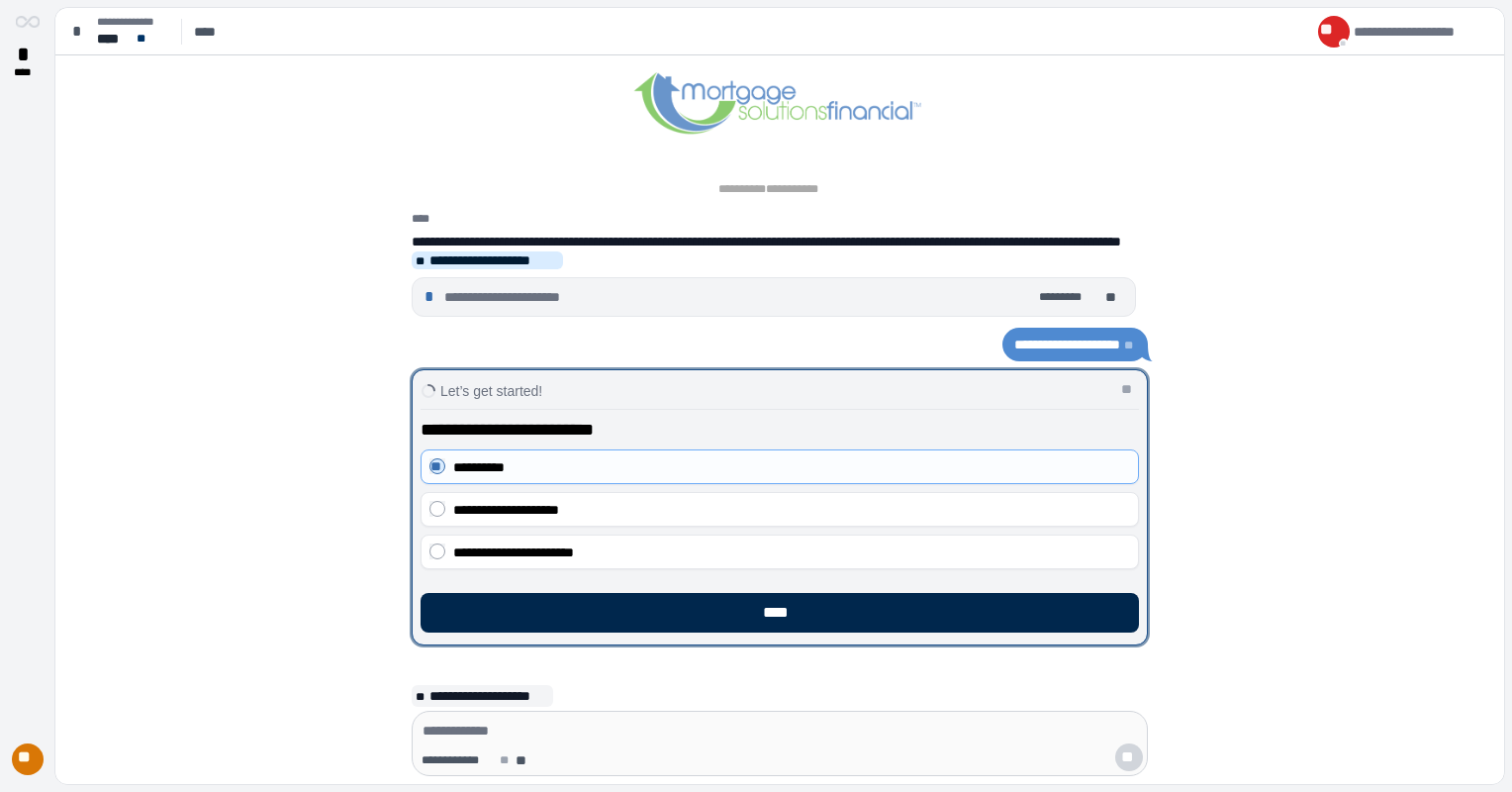 click on "****" at bounding box center (780, 613) 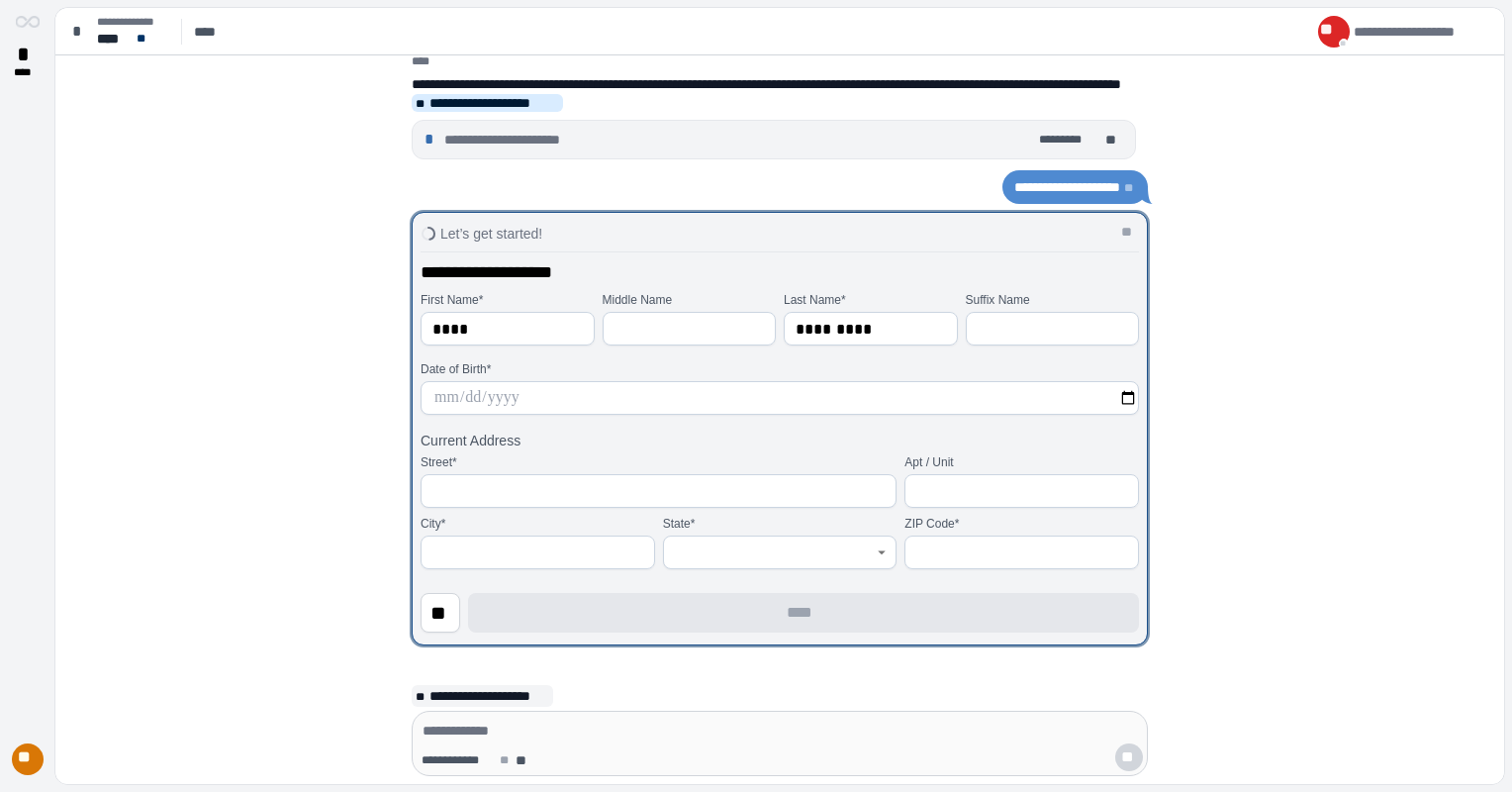 click at bounding box center (780, 398) 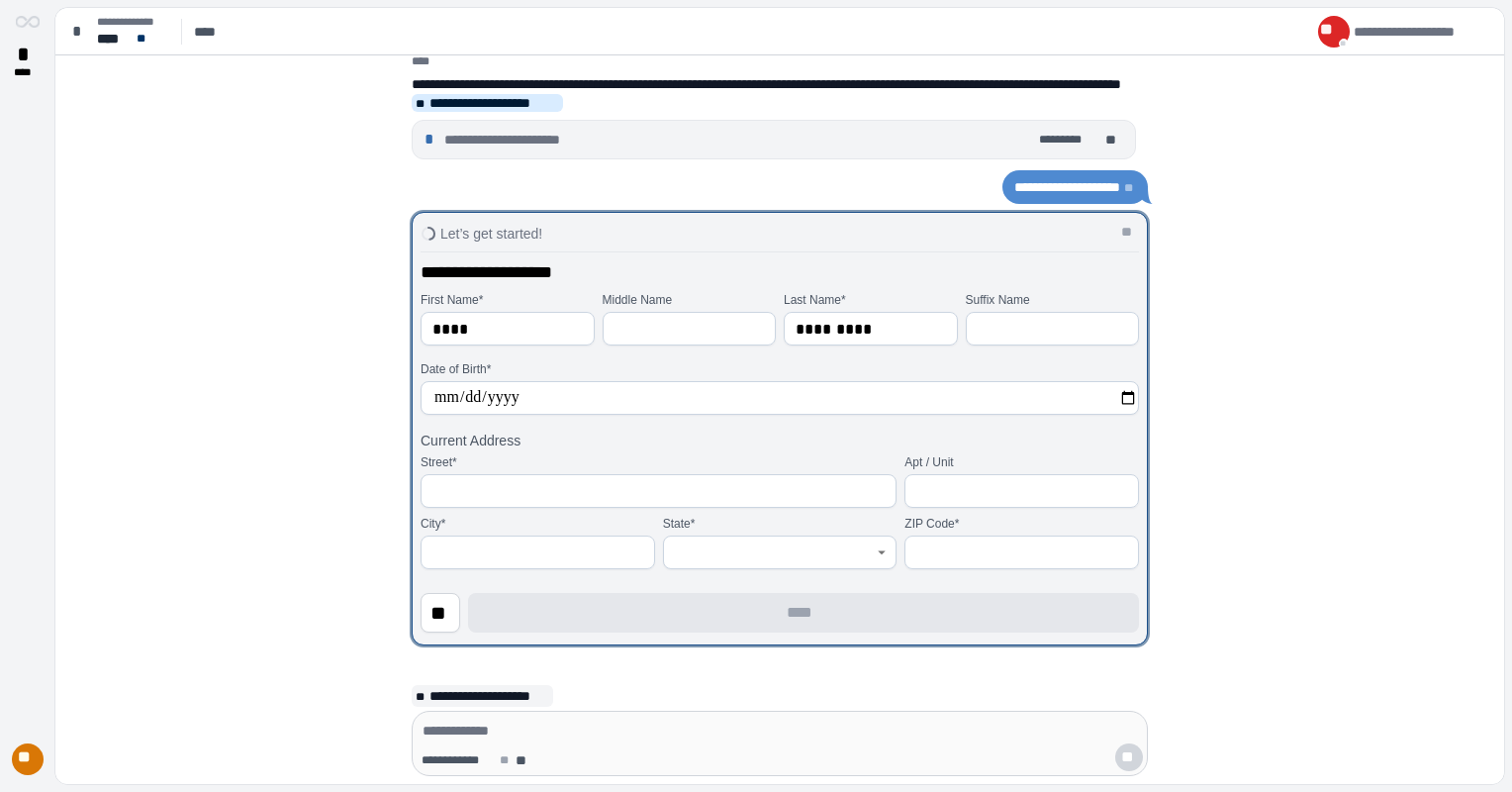 type on "**********" 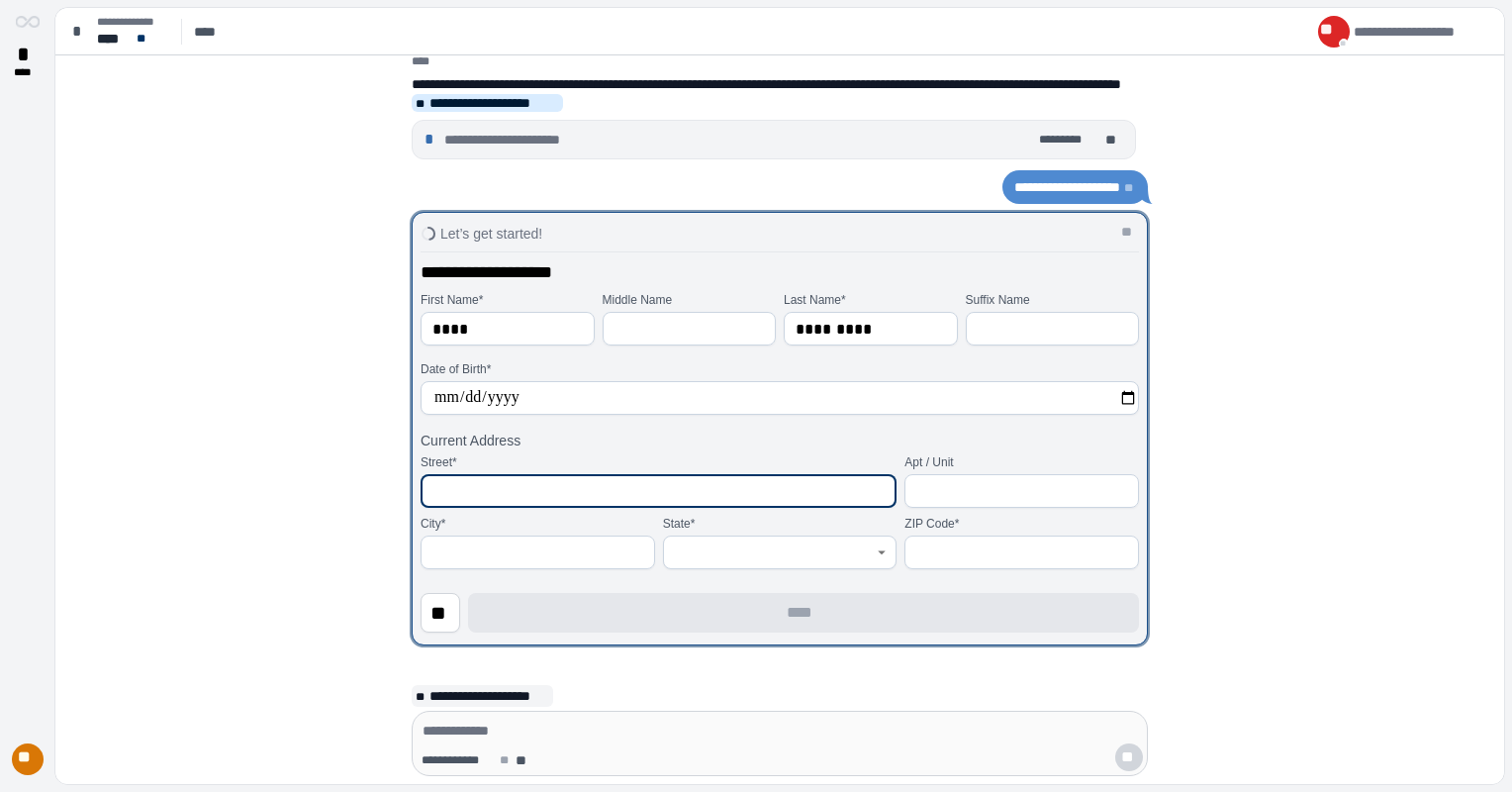 click at bounding box center [658, 491] 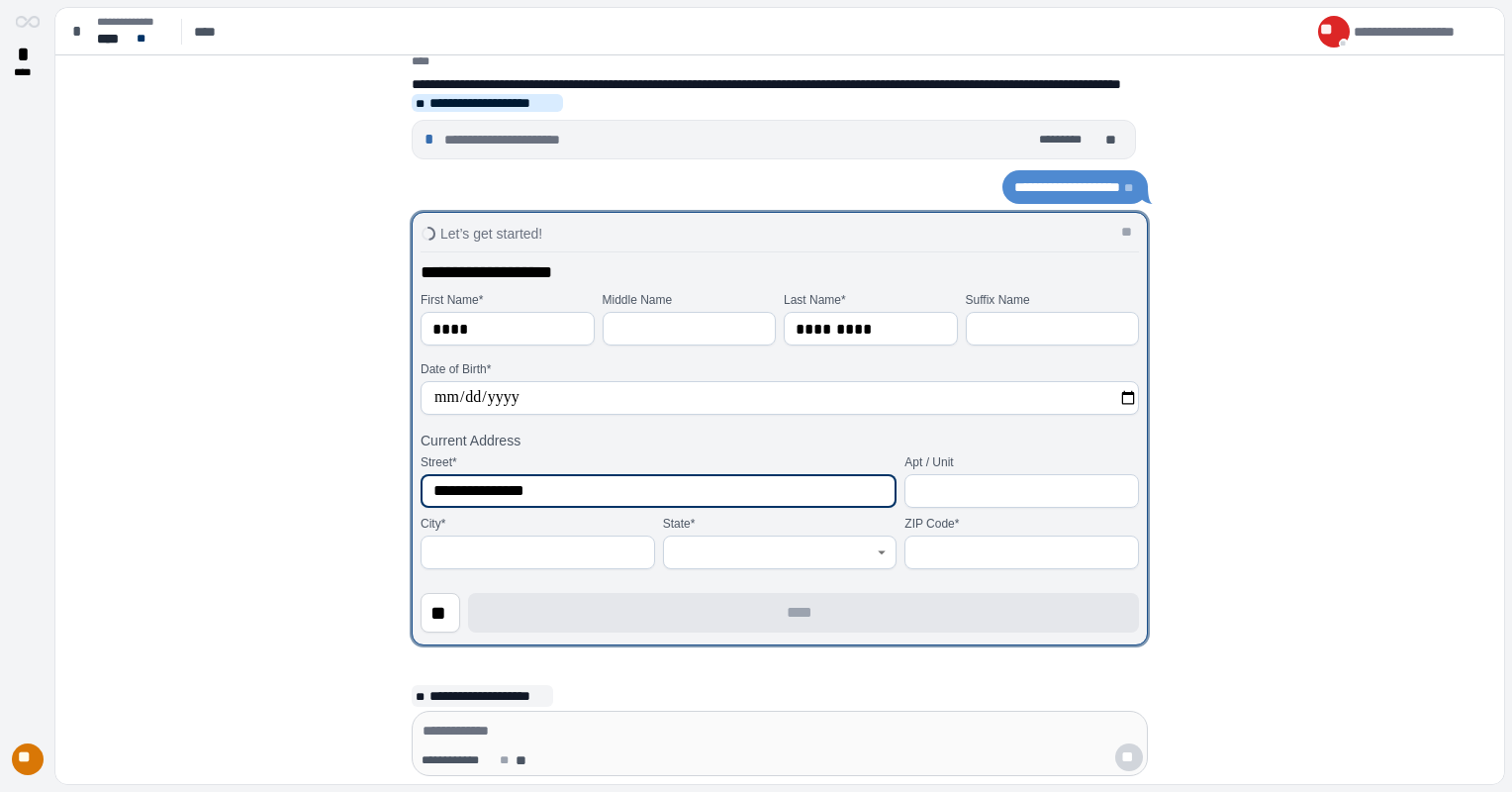 type on "**********" 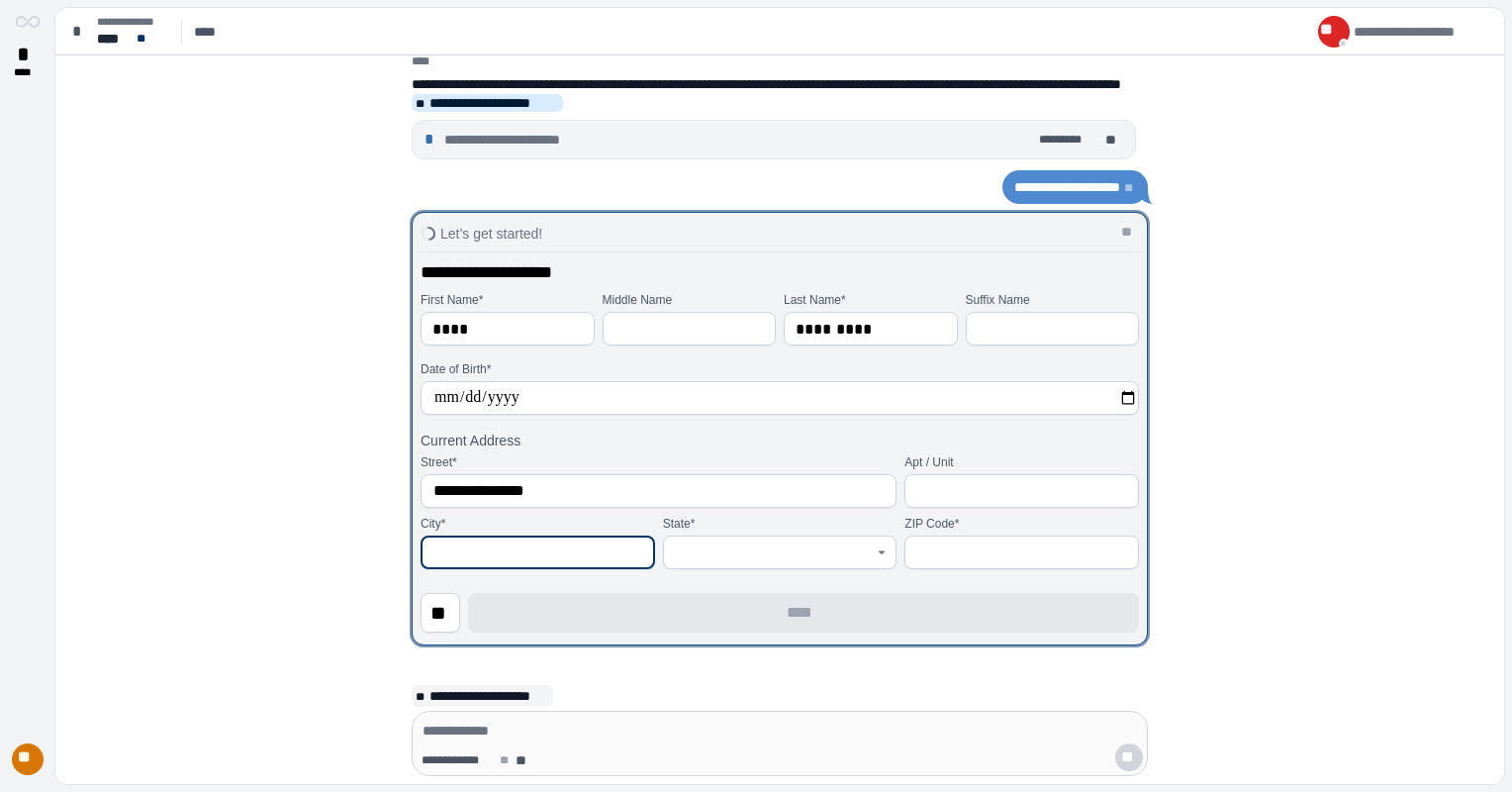 click at bounding box center [537, 552] 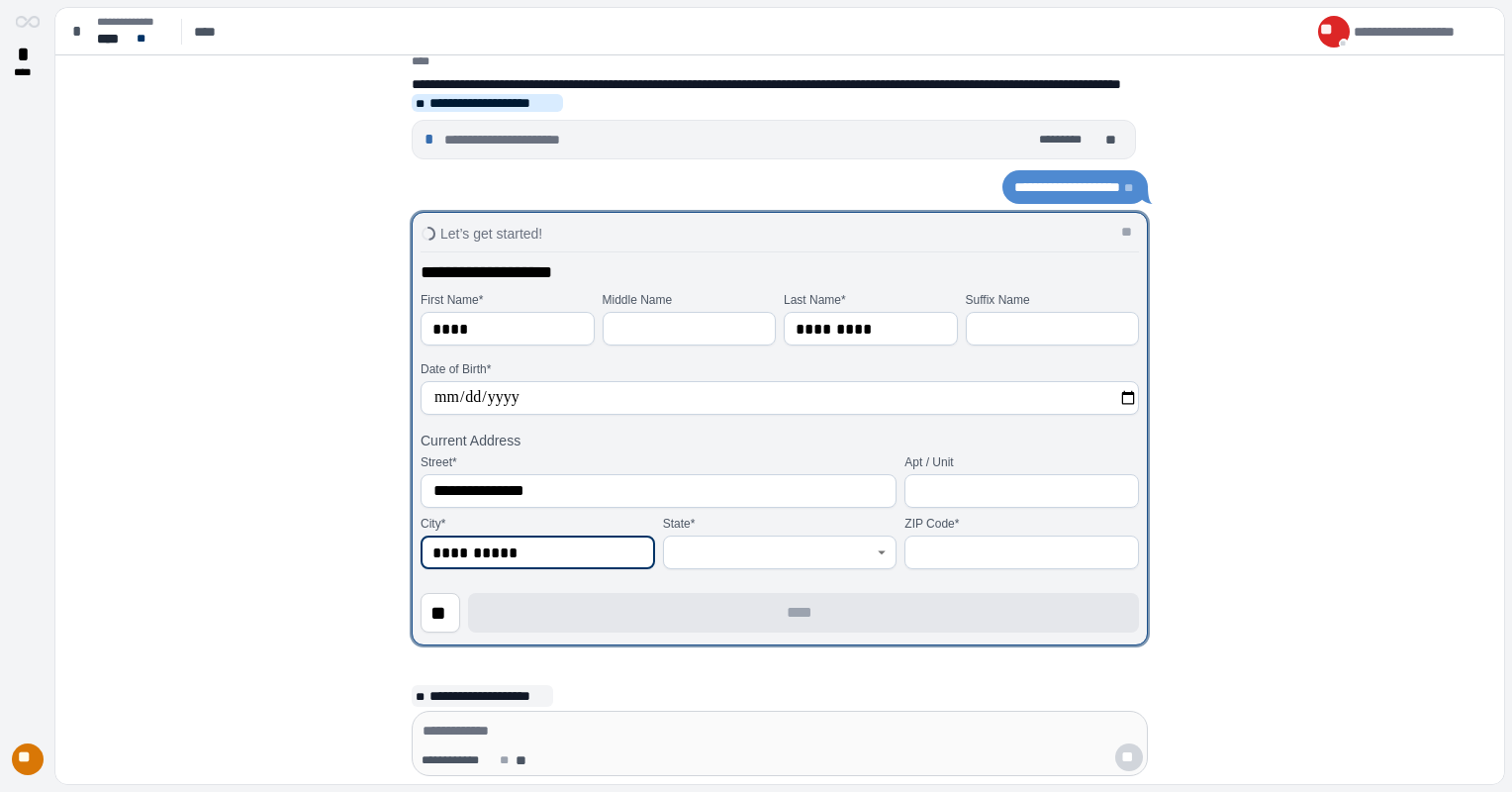 type on "**********" 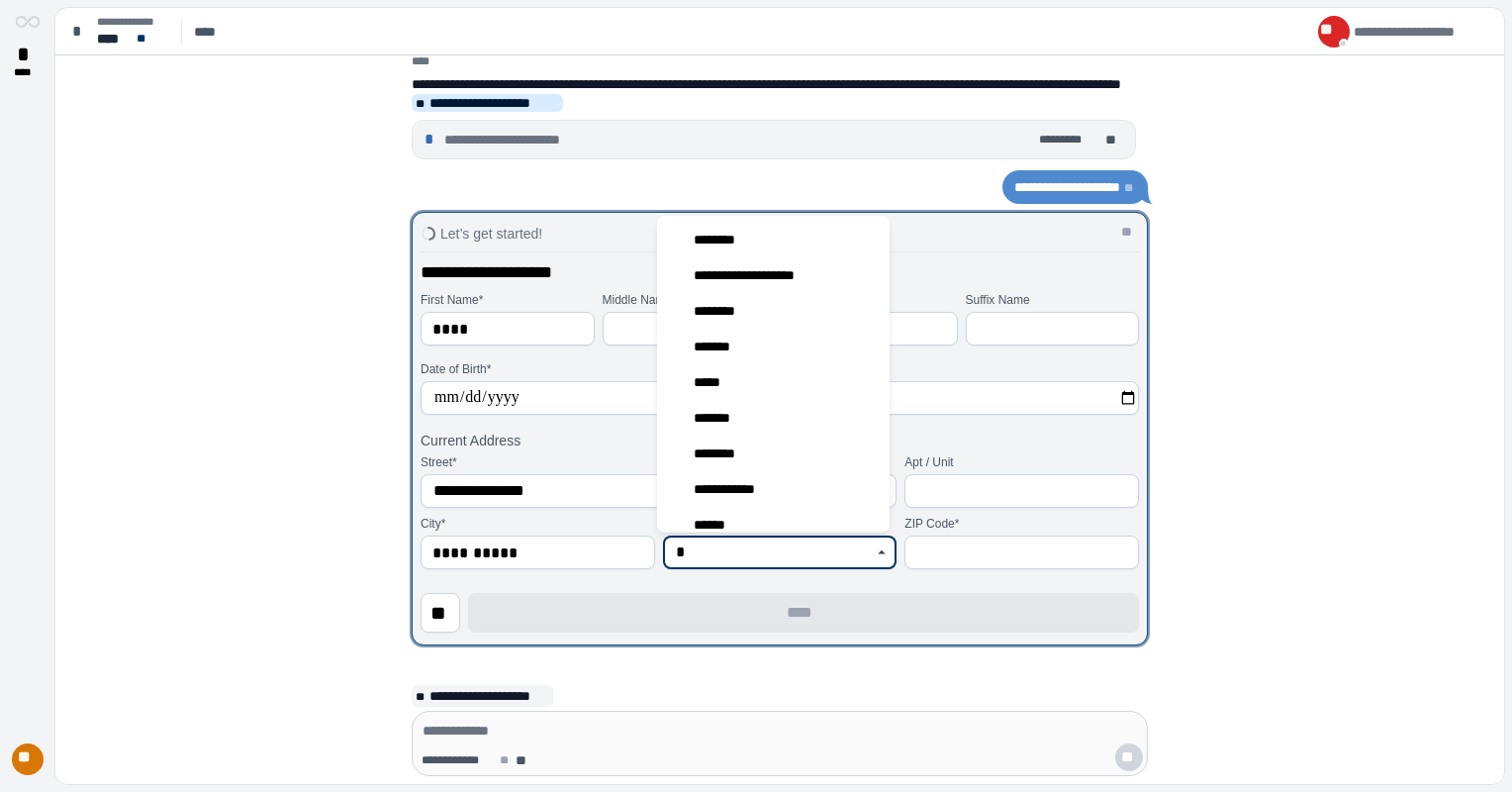 drag, startPoint x: 747, startPoint y: 266, endPoint x: 755, endPoint y: 273, distance: 10.630146 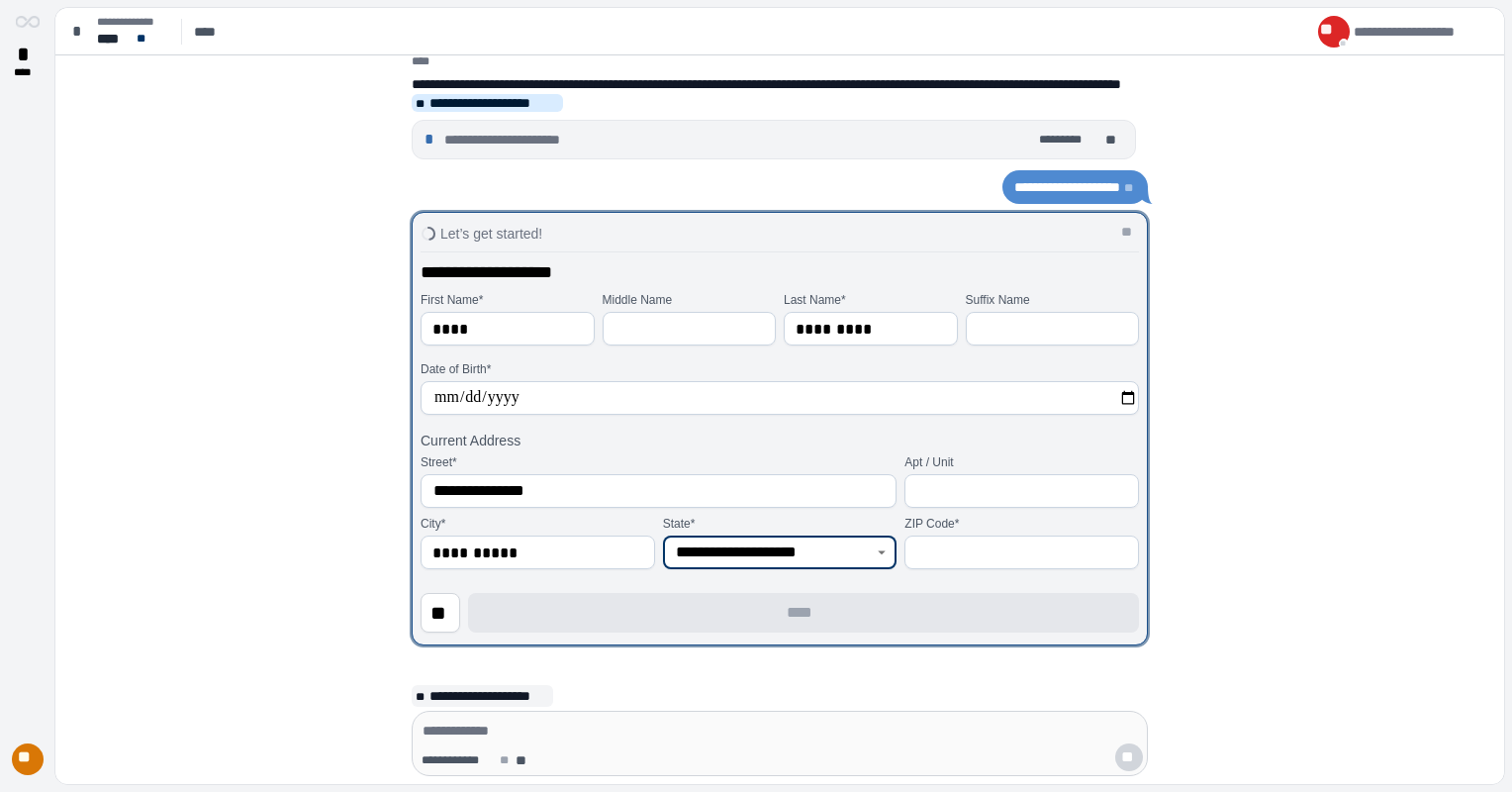 type on "**********" 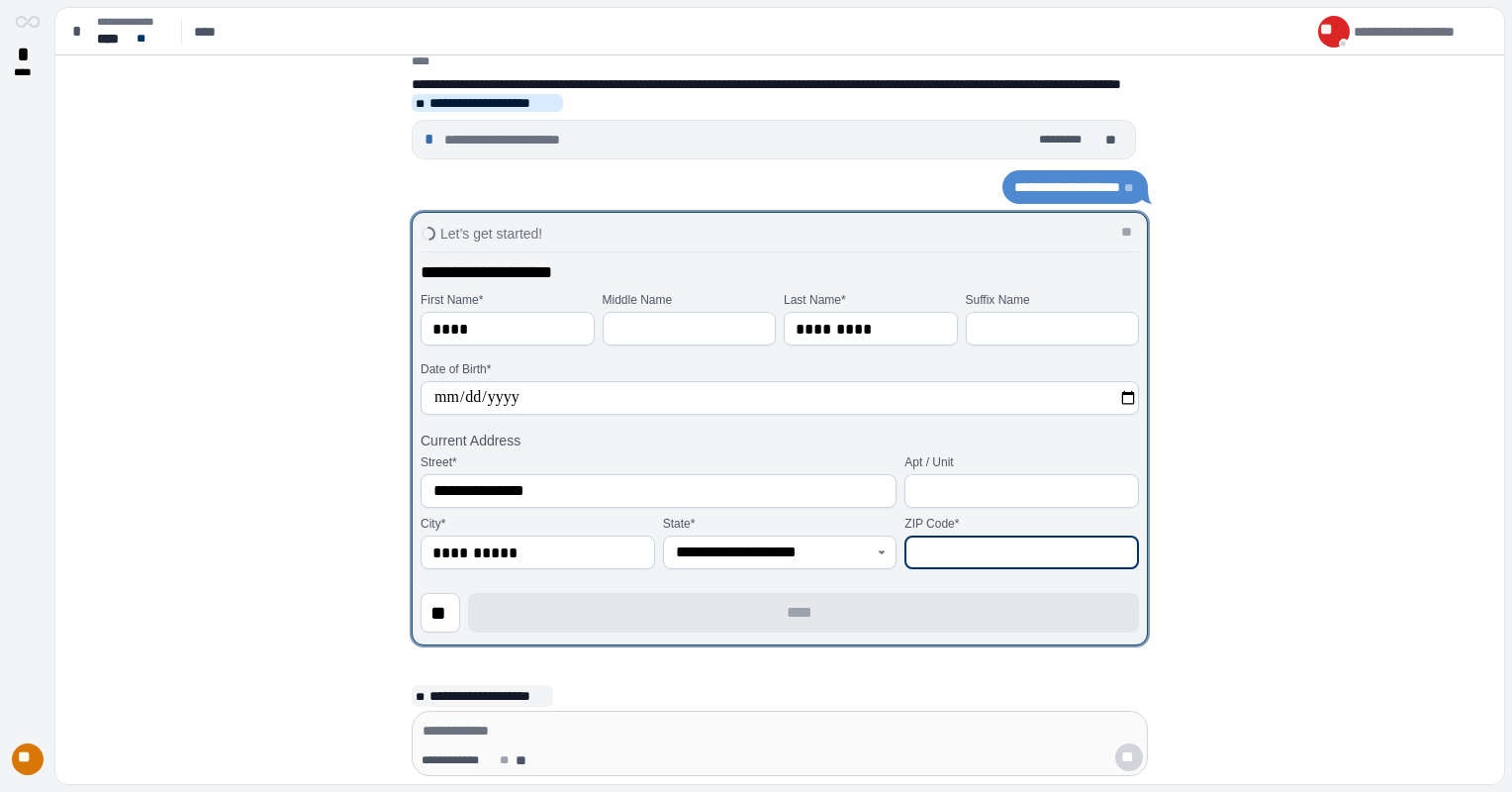 click at bounding box center [1021, 552] 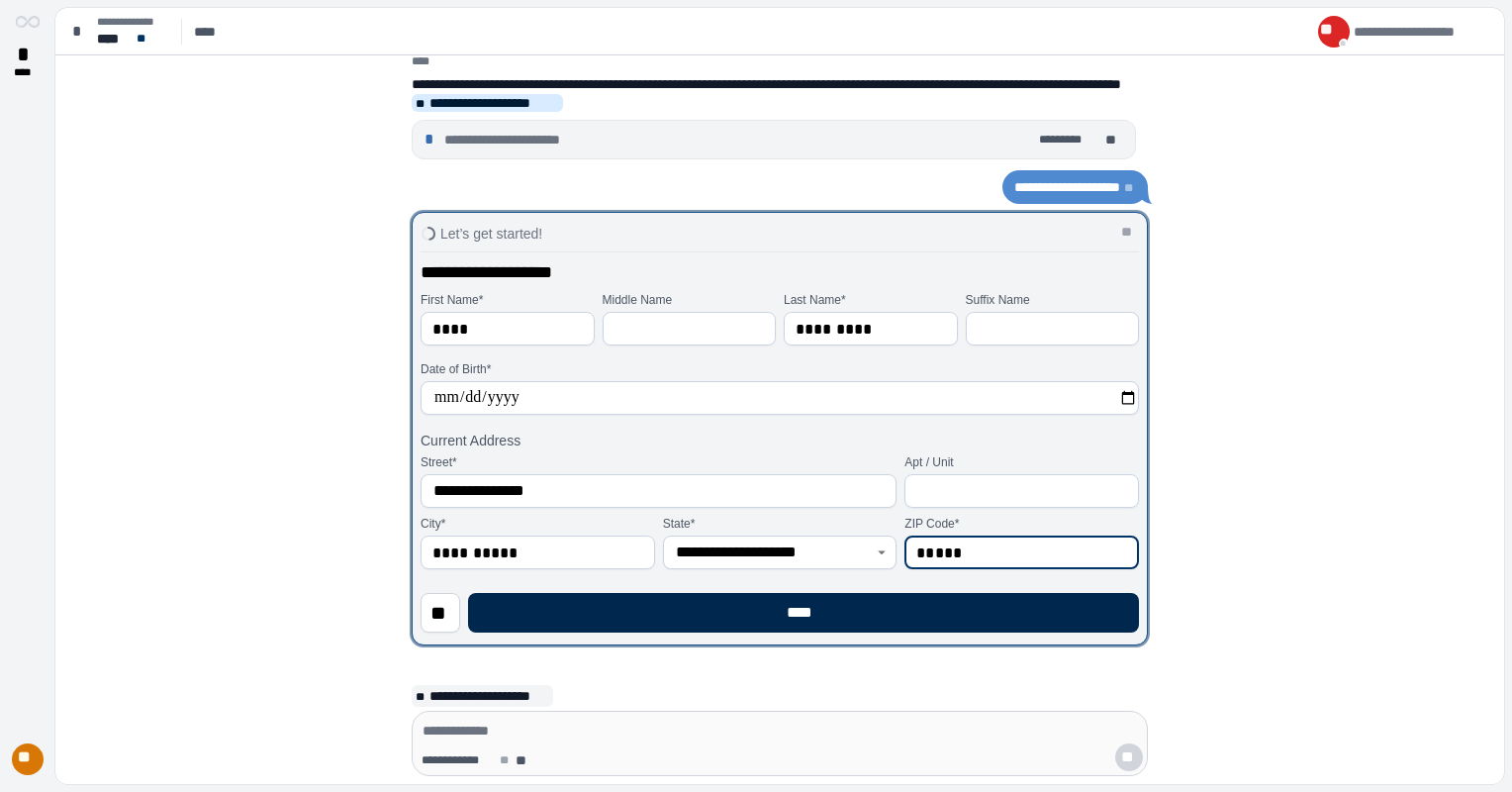 type on "*****" 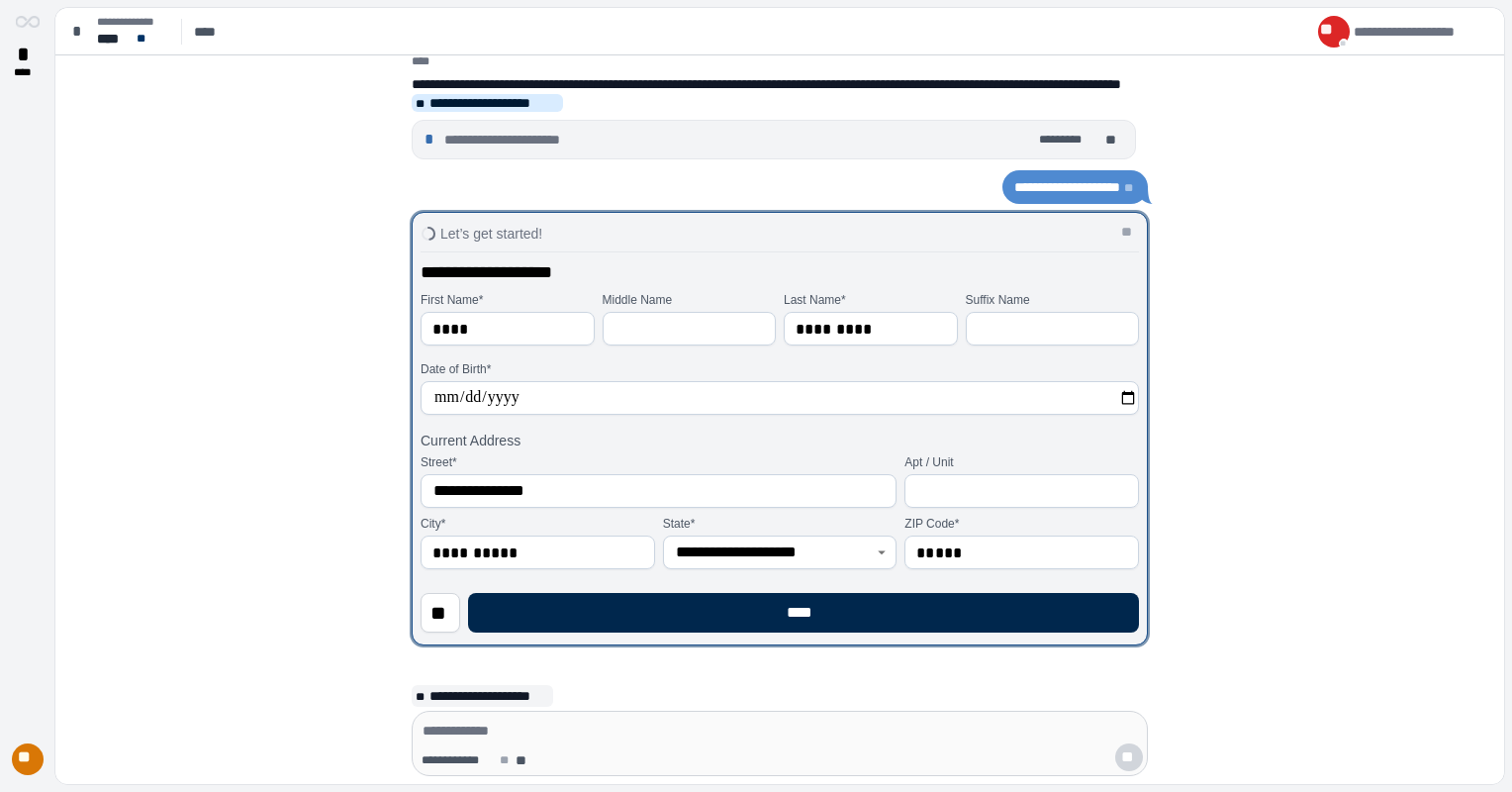 click on "****" at bounding box center (803, 613) 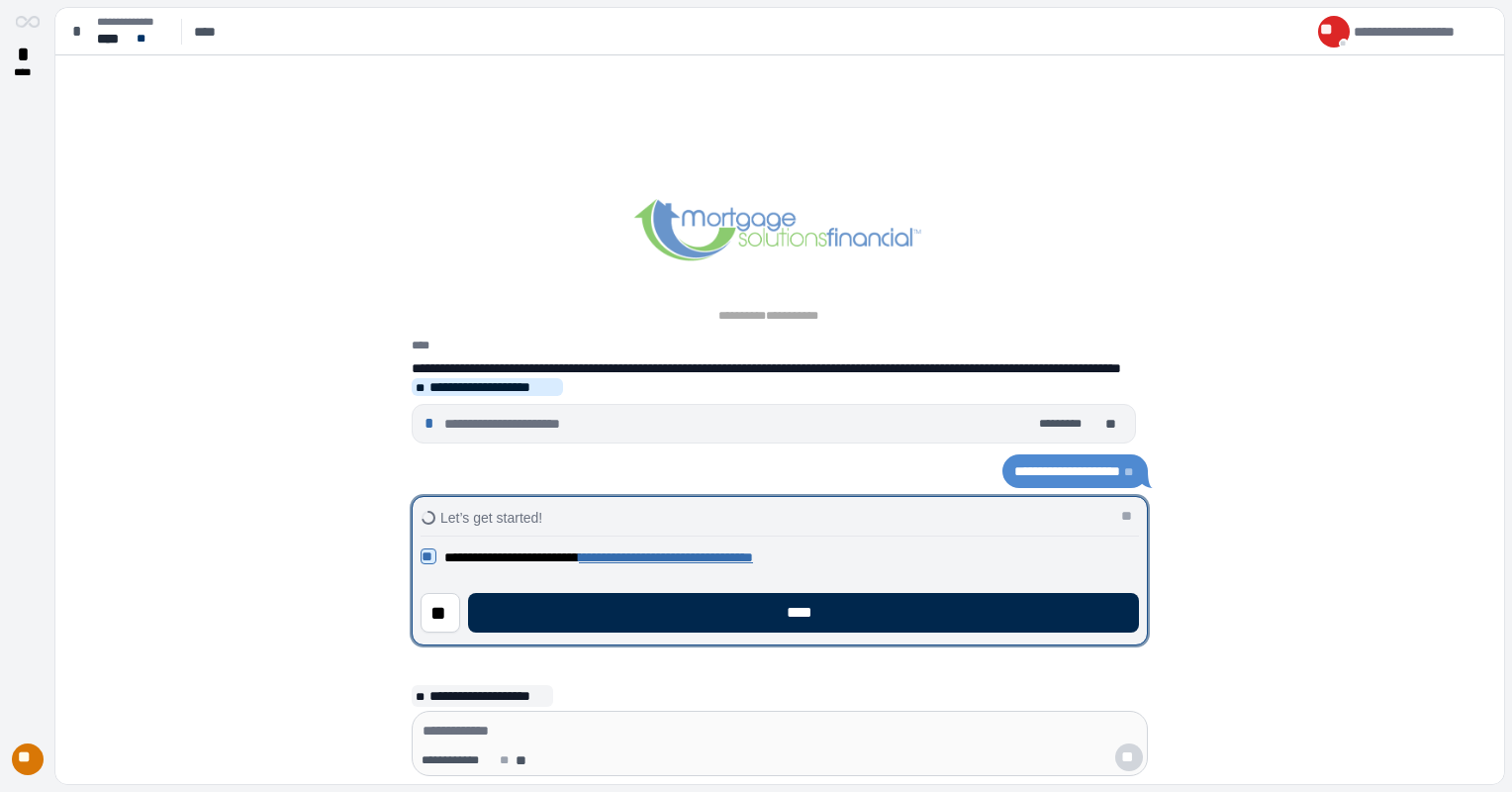 click on "****" at bounding box center (803, 613) 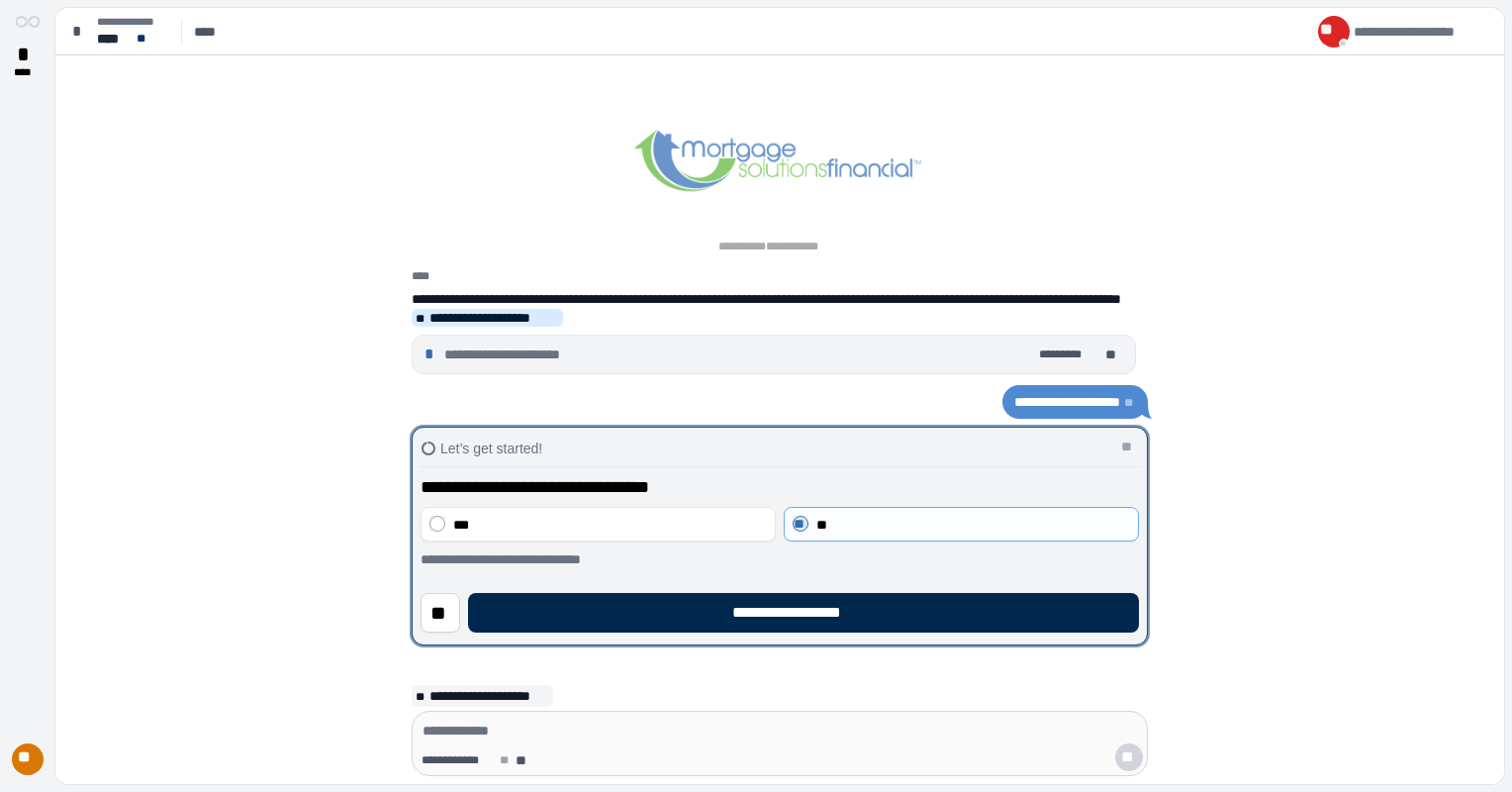 click on "**********" at bounding box center (803, 613) 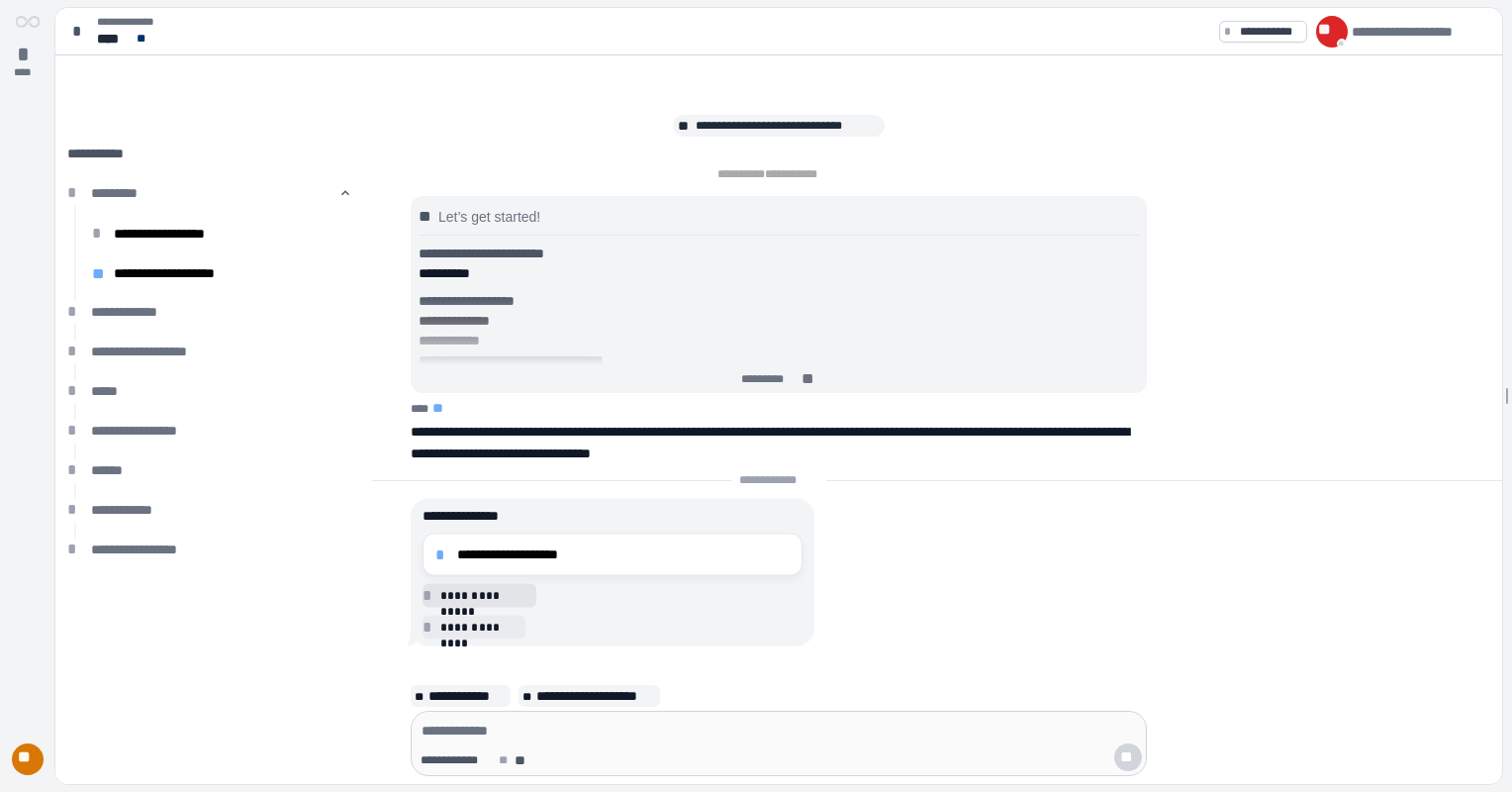 click on "*" at bounding box center [443, 554] 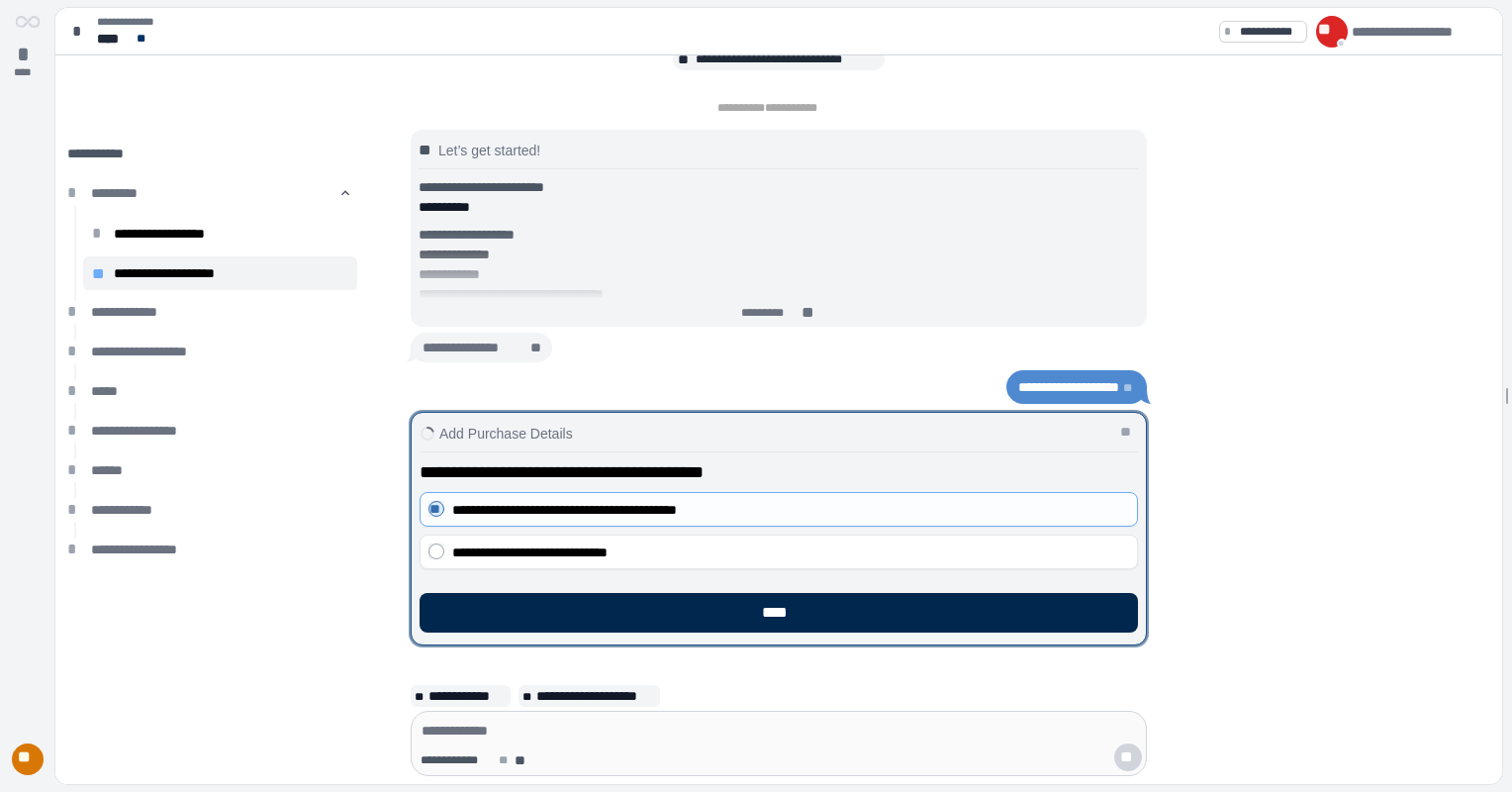 click on "****" at bounding box center (779, 613) 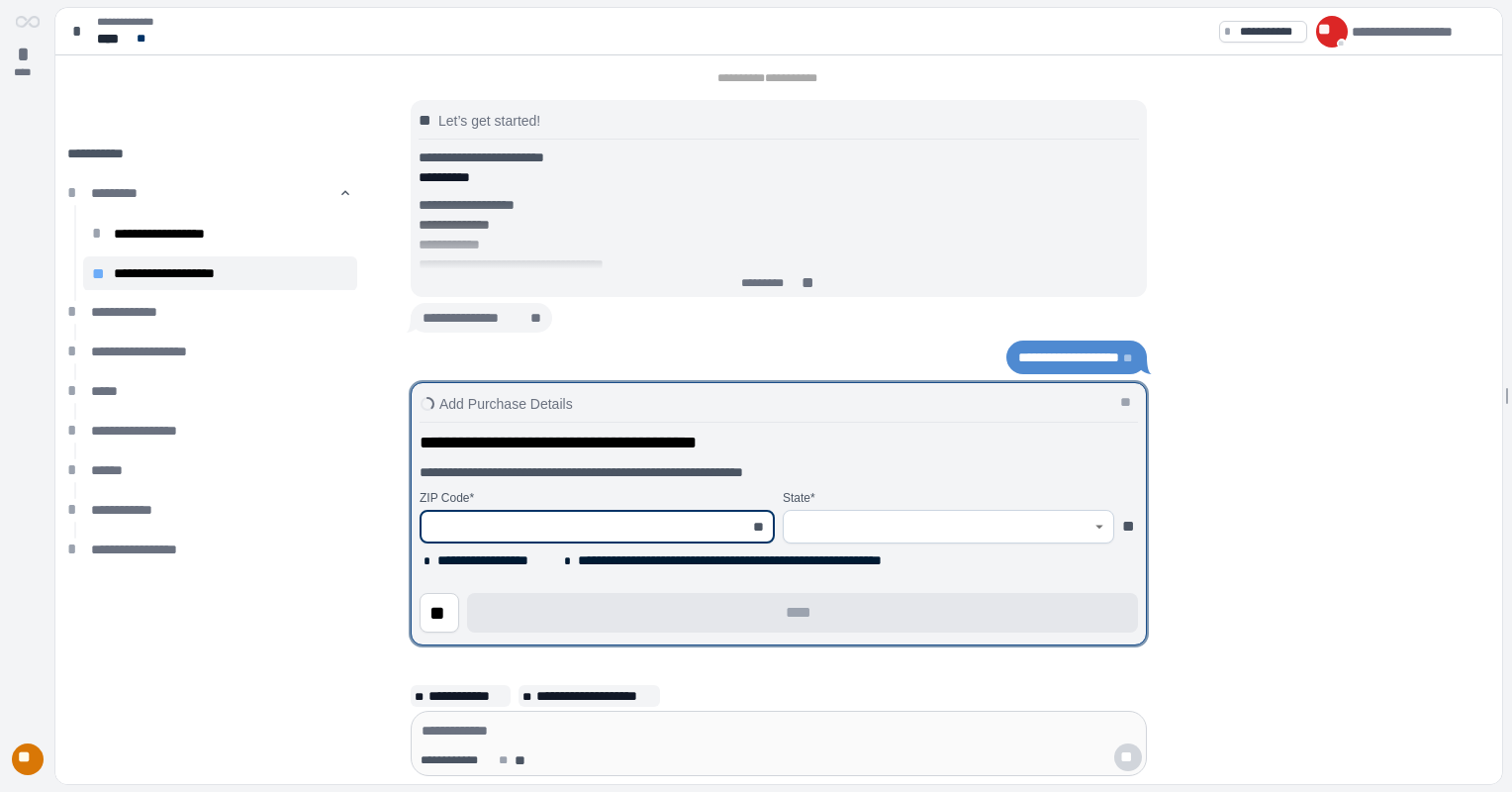click at bounding box center [586, 527] 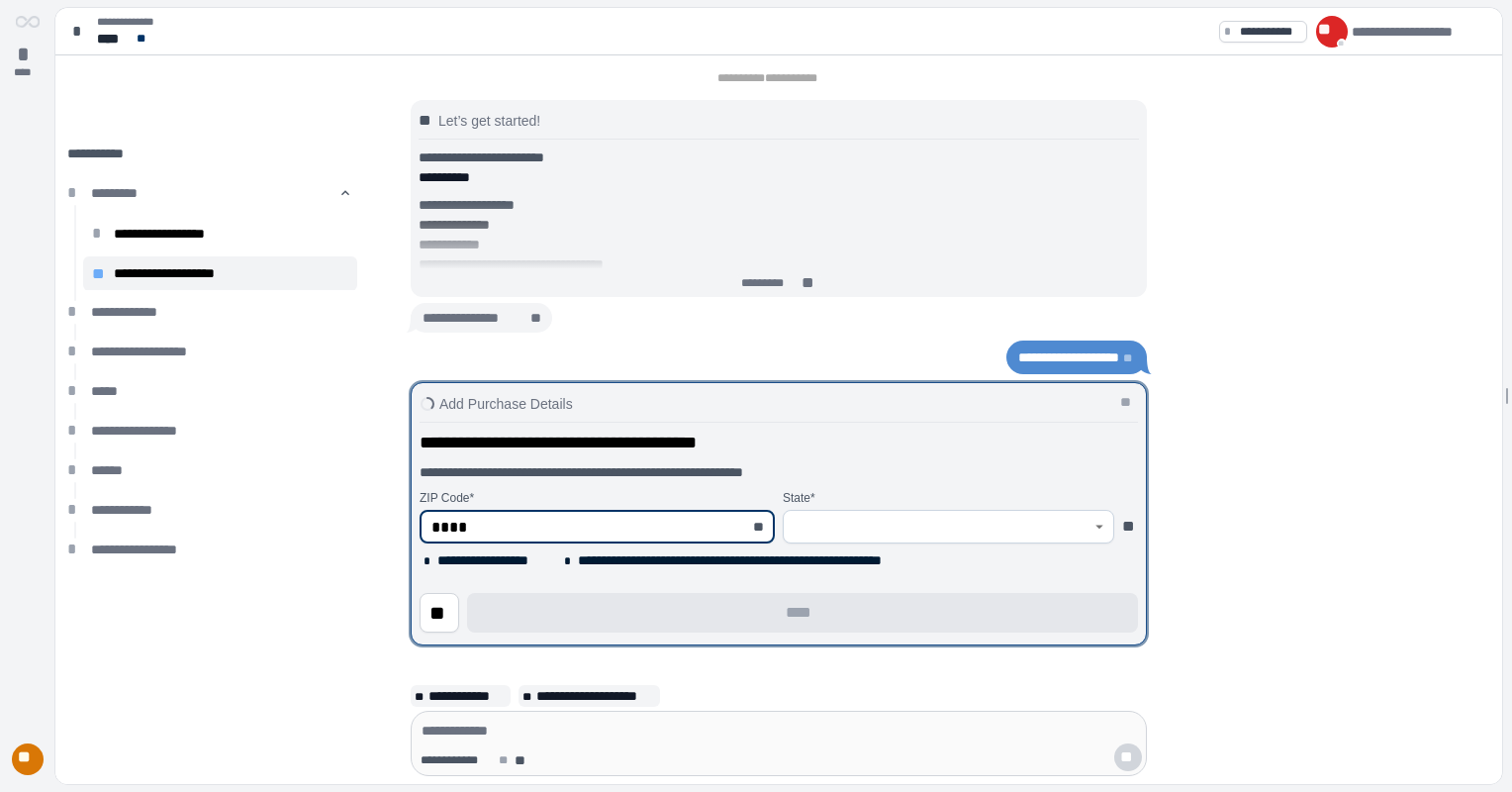 type on "*****" 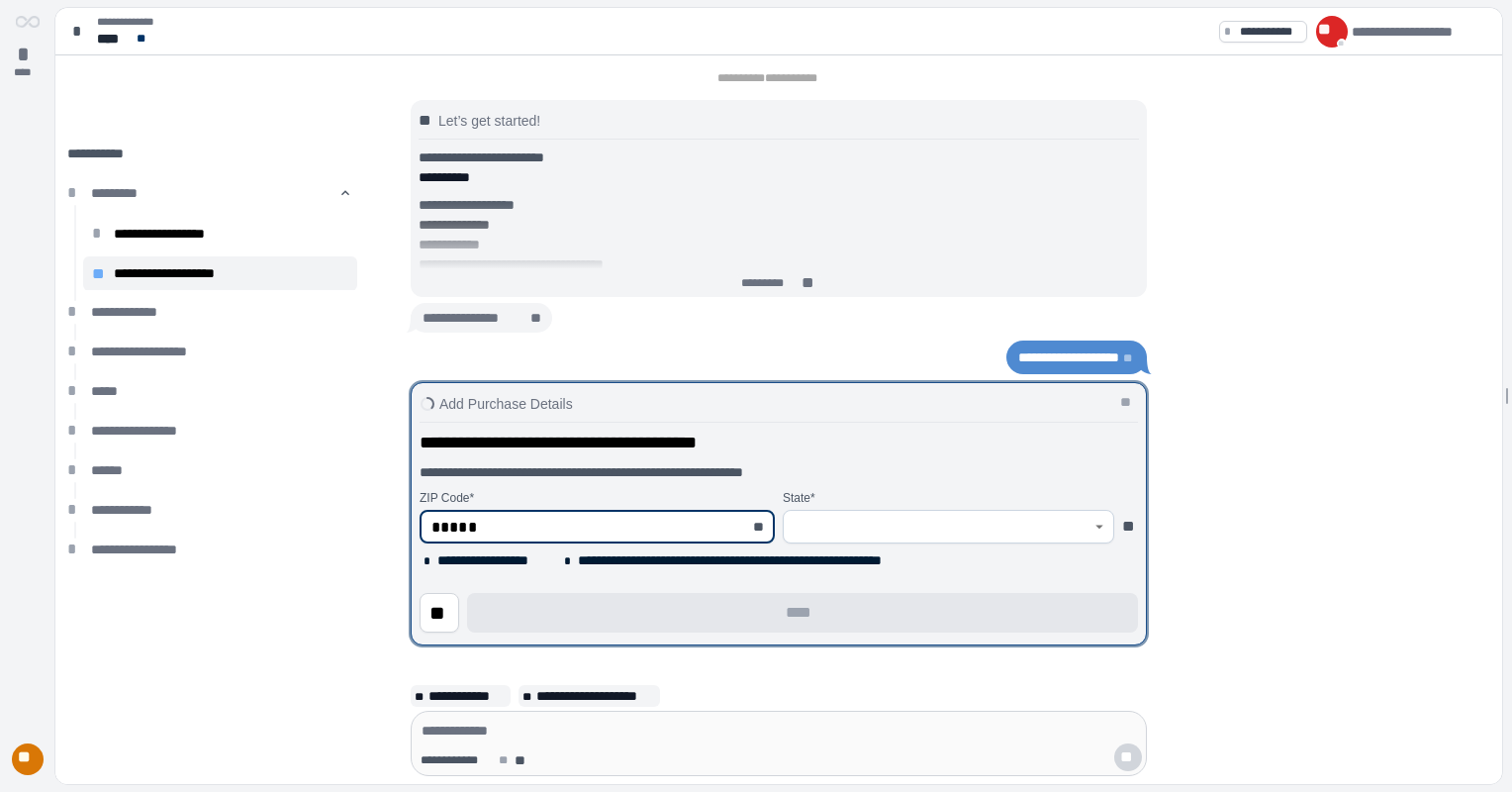 type on "**********" 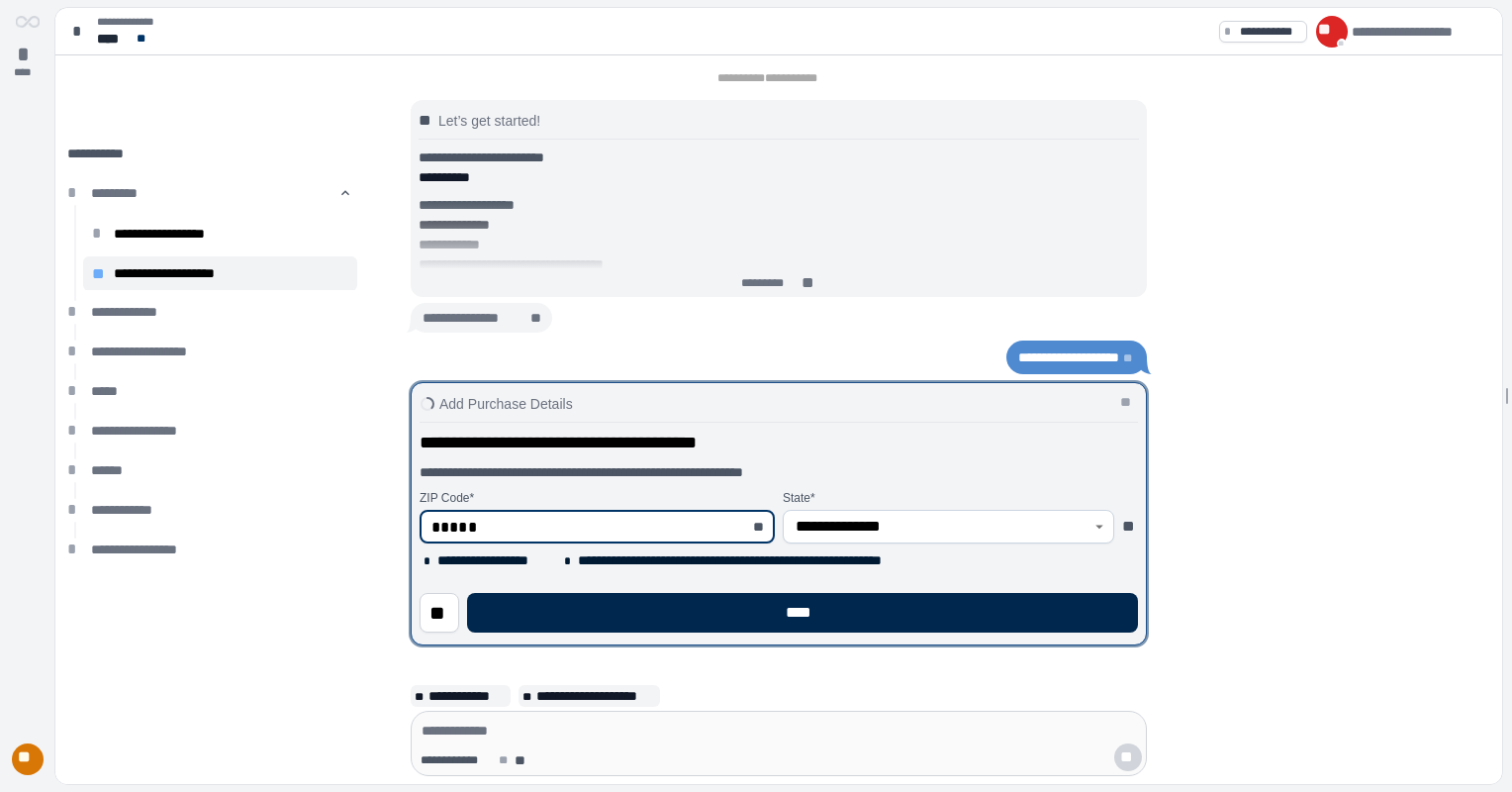 type on "*****" 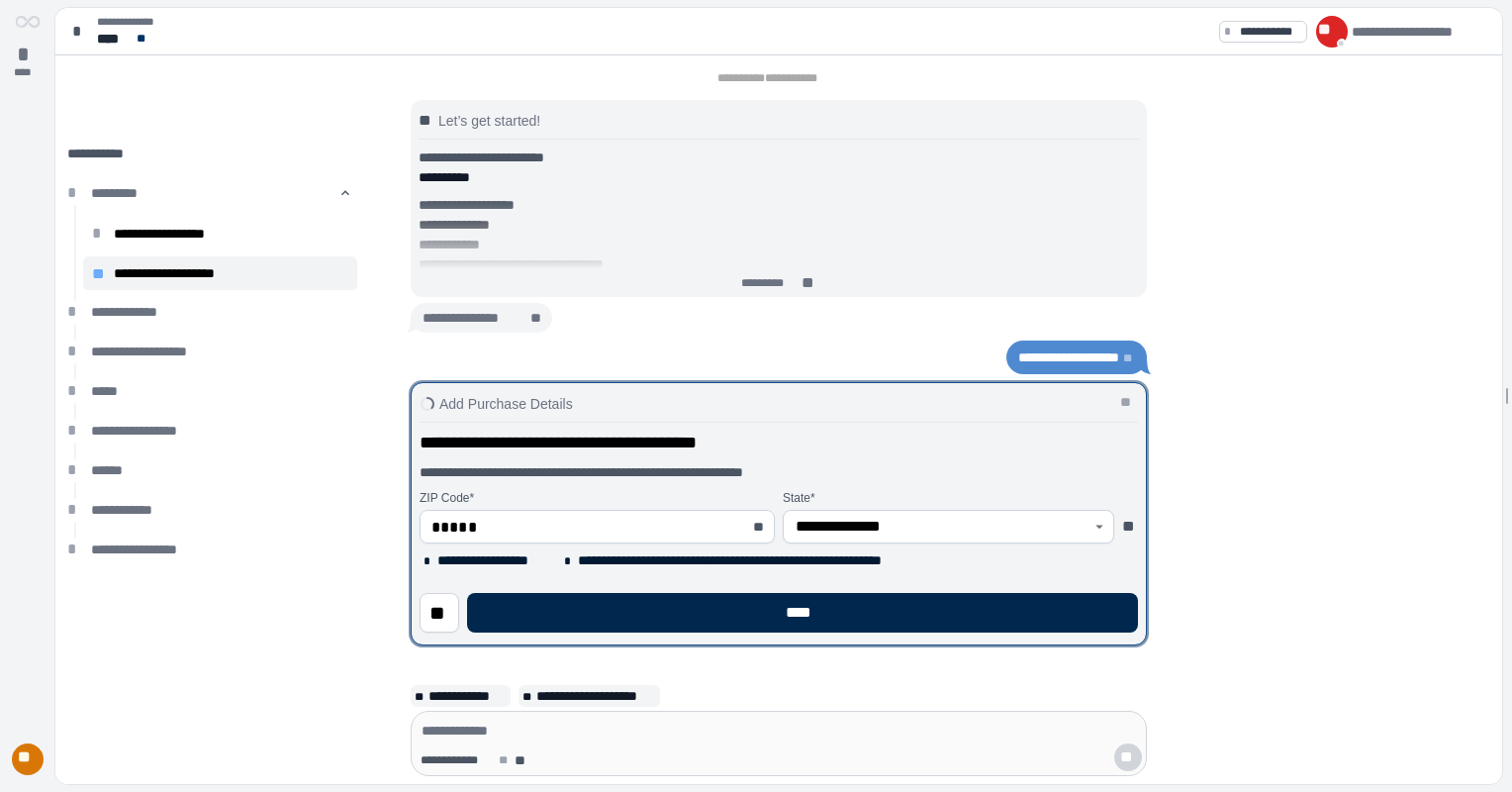 click on "****" at bounding box center (803, 613) 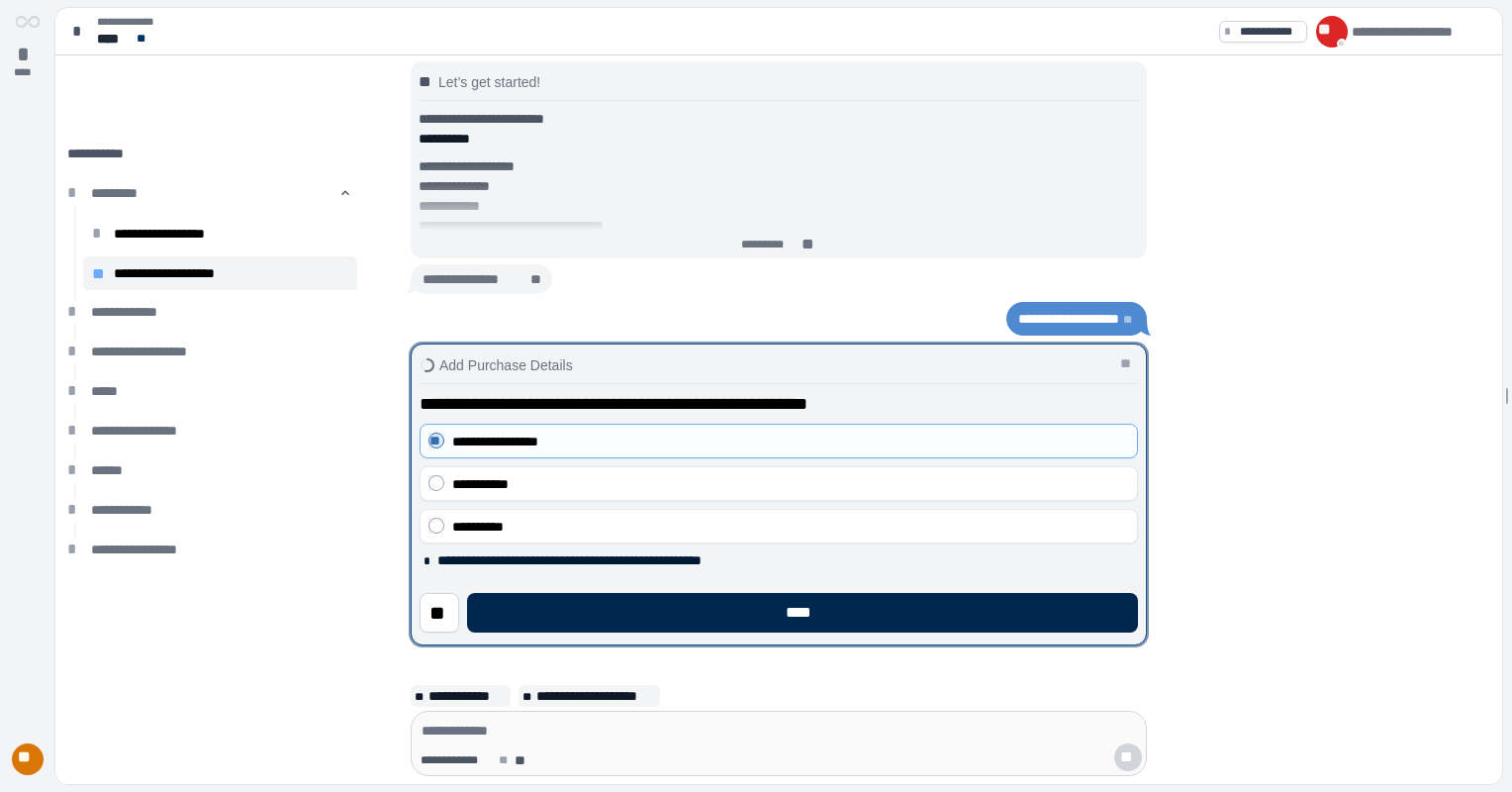 click on "****" at bounding box center [803, 613] 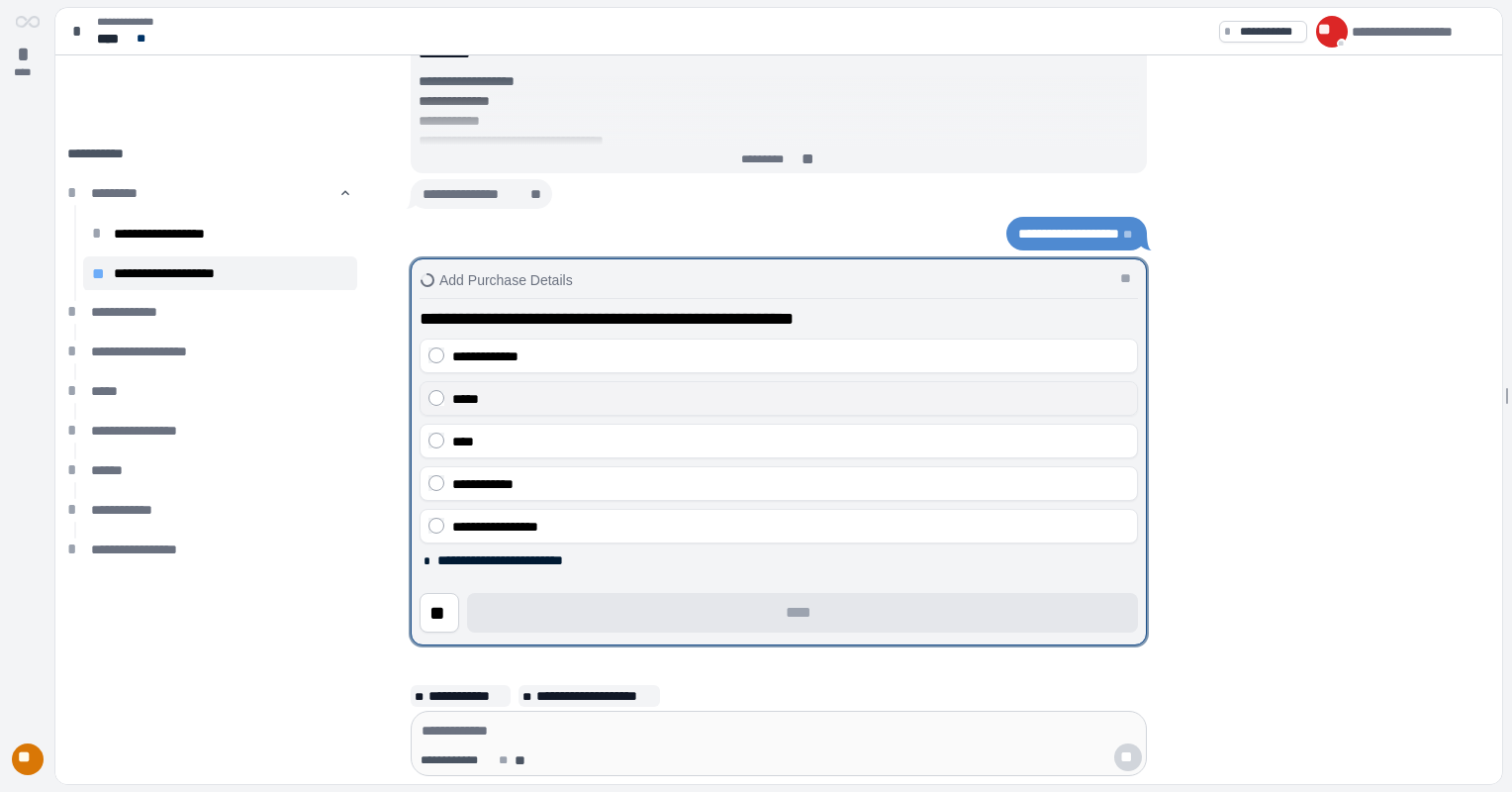 drag, startPoint x: 421, startPoint y: 357, endPoint x: 457, endPoint y: 416, distance: 69.115845 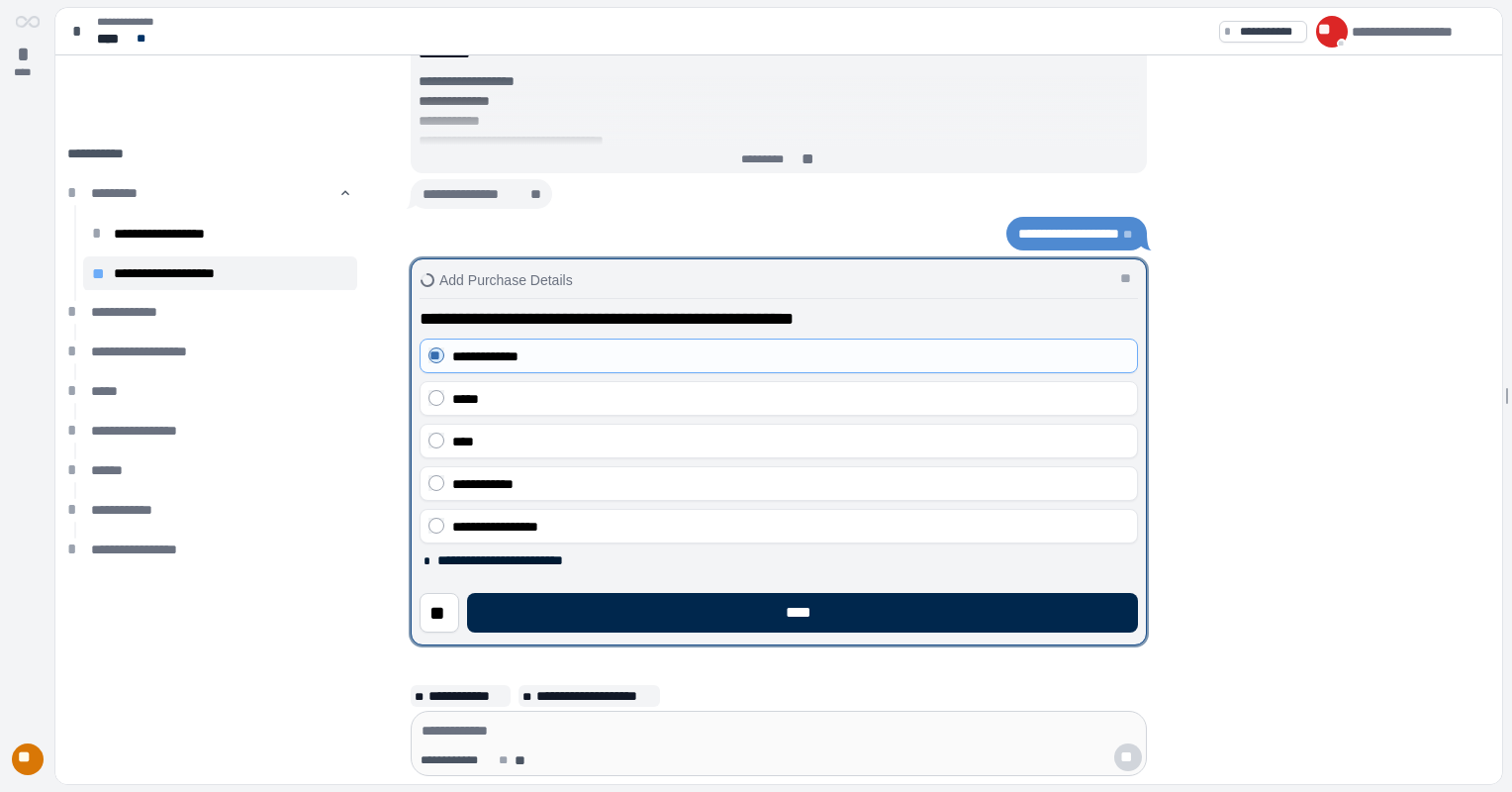 click on "****" at bounding box center [803, 613] 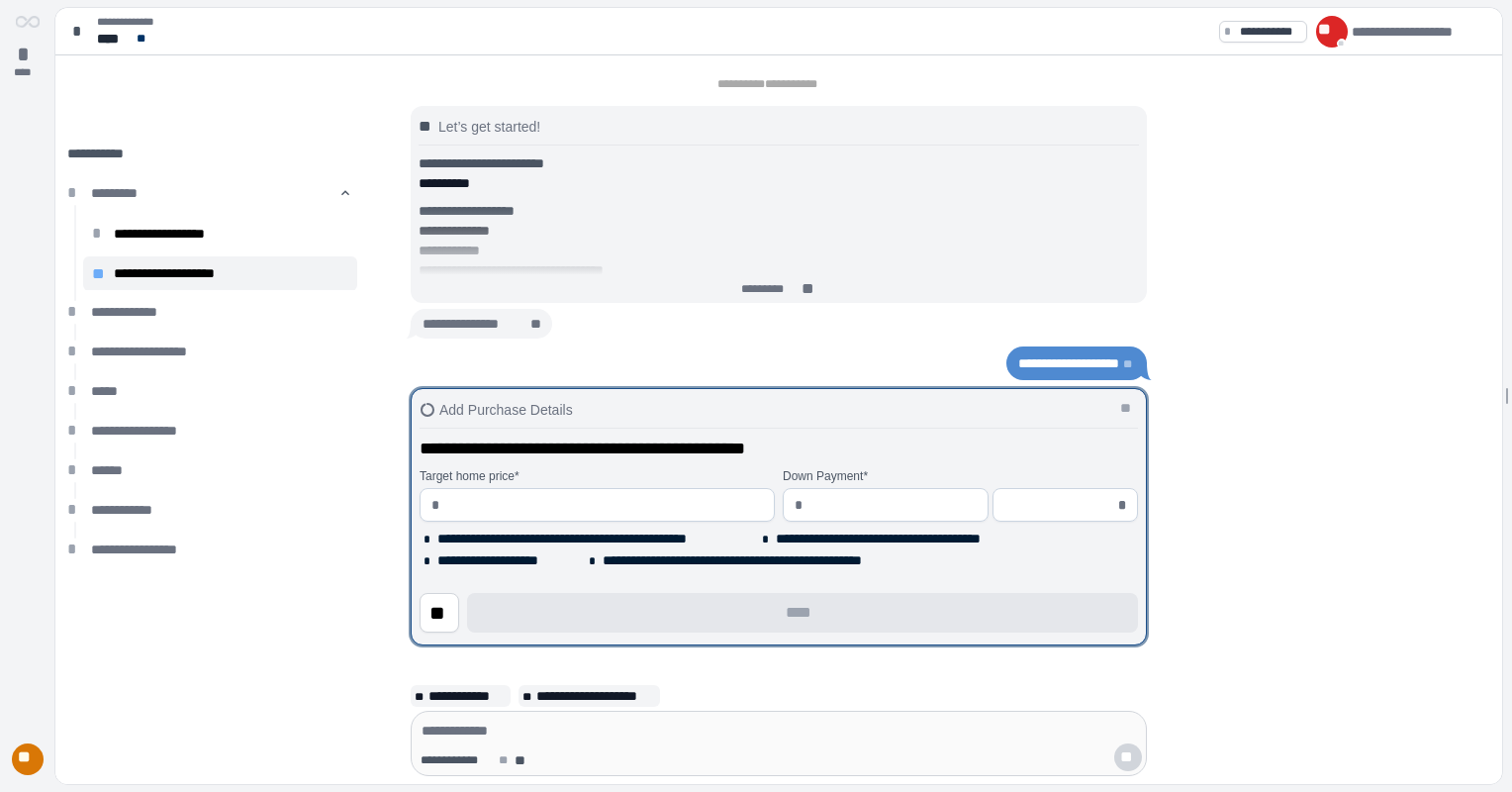 click at bounding box center (605, 505) 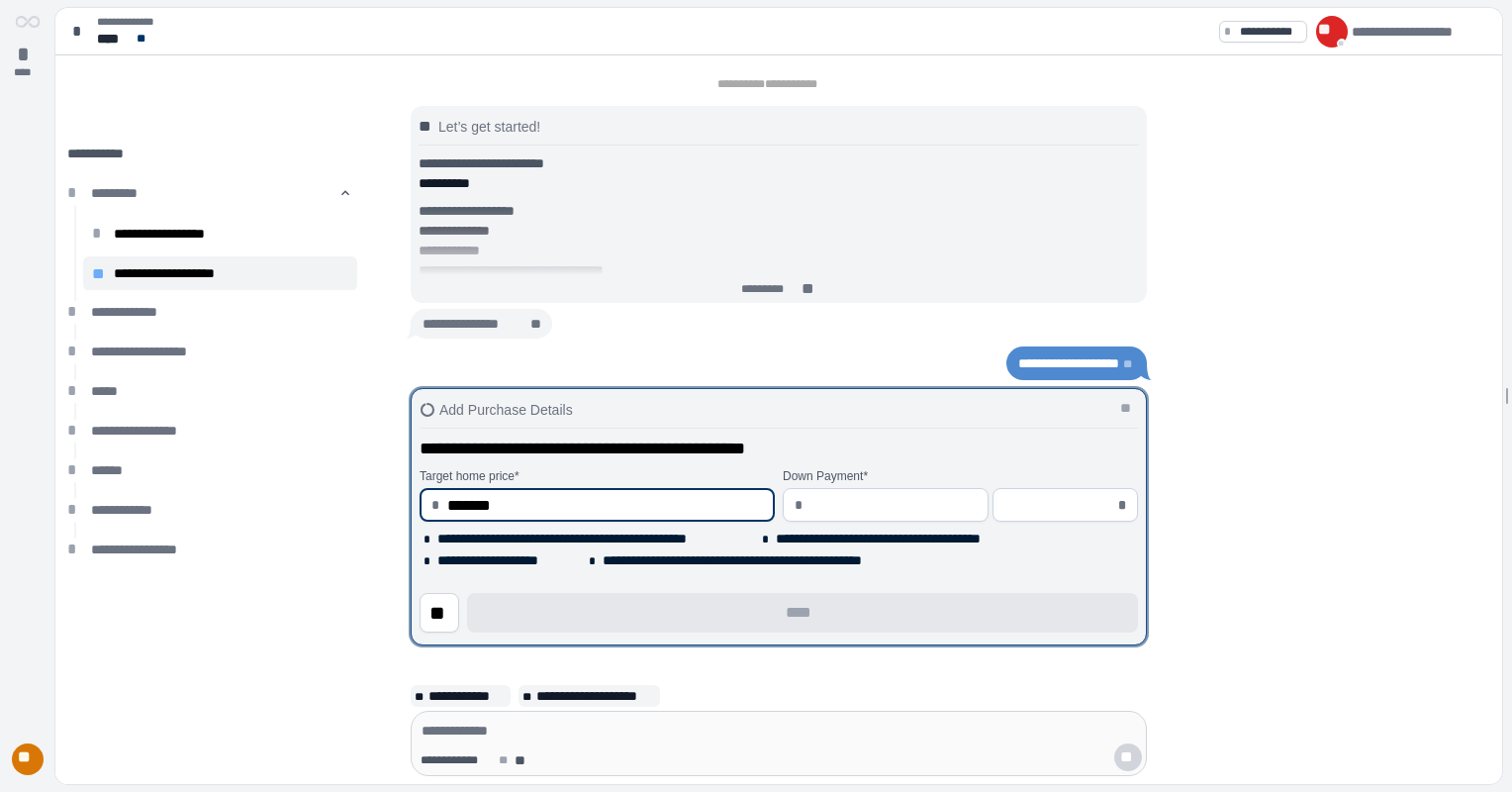 type on "**********" 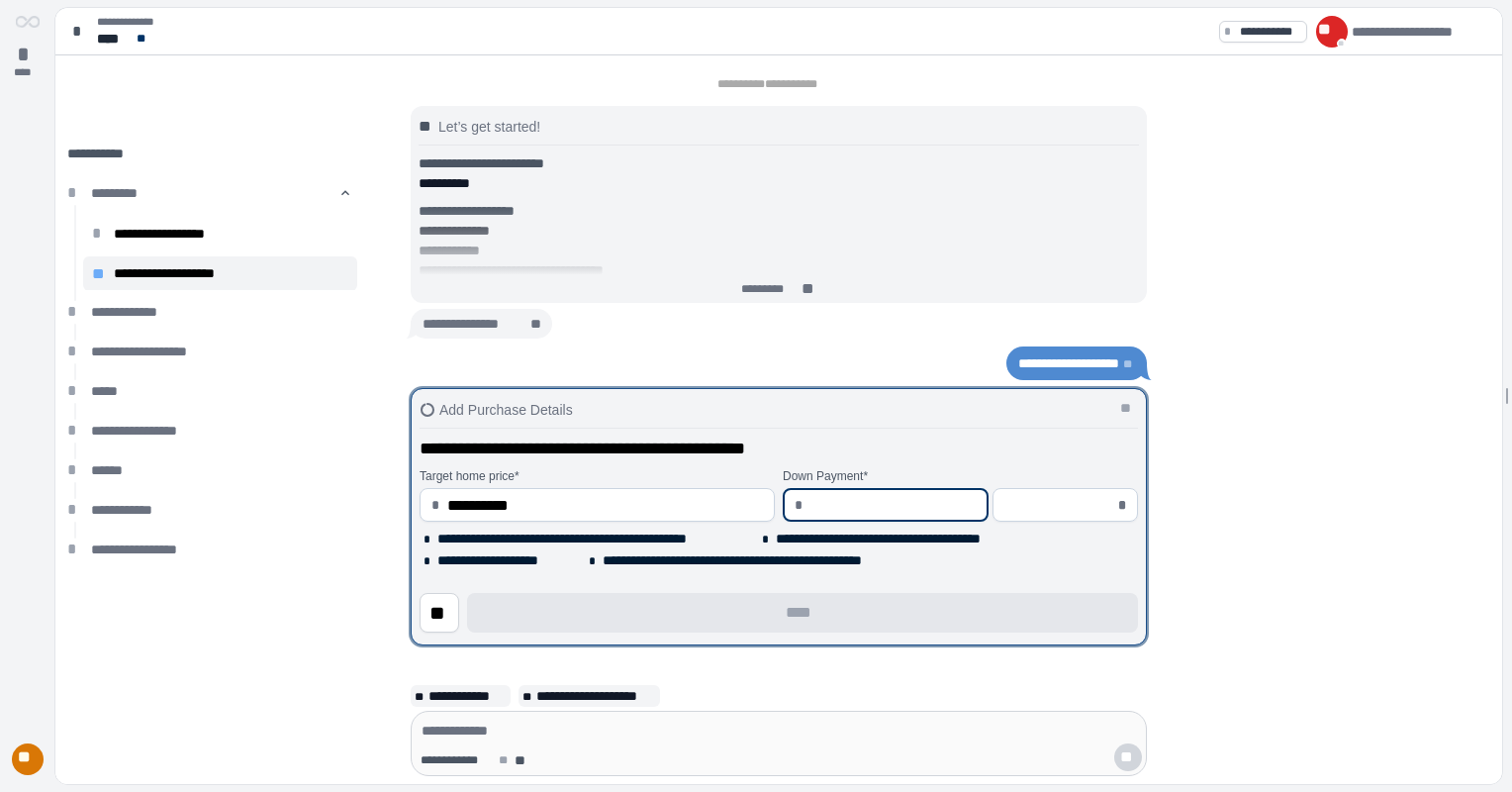 type on "*" 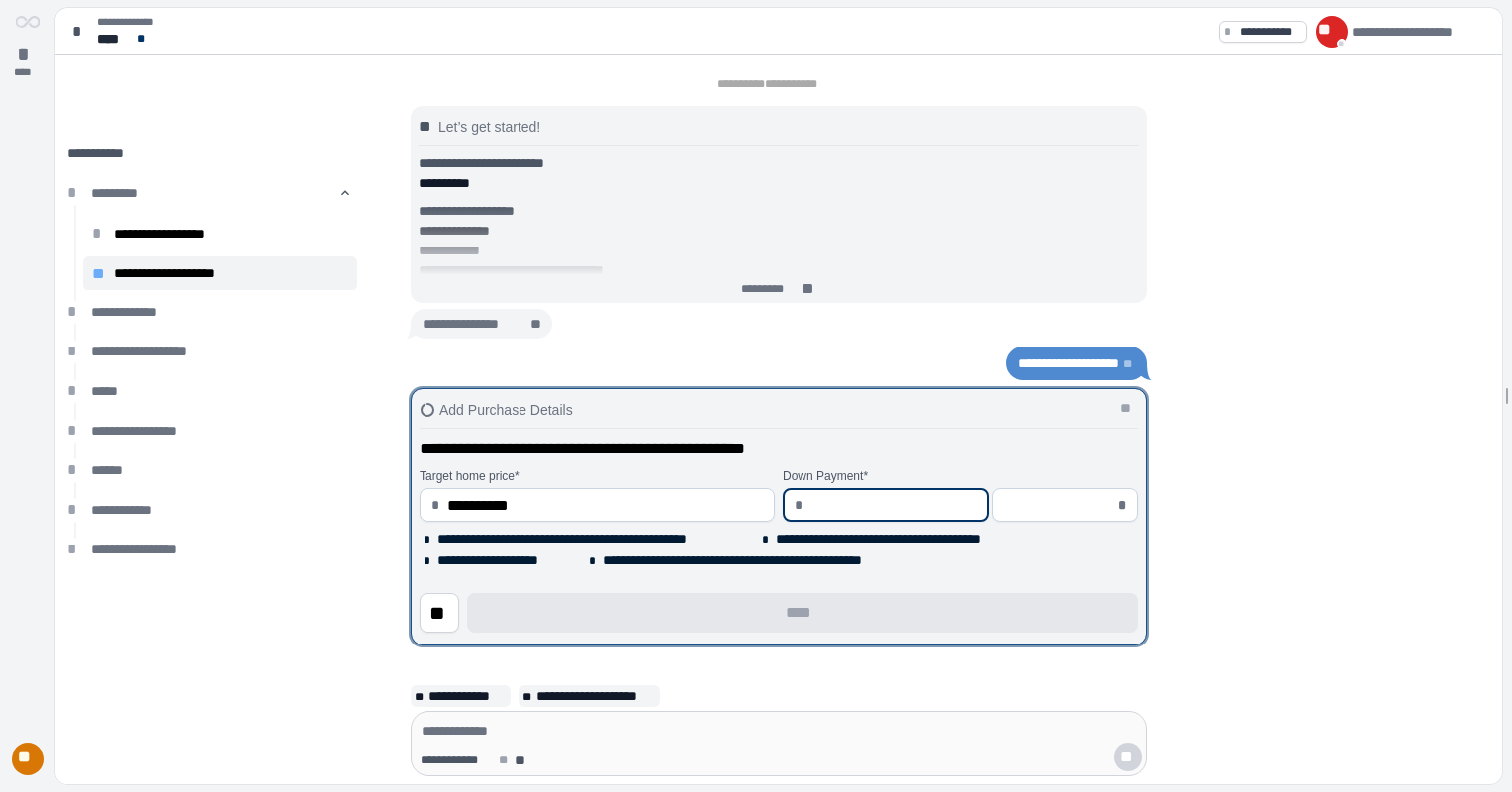 type on "*****" 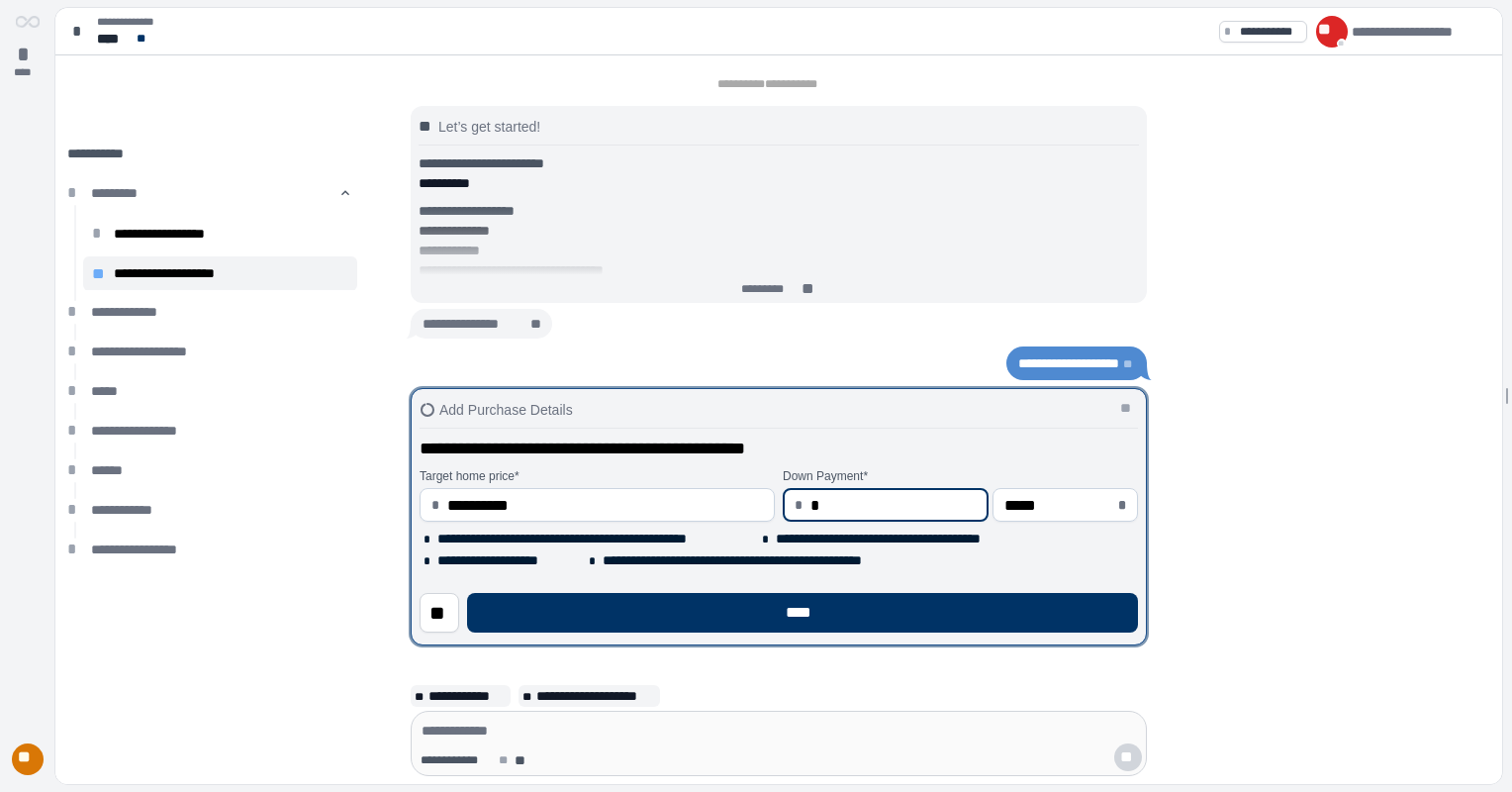 type on "**" 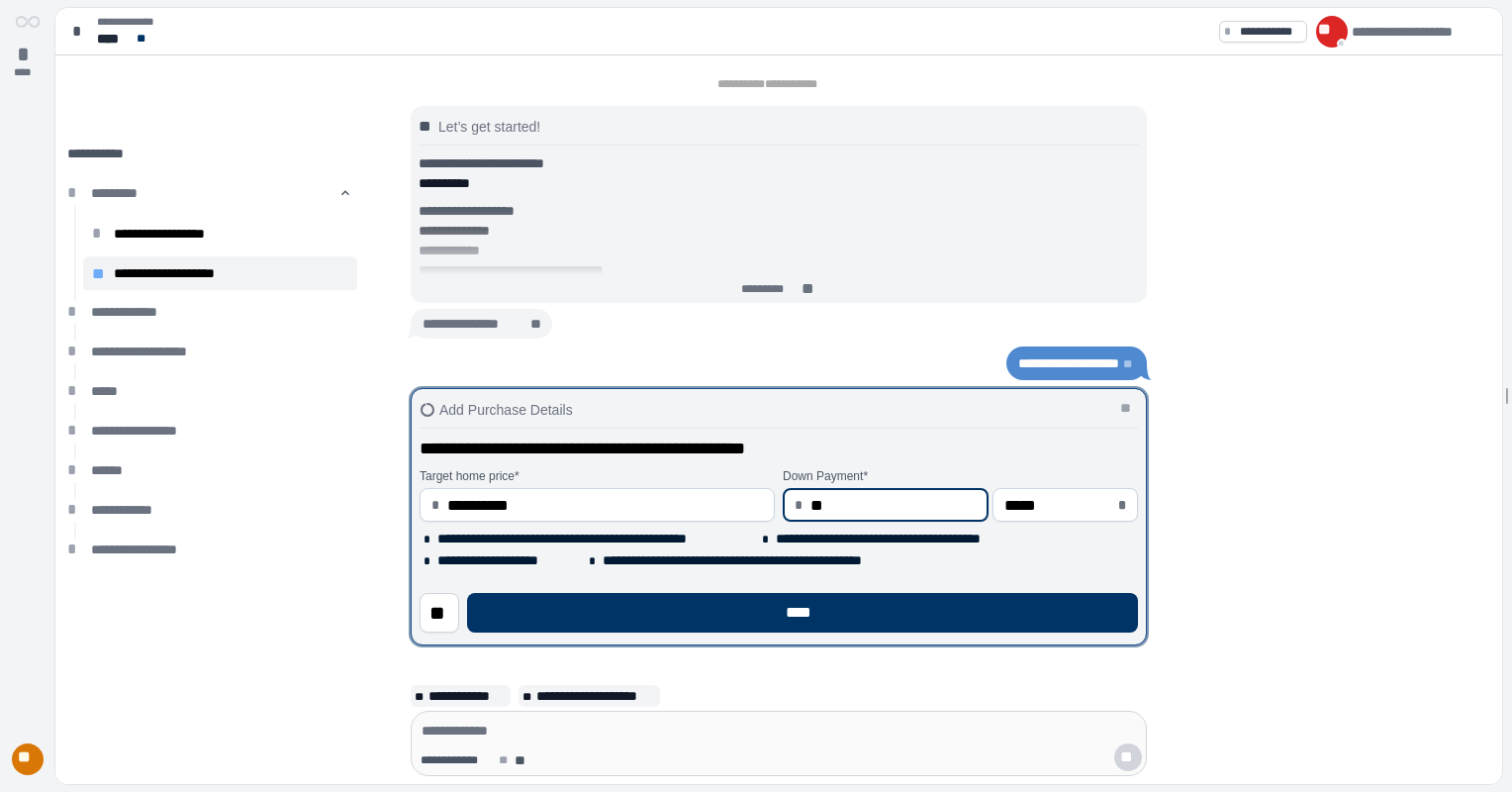type on "***" 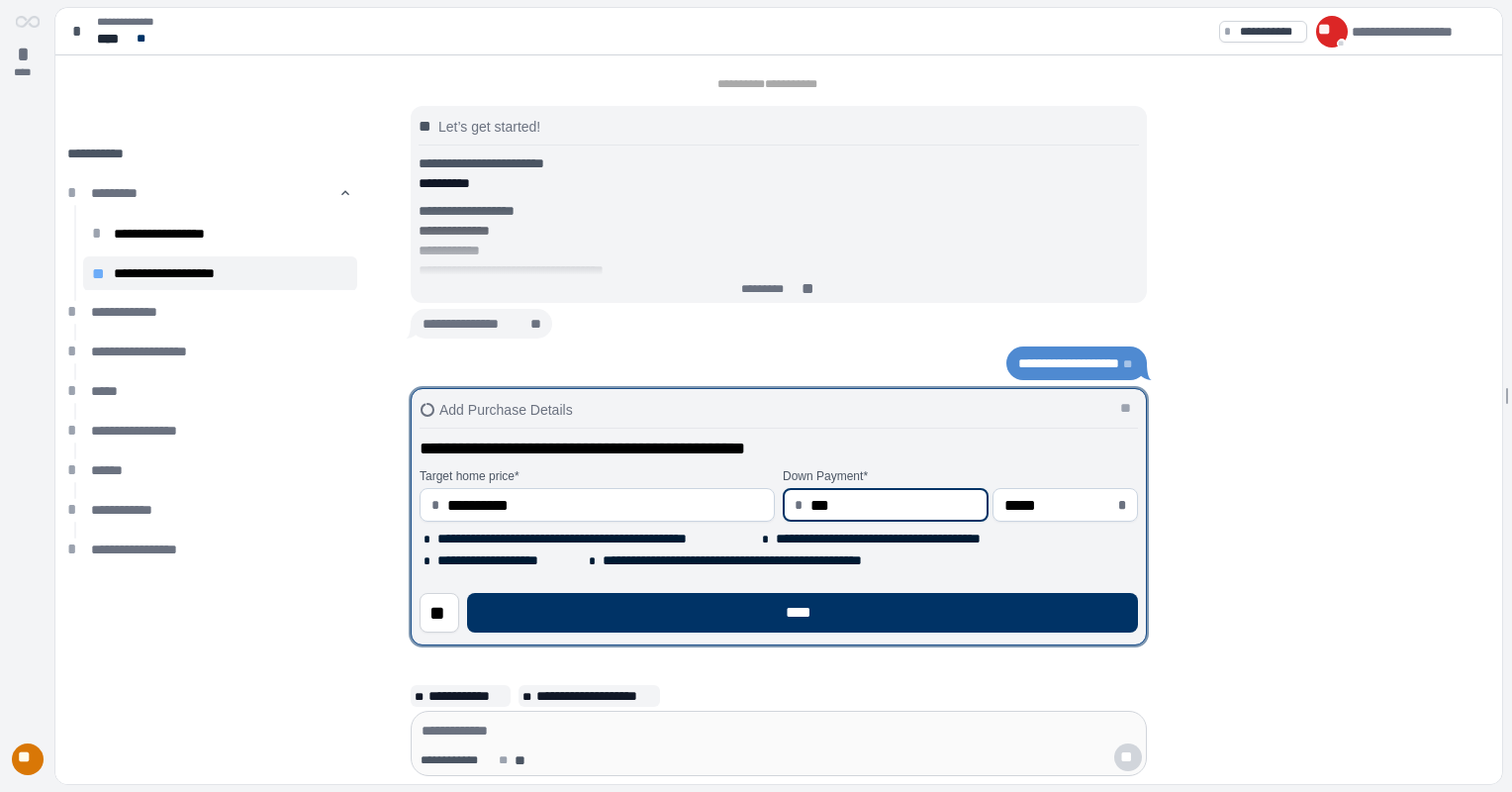 type on "*****" 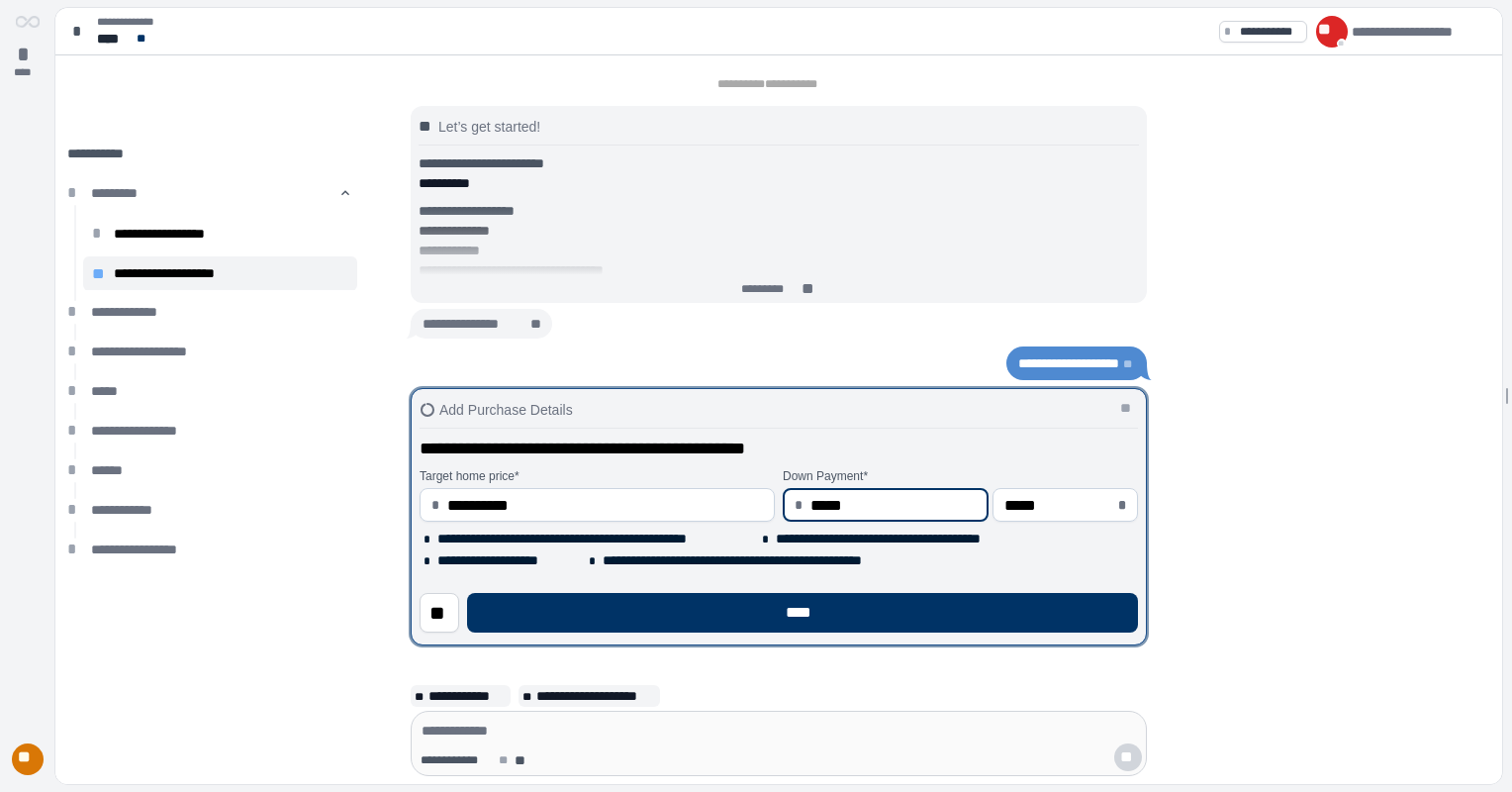 type on "******" 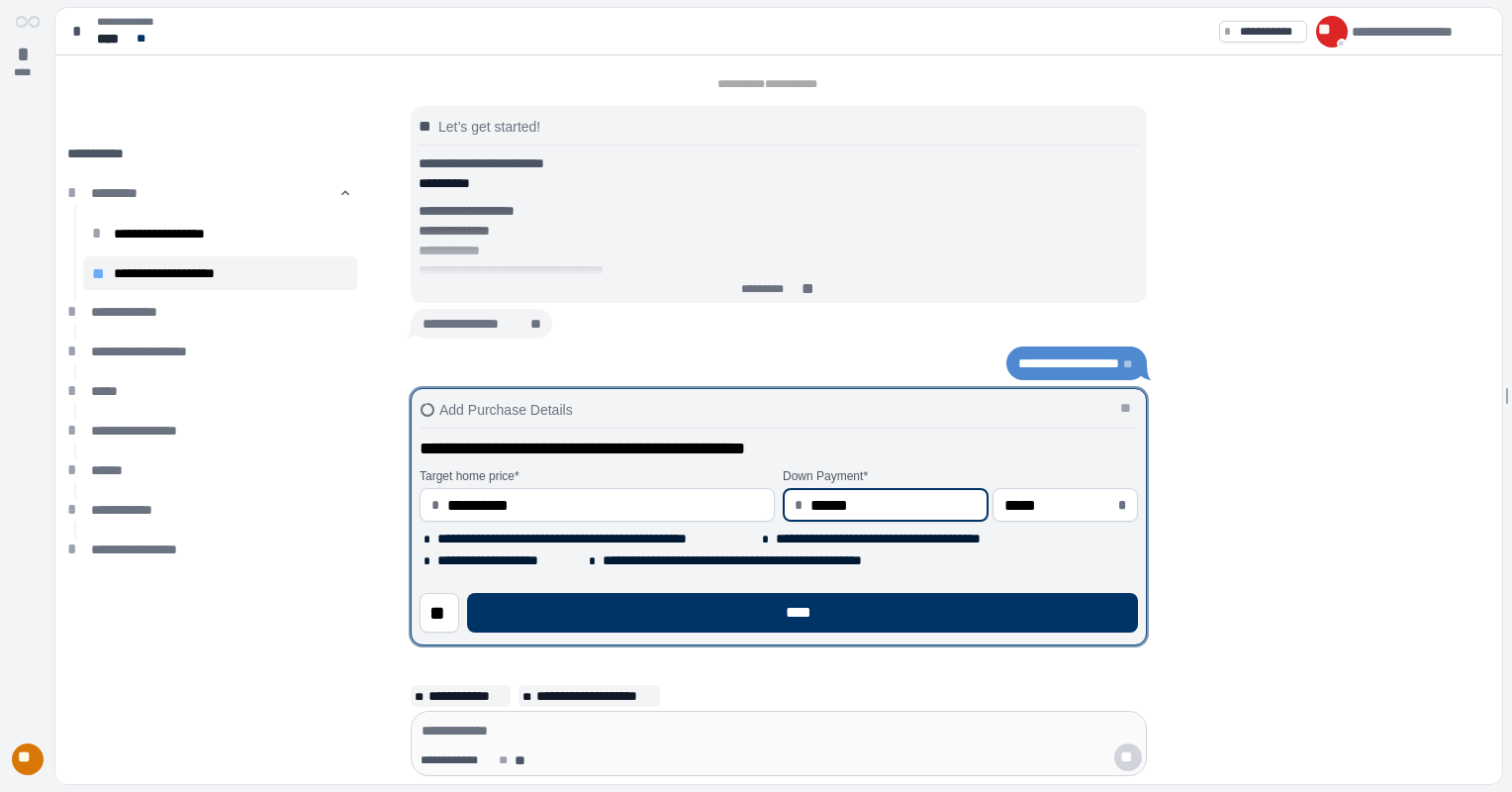 type on "*********" 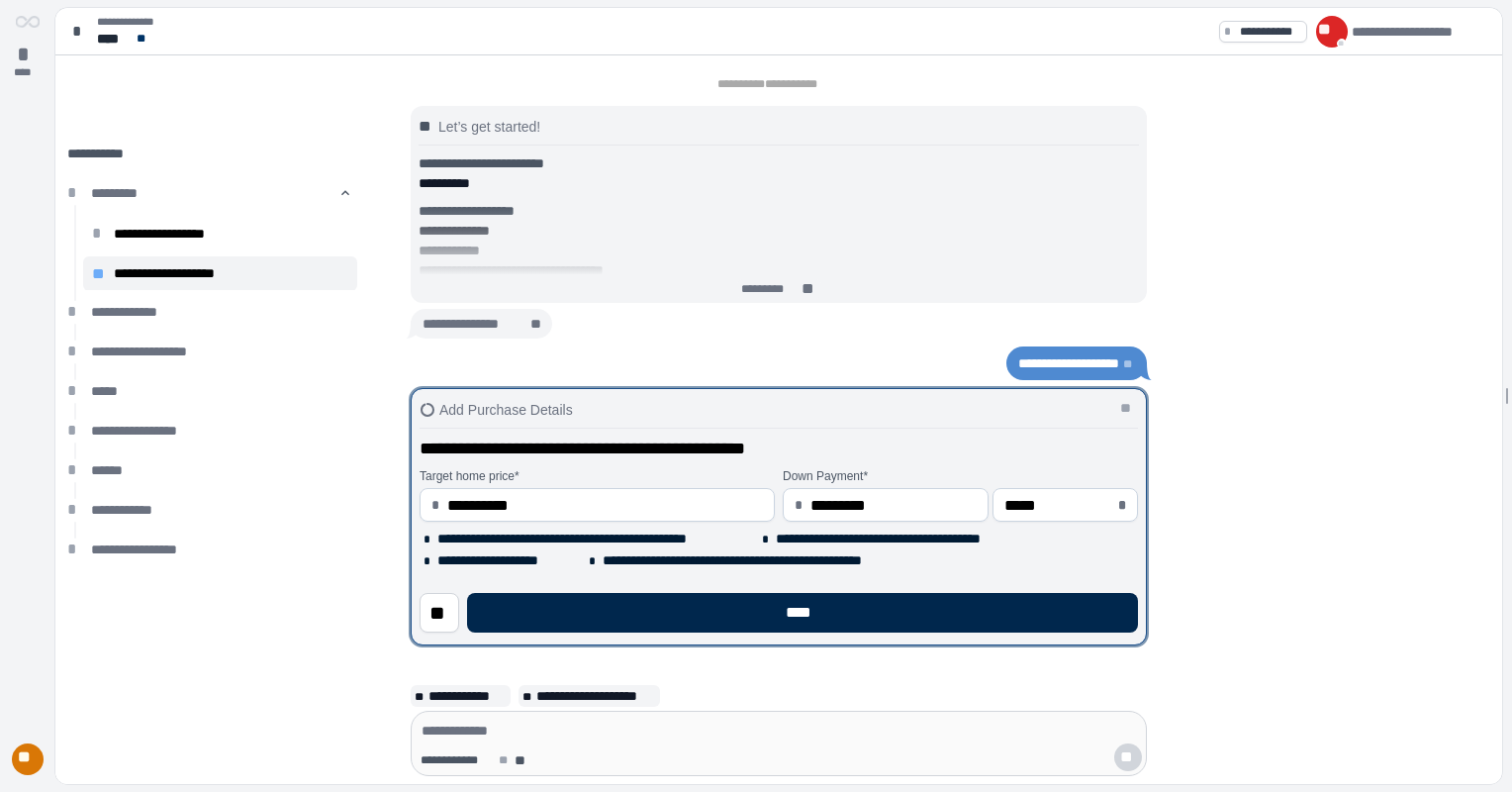 click on "****" at bounding box center (803, 613) 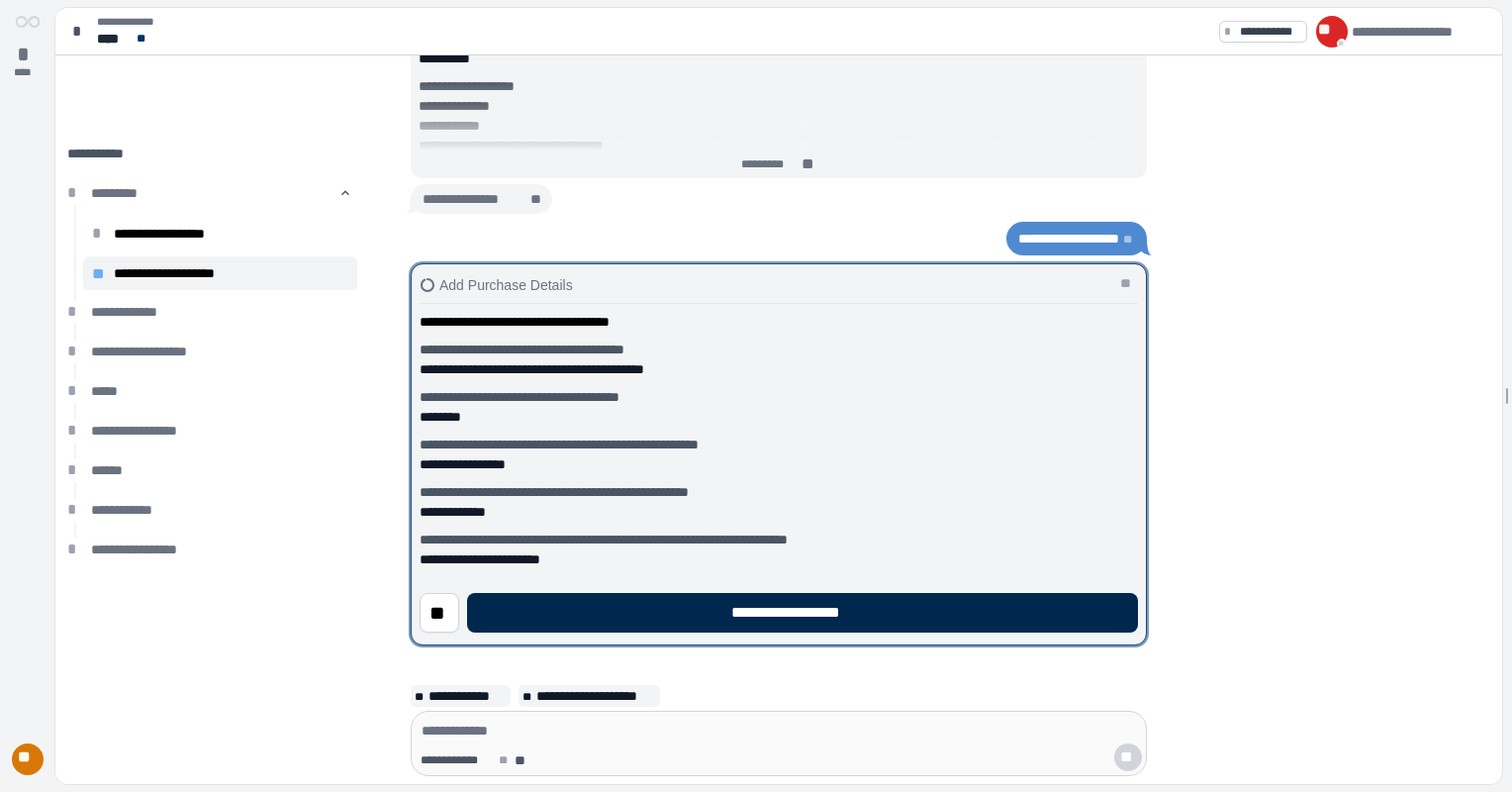 click on "**********" at bounding box center [803, 613] 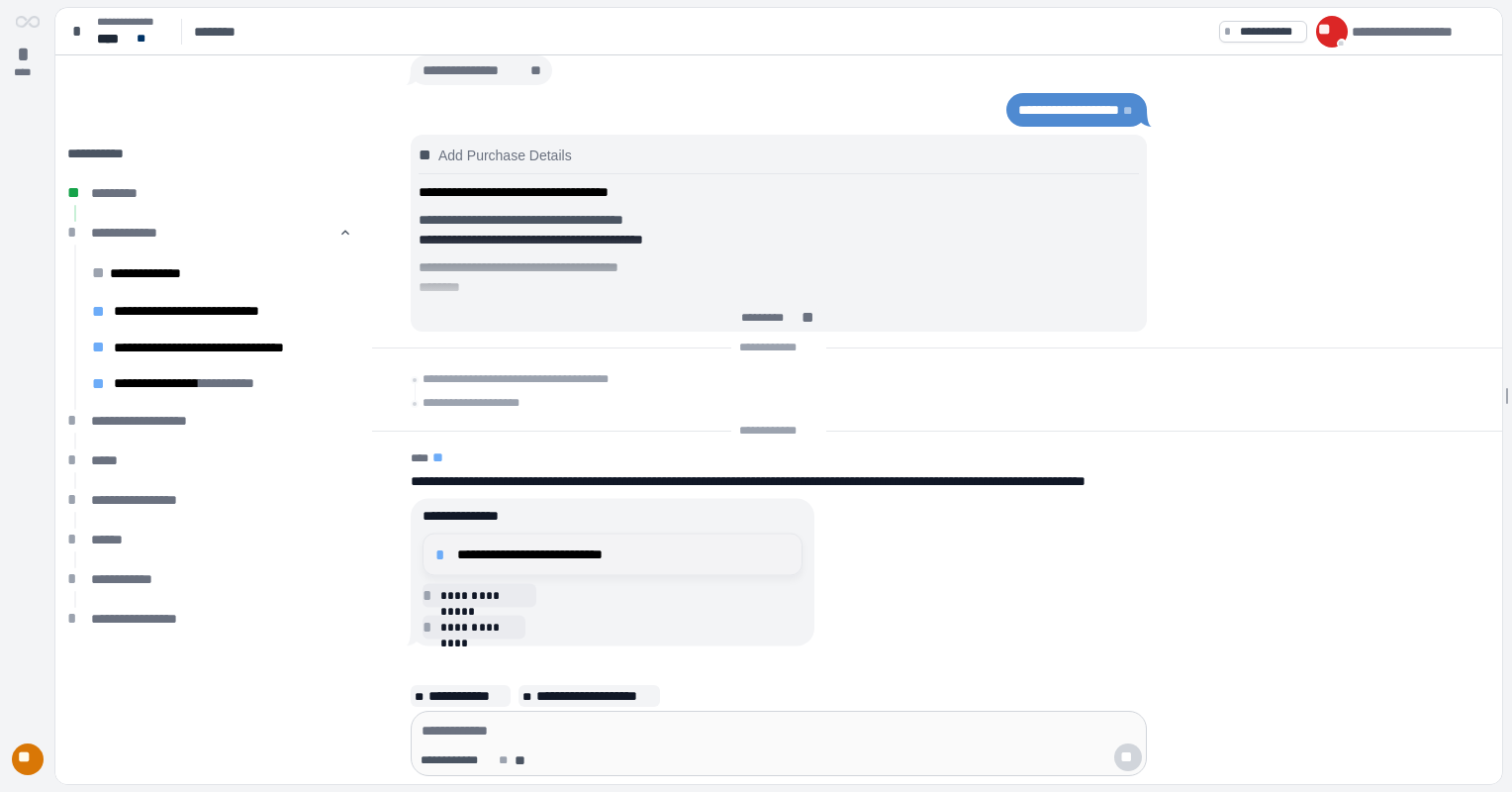click on "**********" at bounding box center [613, 554] 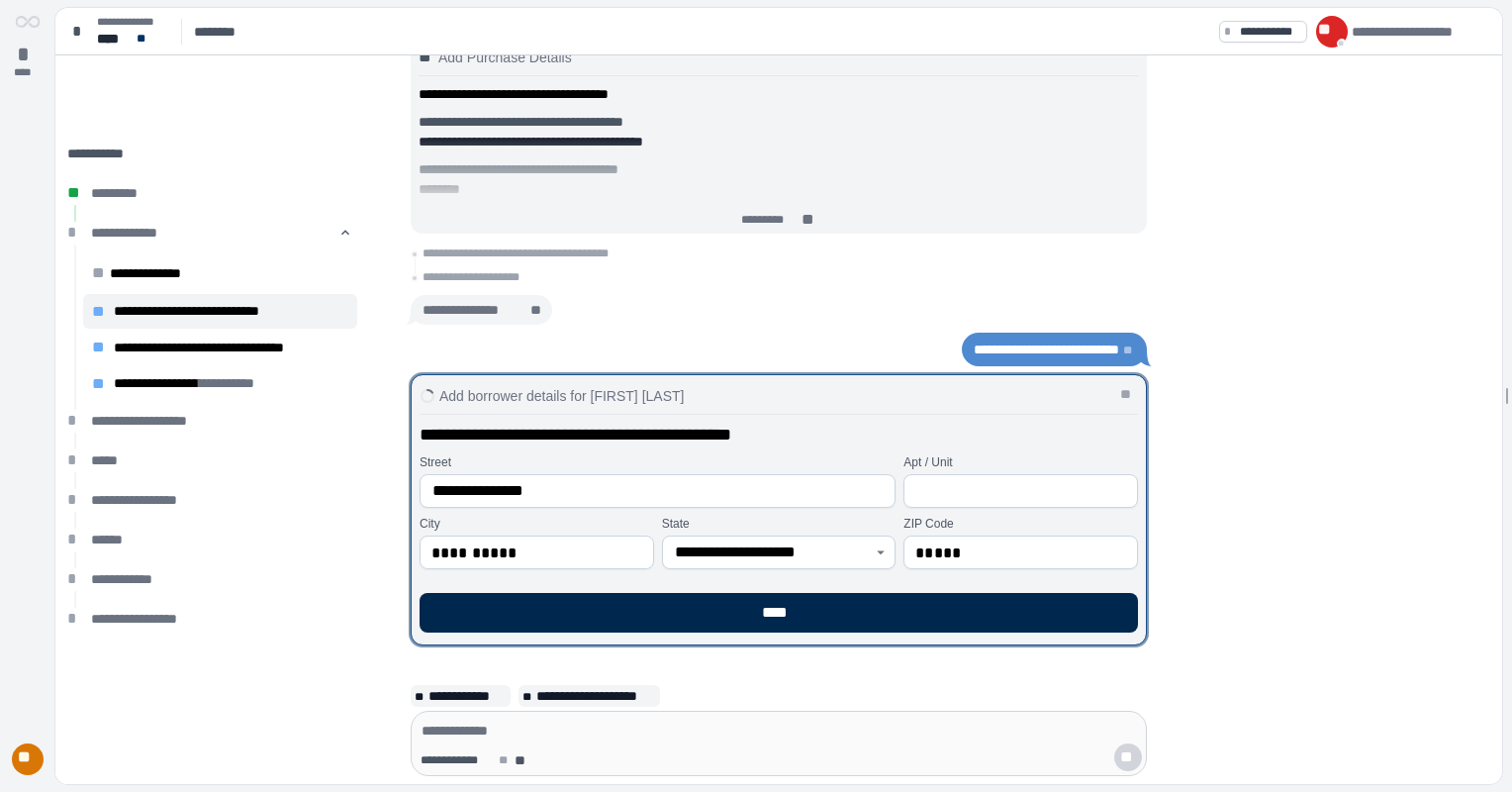 click on "****" at bounding box center [779, 613] 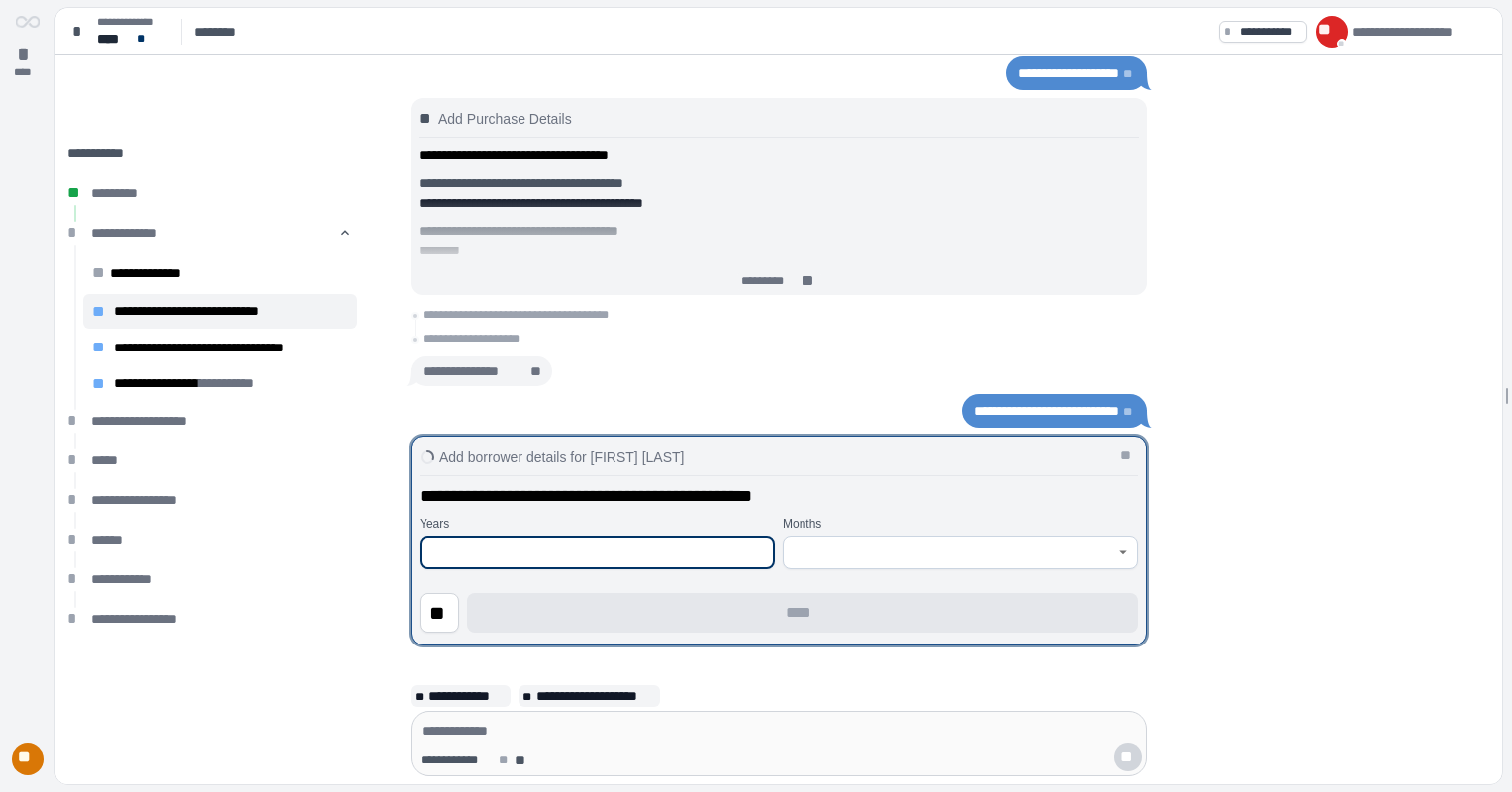 click at bounding box center (597, 552) 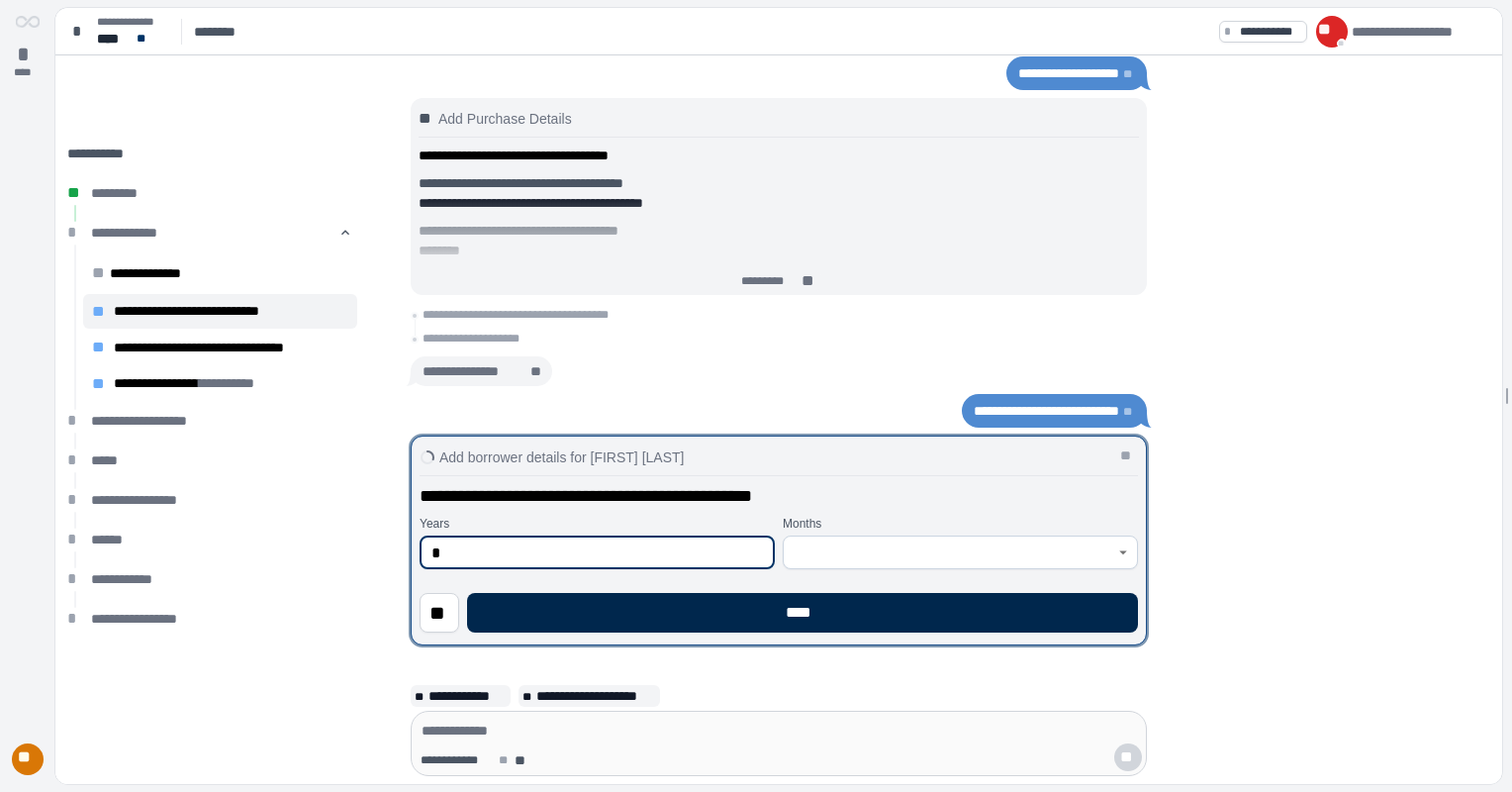type on "*" 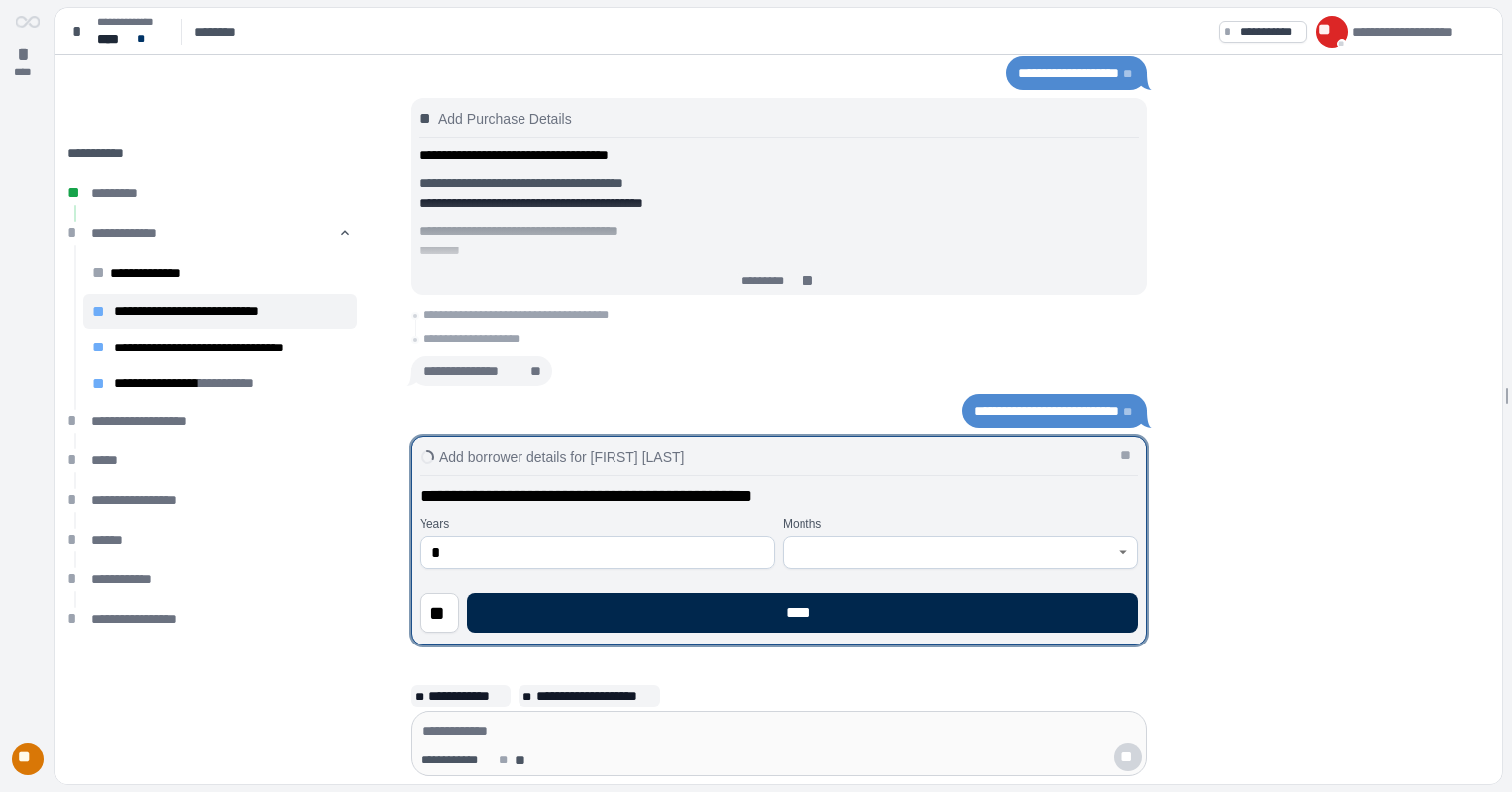 click on "****" at bounding box center [803, 613] 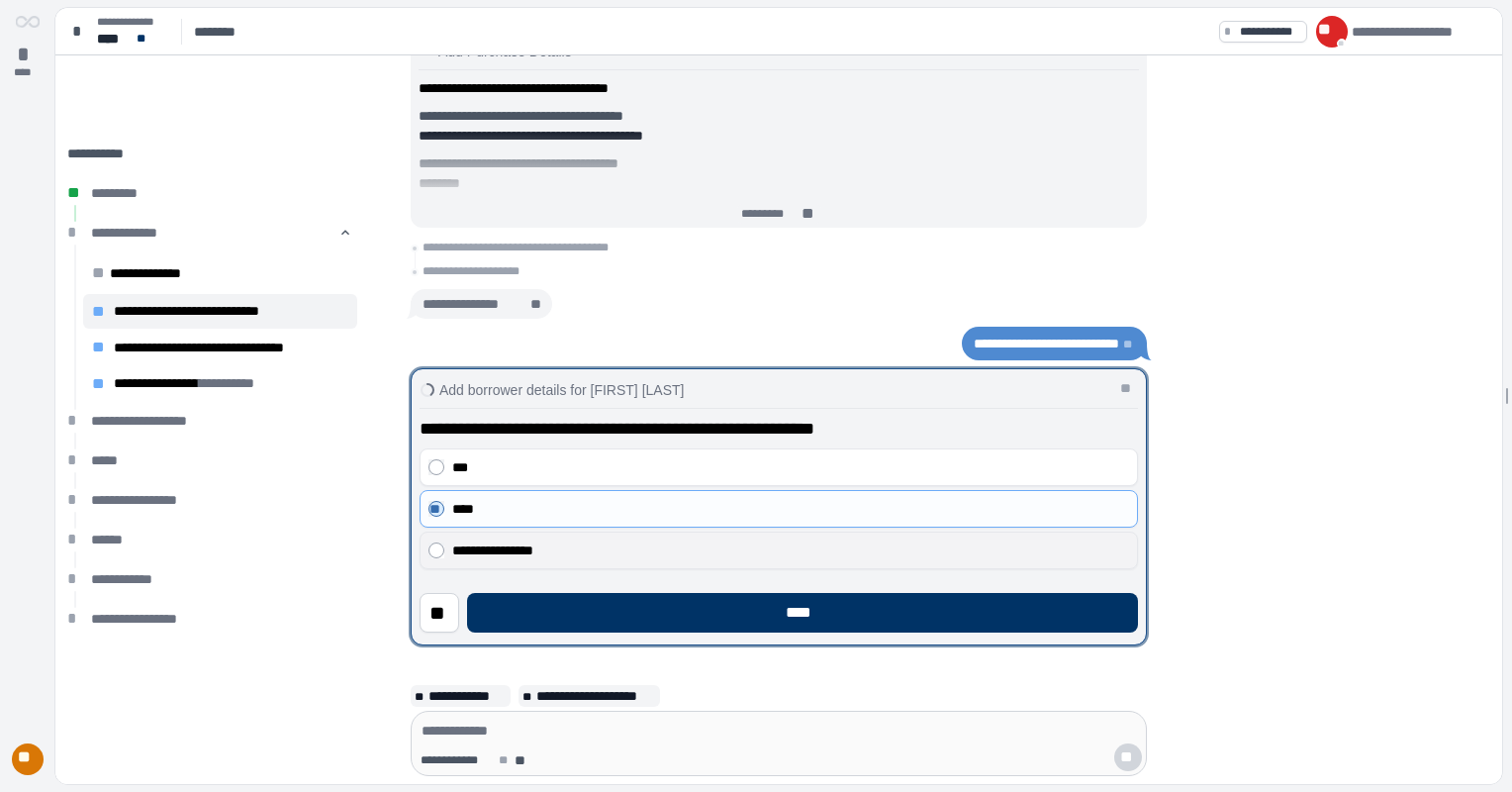 click on "**********" at bounding box center [779, 550] 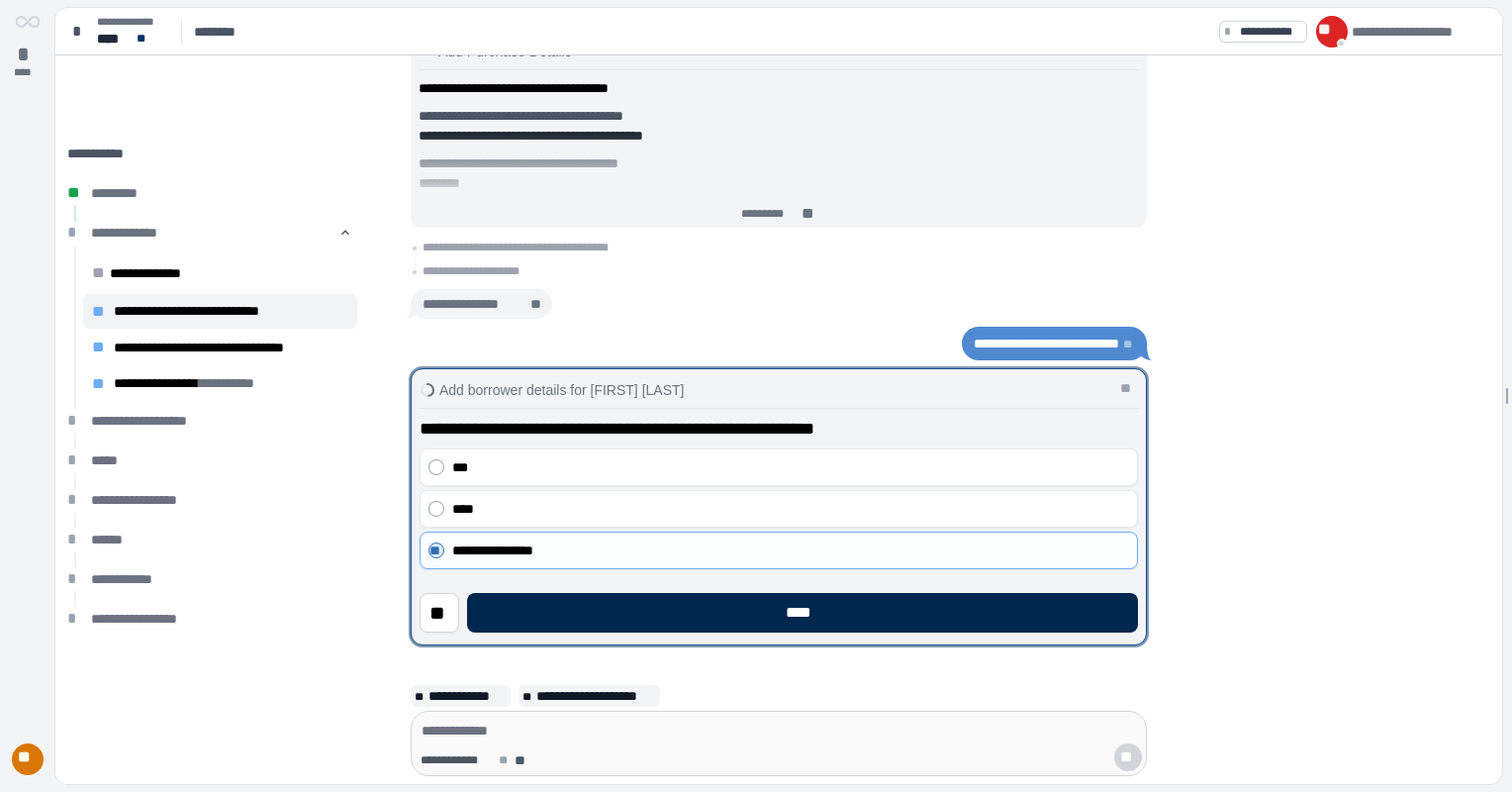 click on "****" at bounding box center [803, 613] 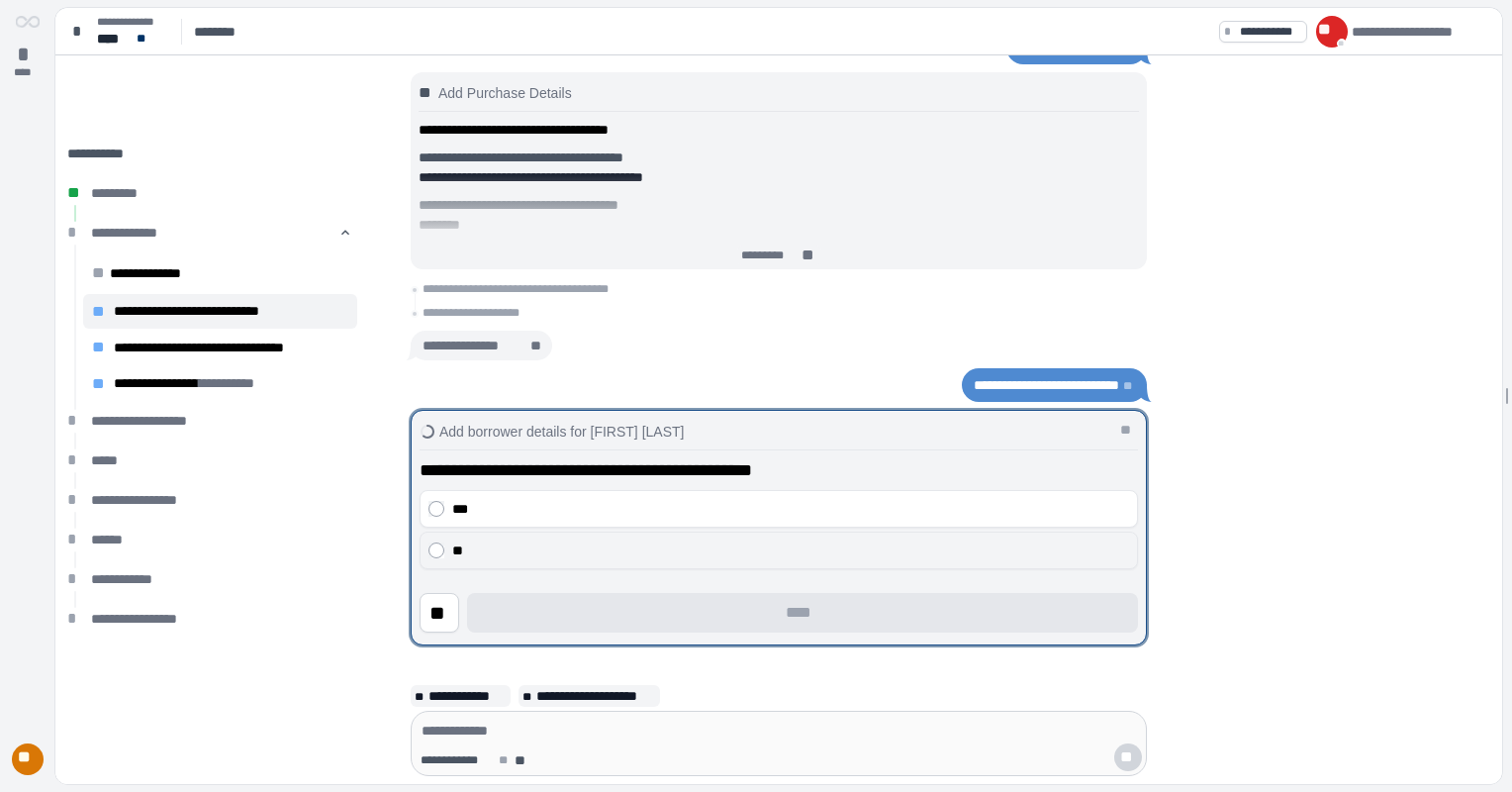 drag, startPoint x: 425, startPoint y: 559, endPoint x: 467, endPoint y: 589, distance: 51.613952 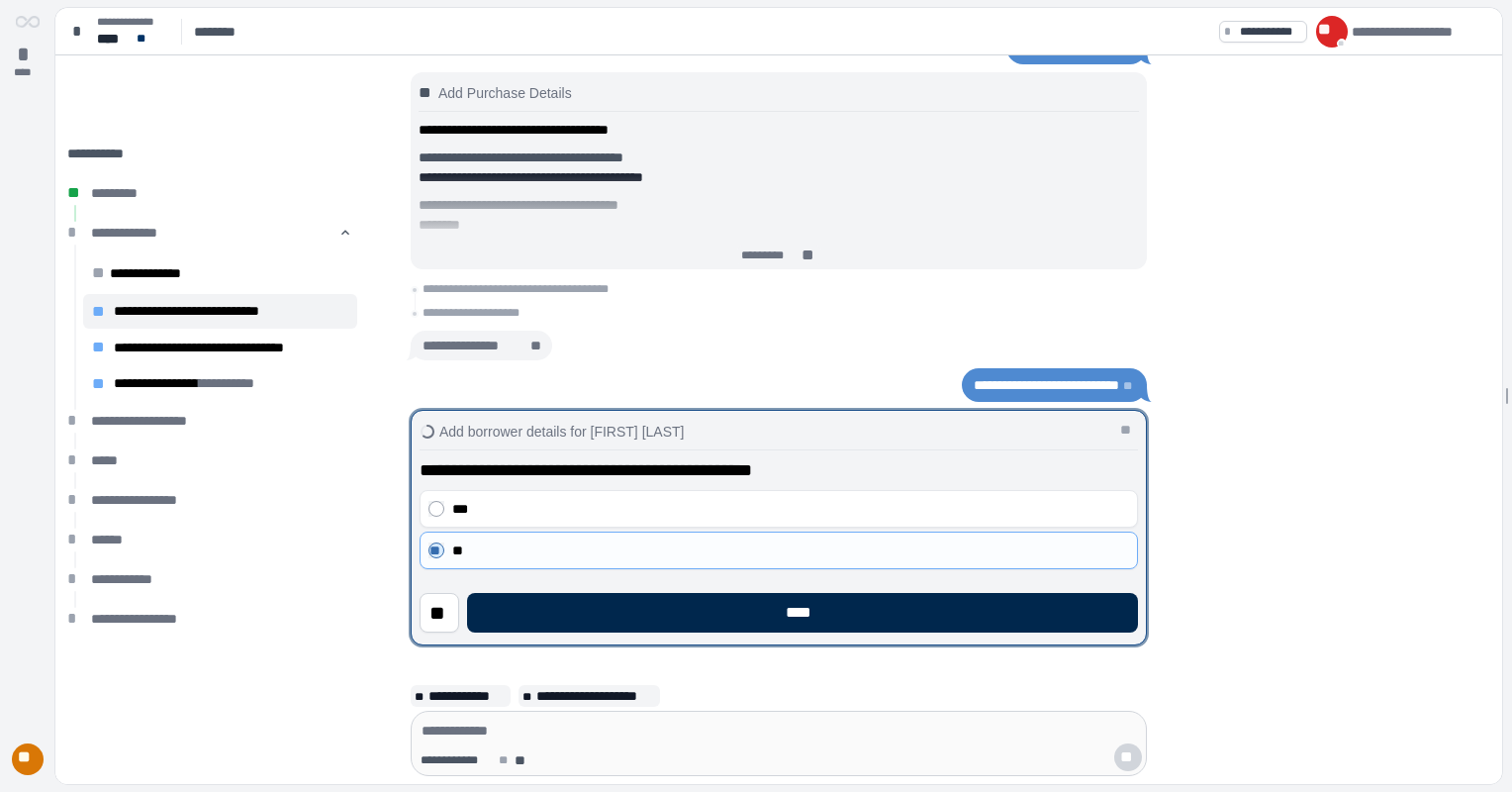 click on "****" at bounding box center (803, 613) 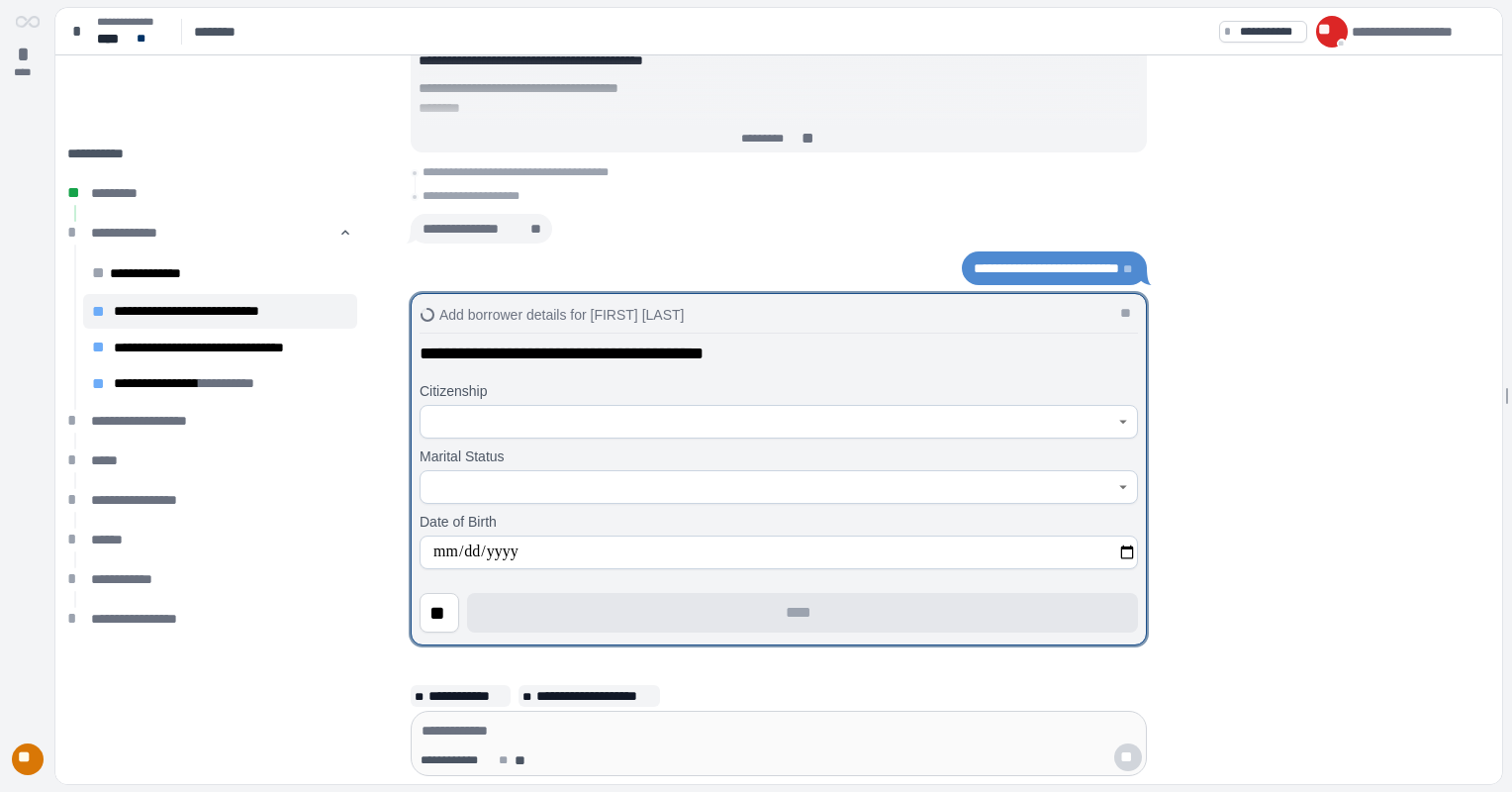 click 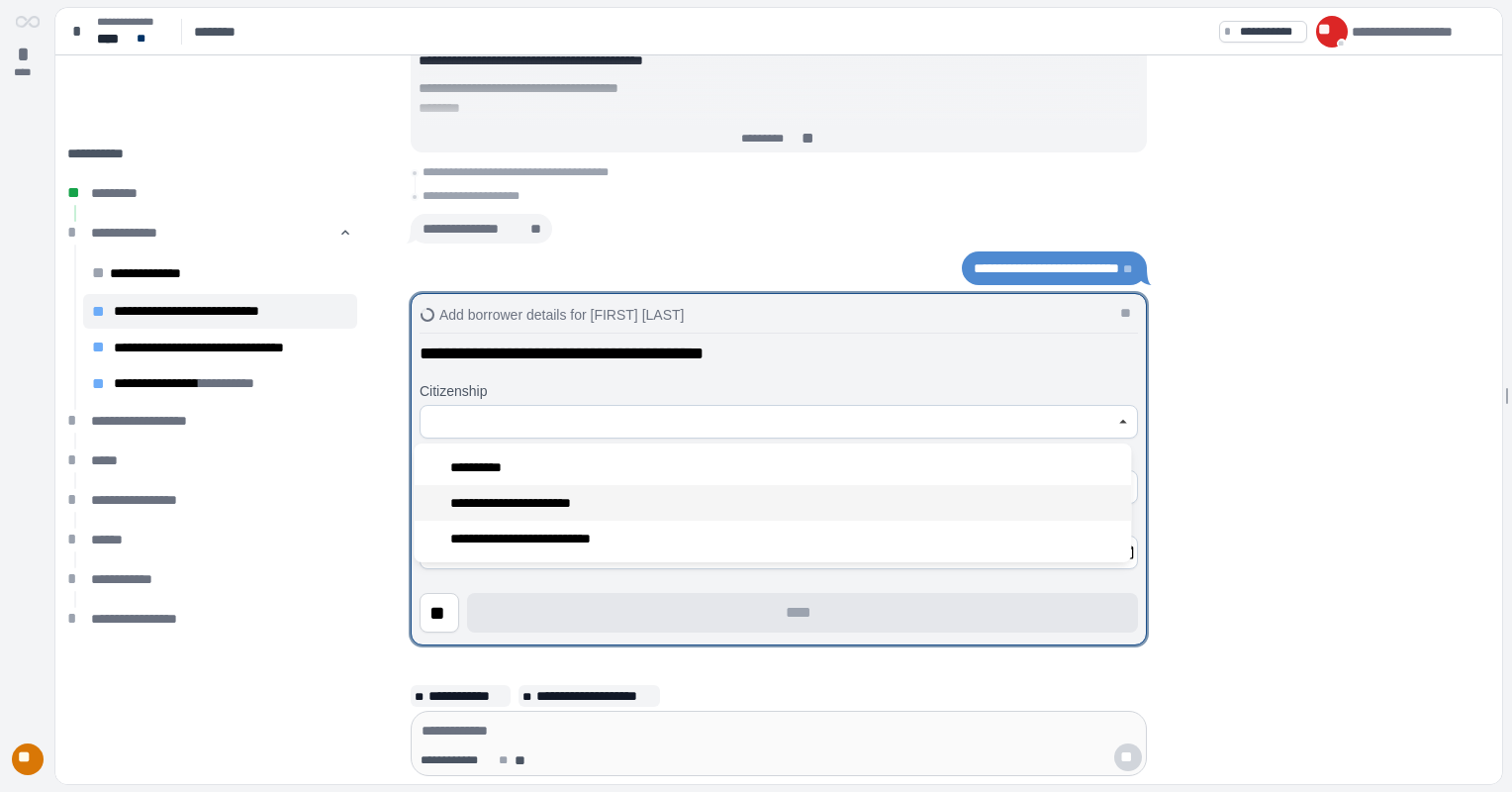 click on "**********" at bounding box center [528, 503] 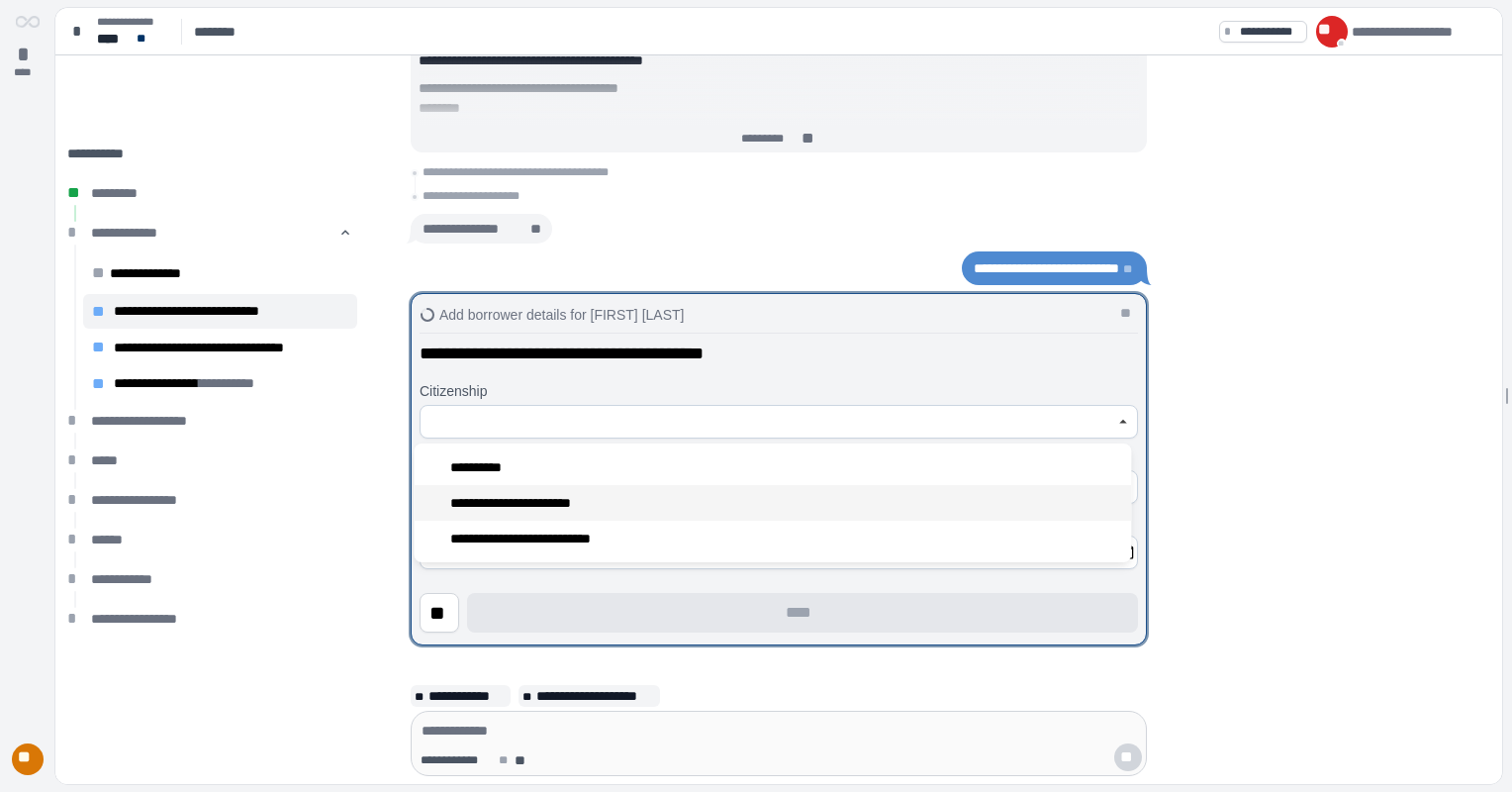 type on "**********" 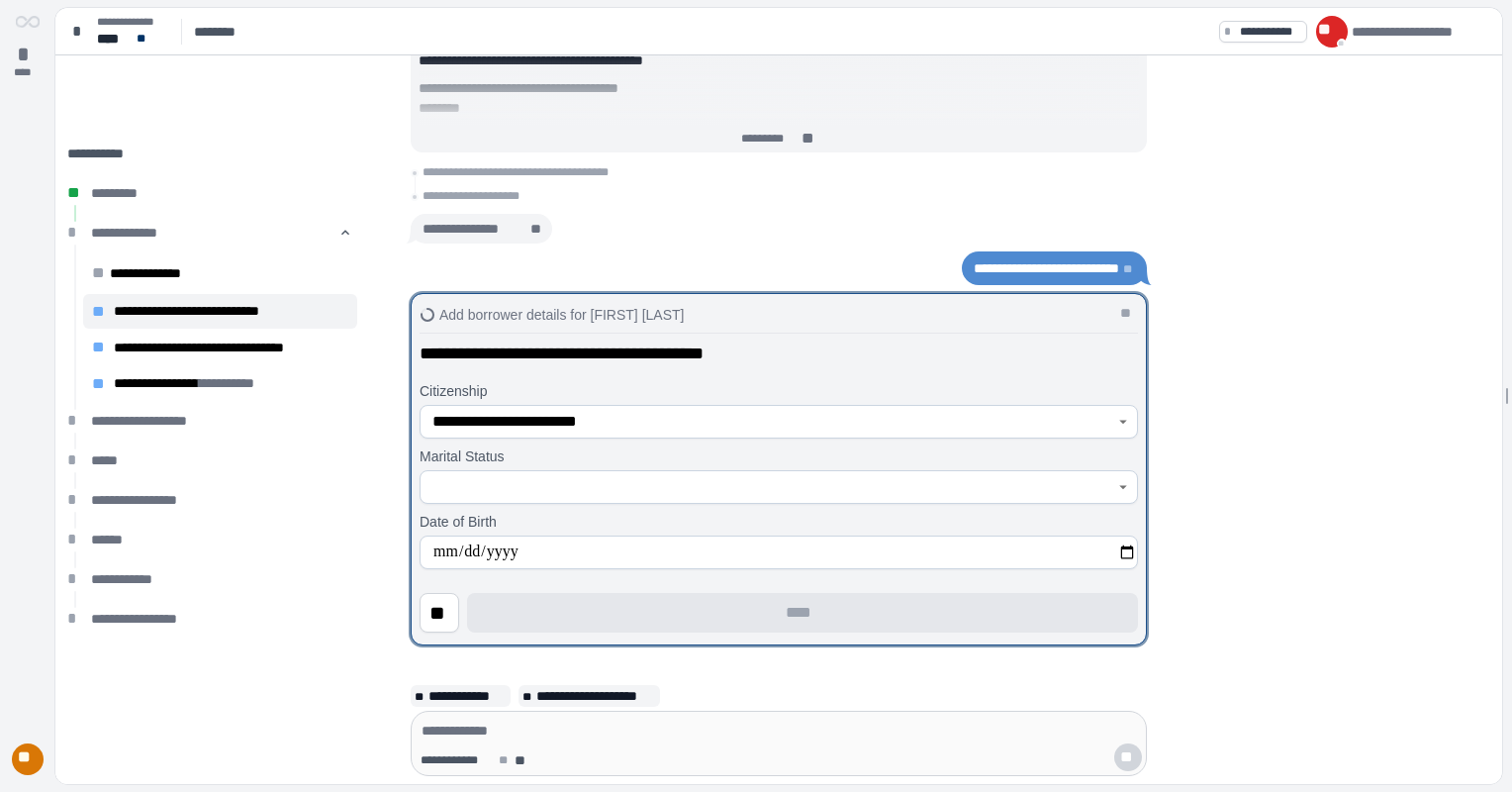 click 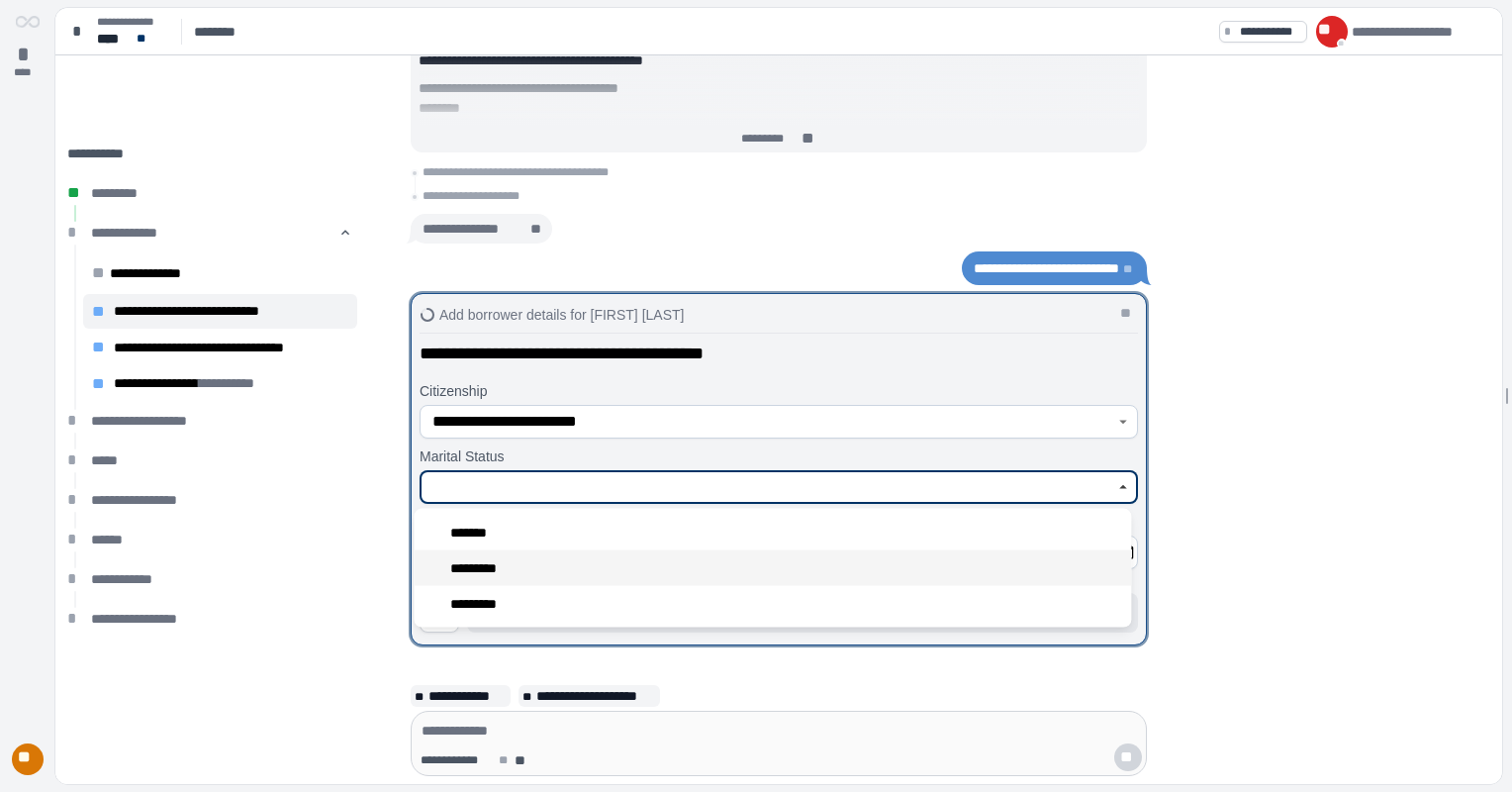 click on "*********" at bounding box center (482, 568) 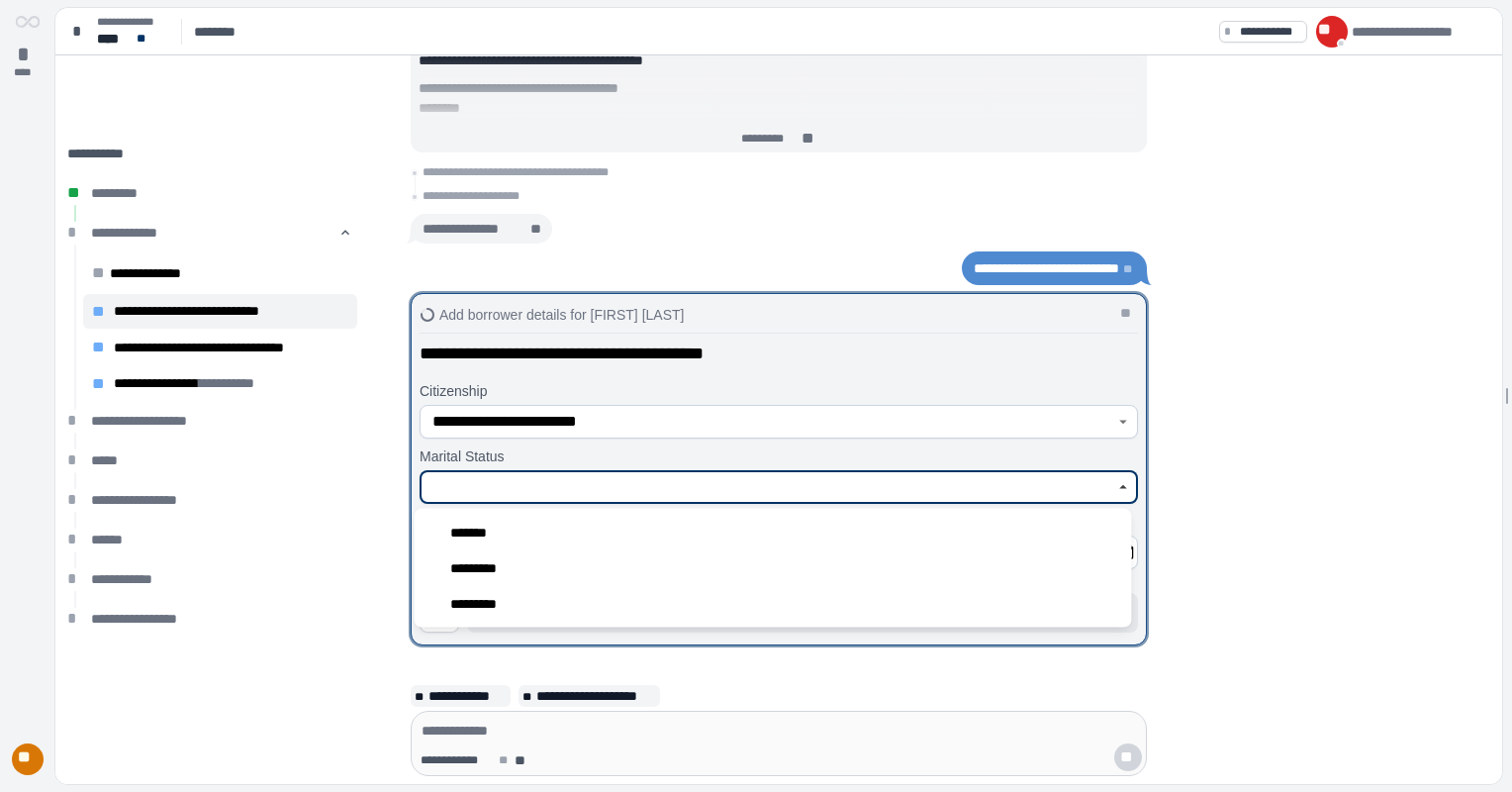 type on "*********" 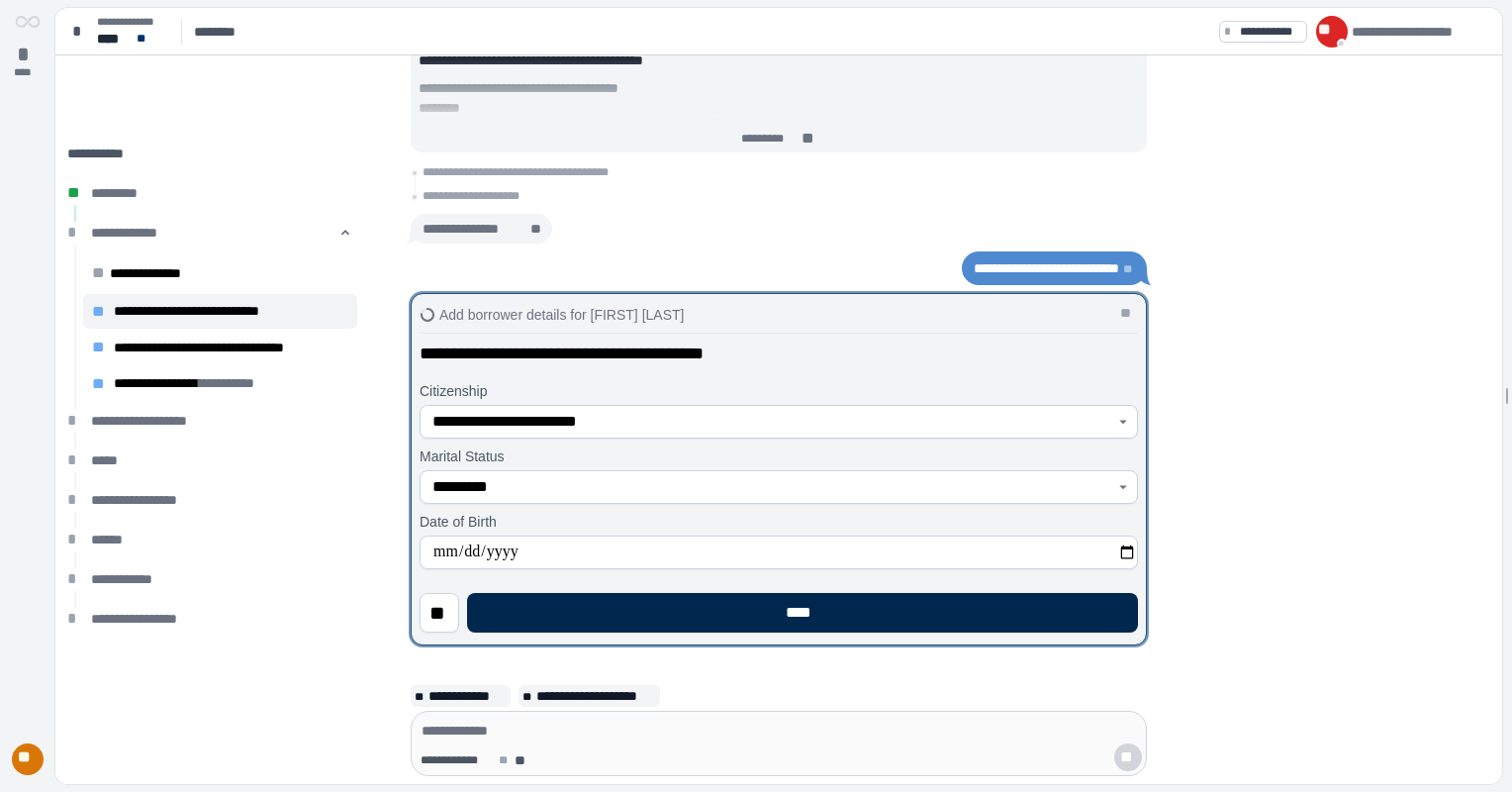 click on "****" at bounding box center (803, 613) 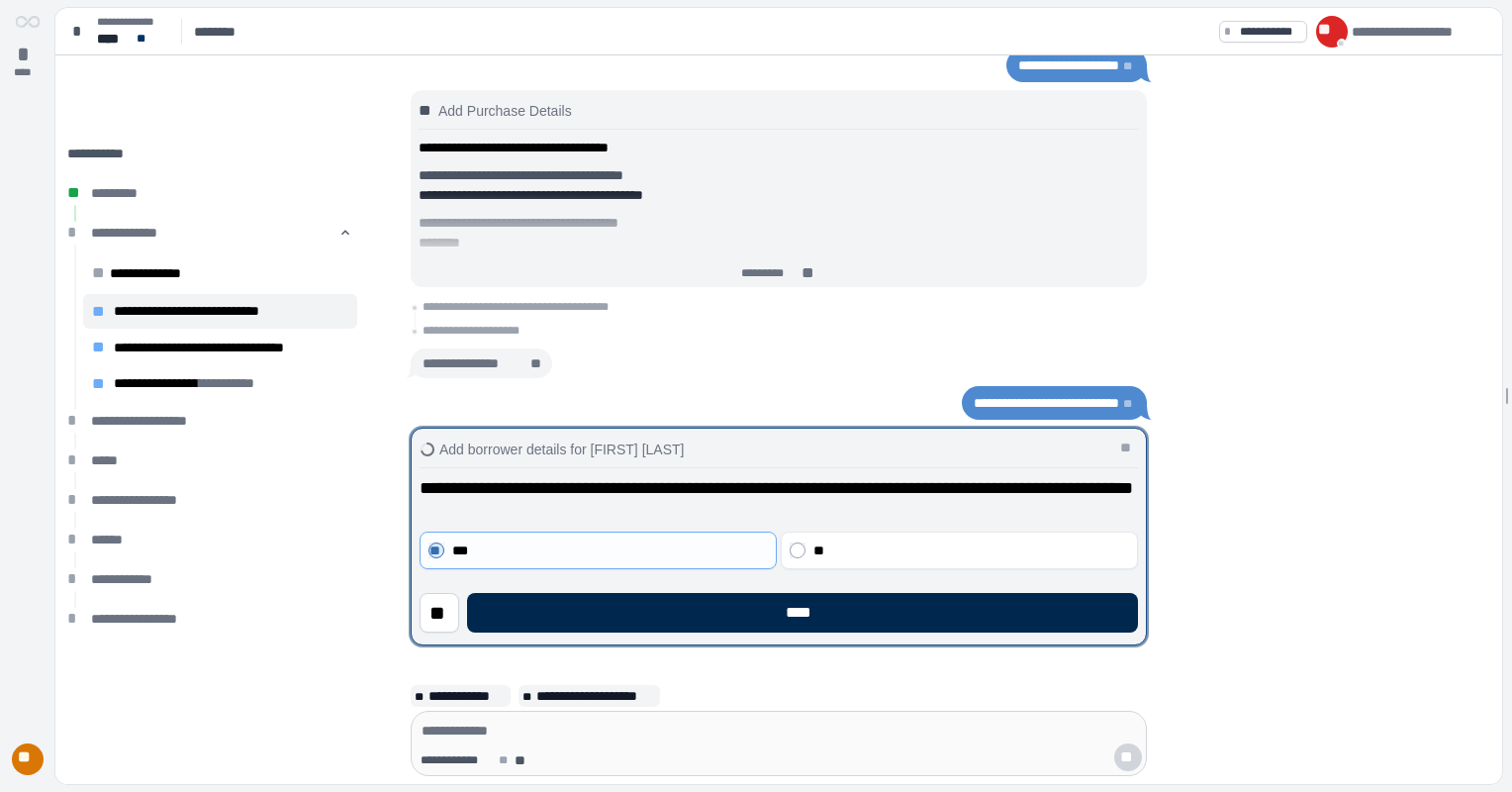 click on "****" at bounding box center (803, 613) 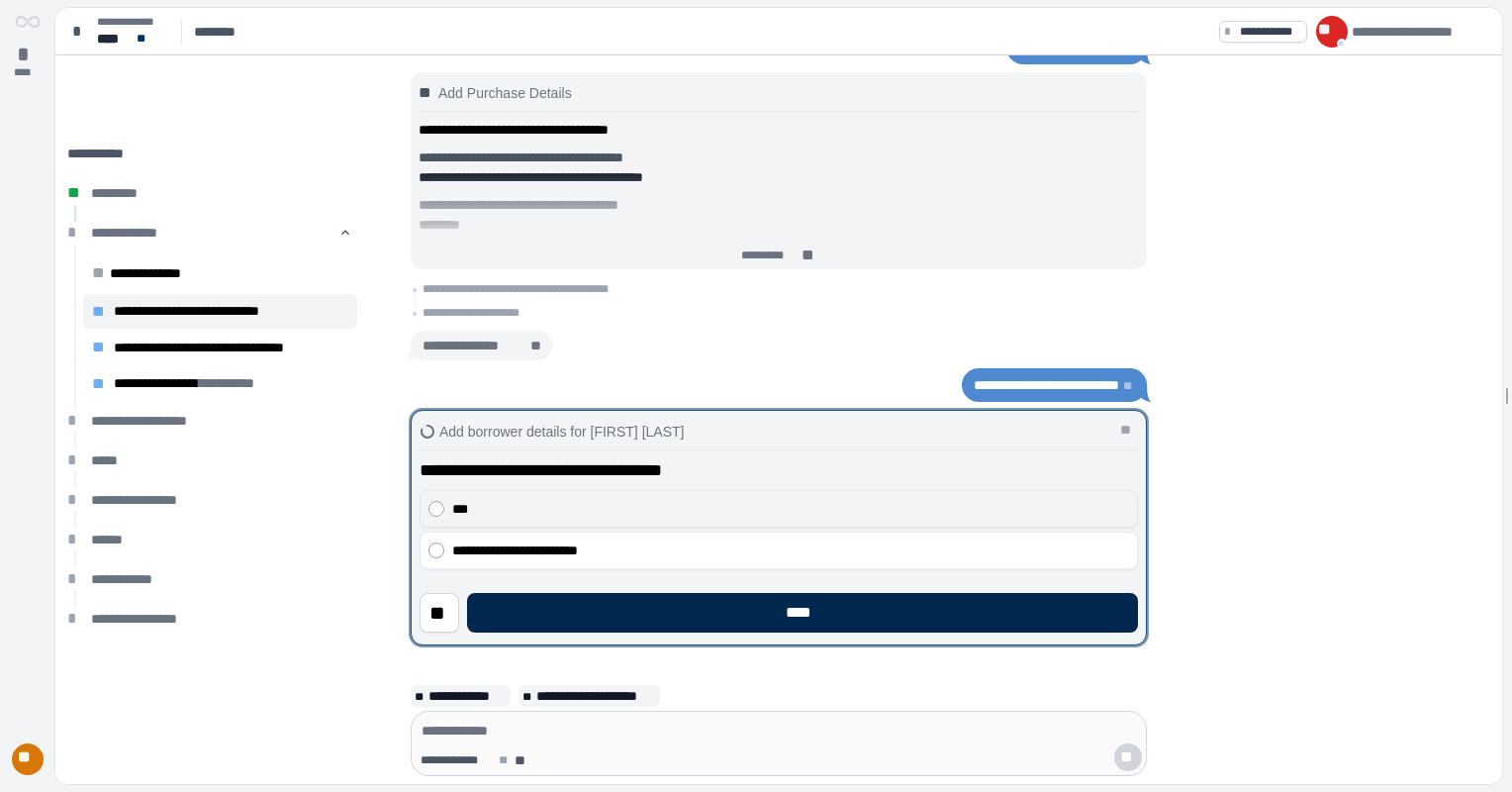 click on "***" at bounding box center [779, 509] 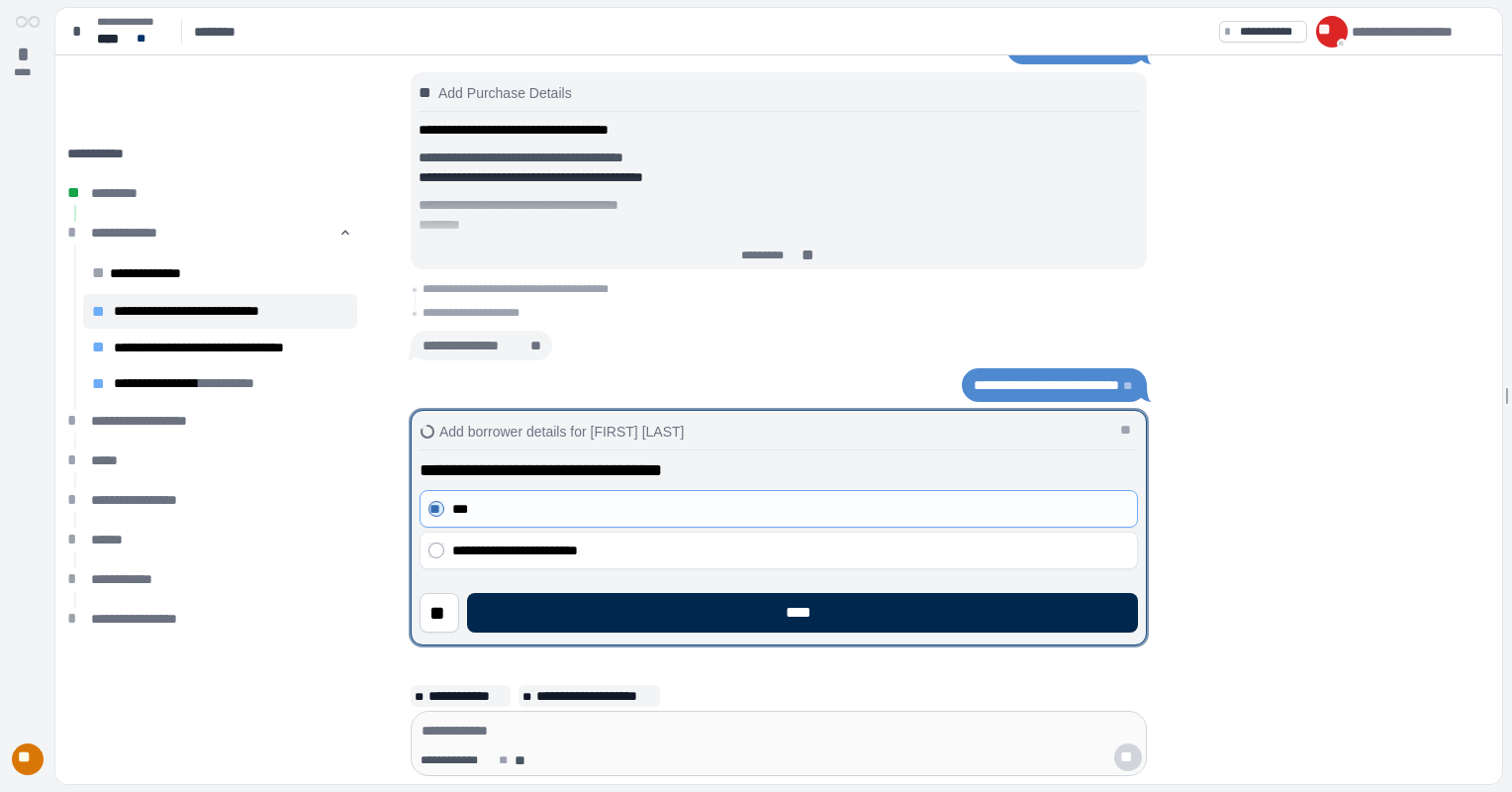 click on "****" at bounding box center (803, 613) 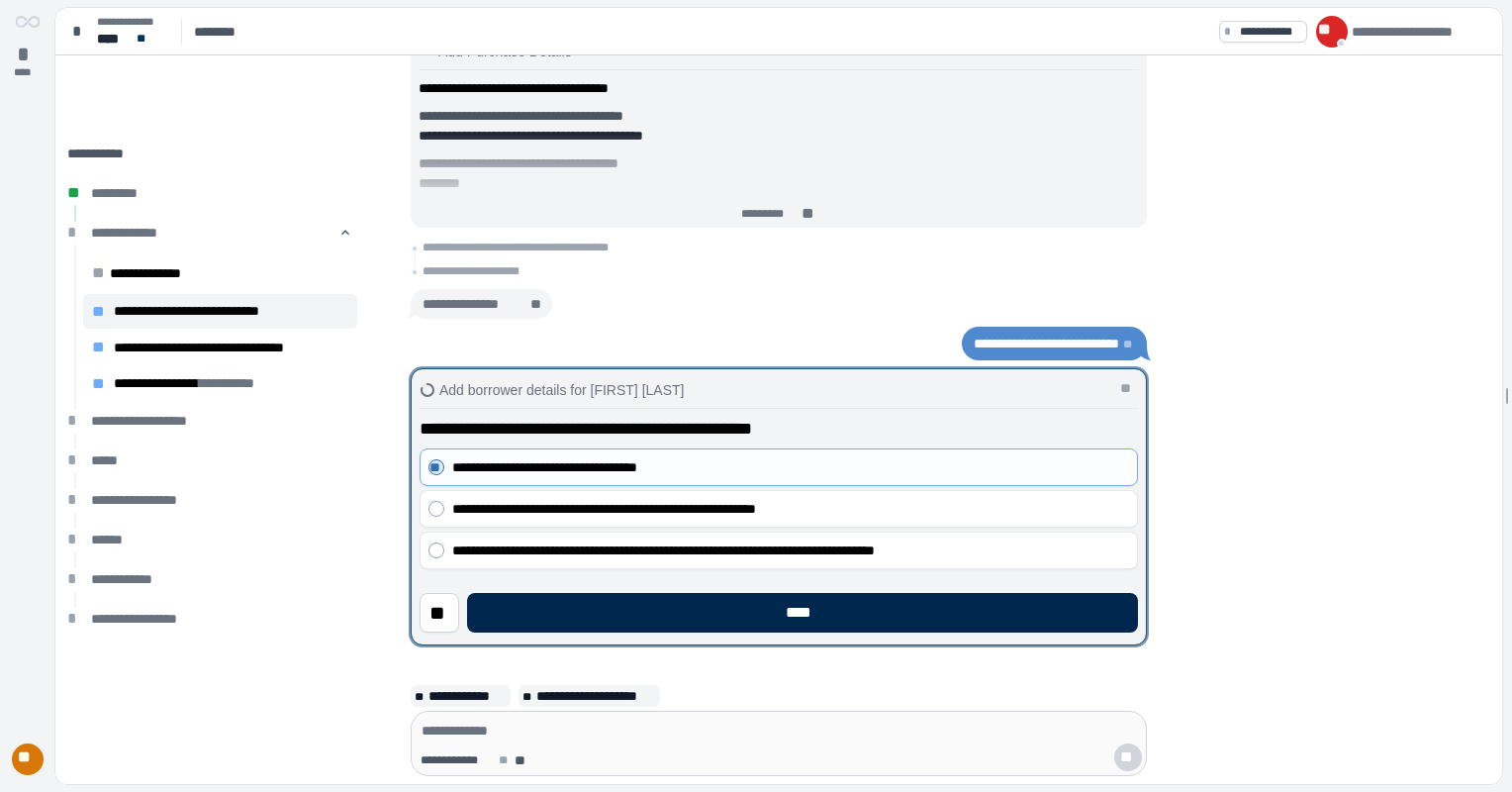 click on "****" at bounding box center (803, 613) 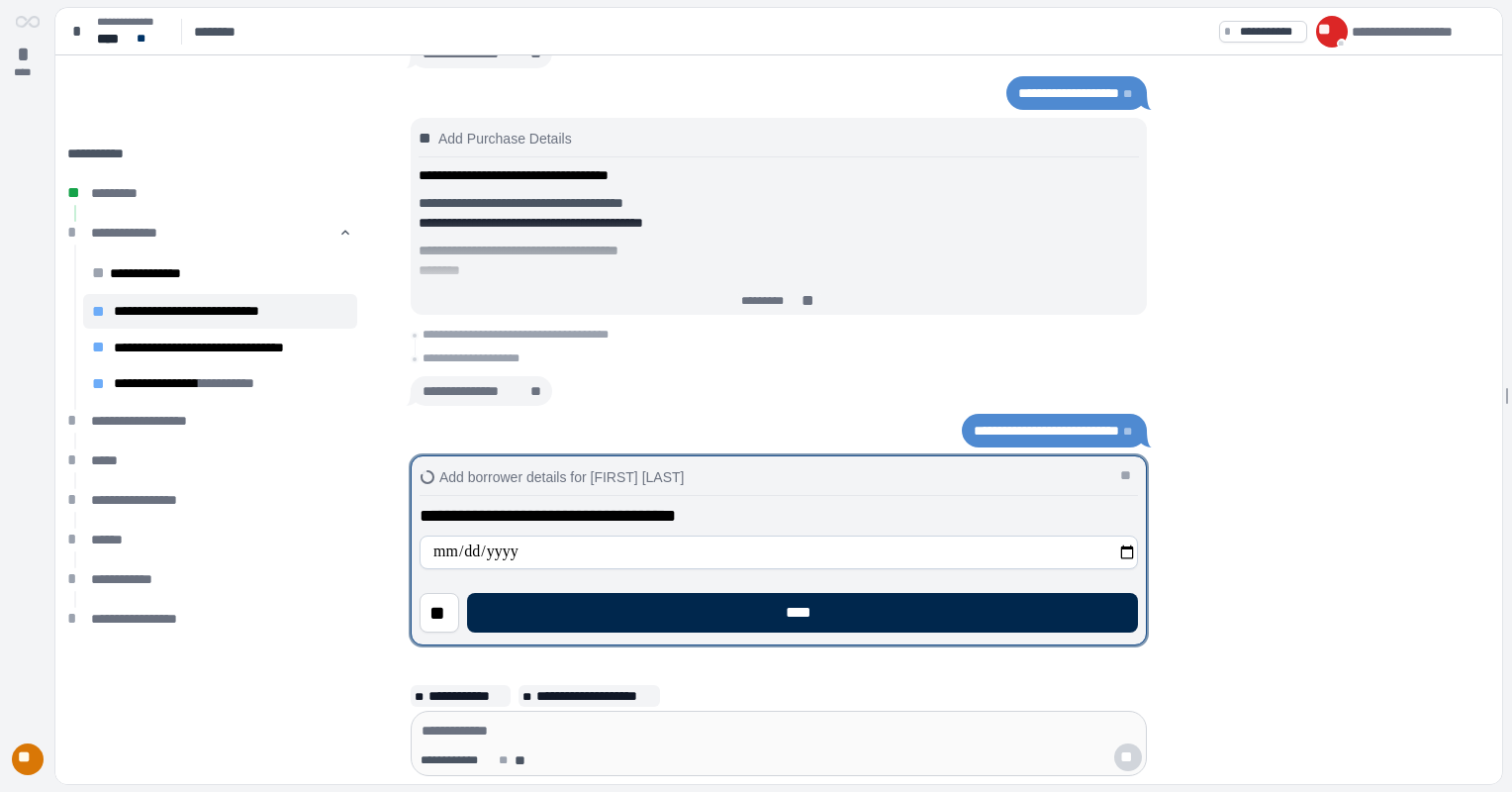 type on "**********" 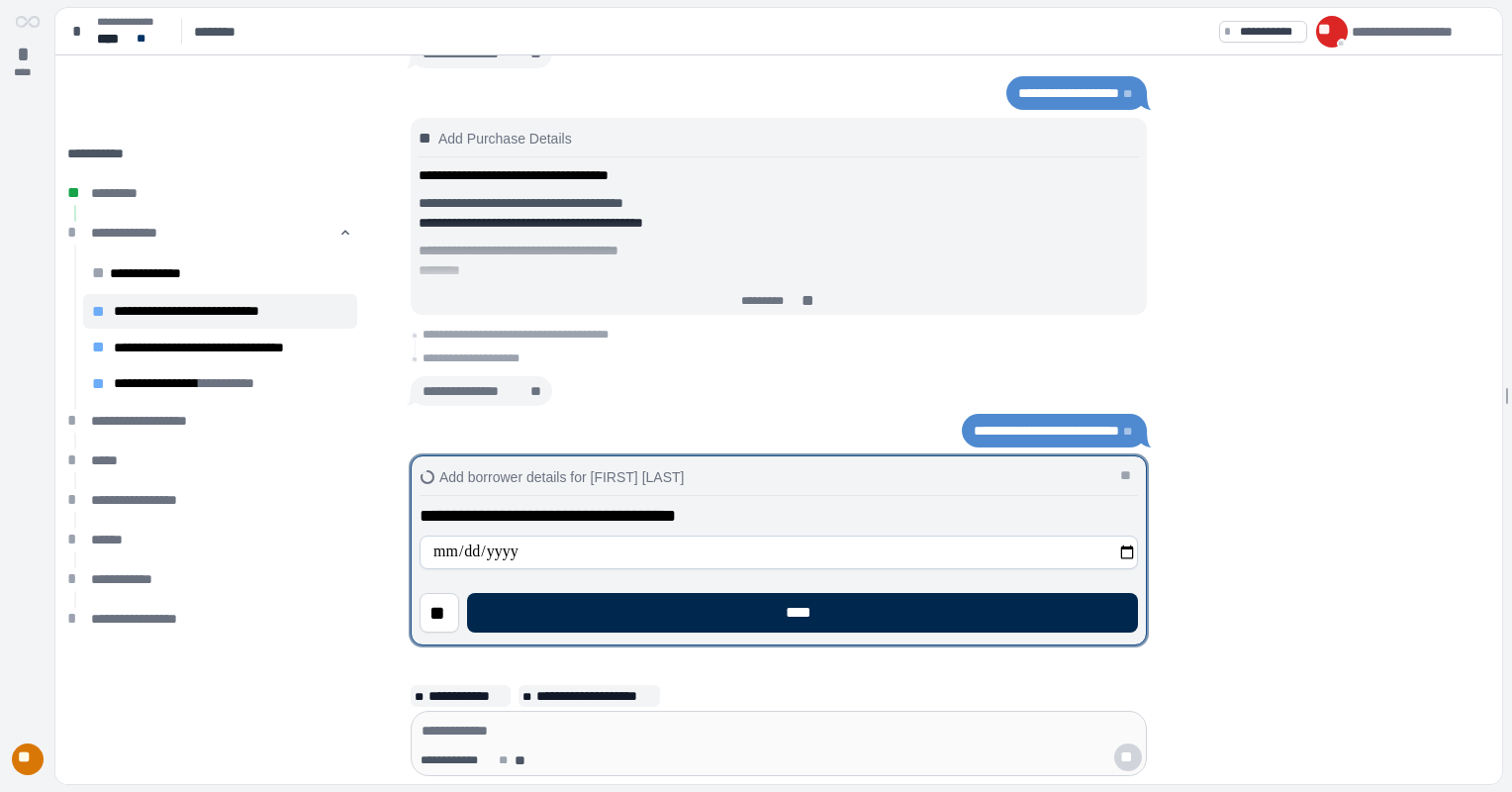 click on "****" at bounding box center (803, 613) 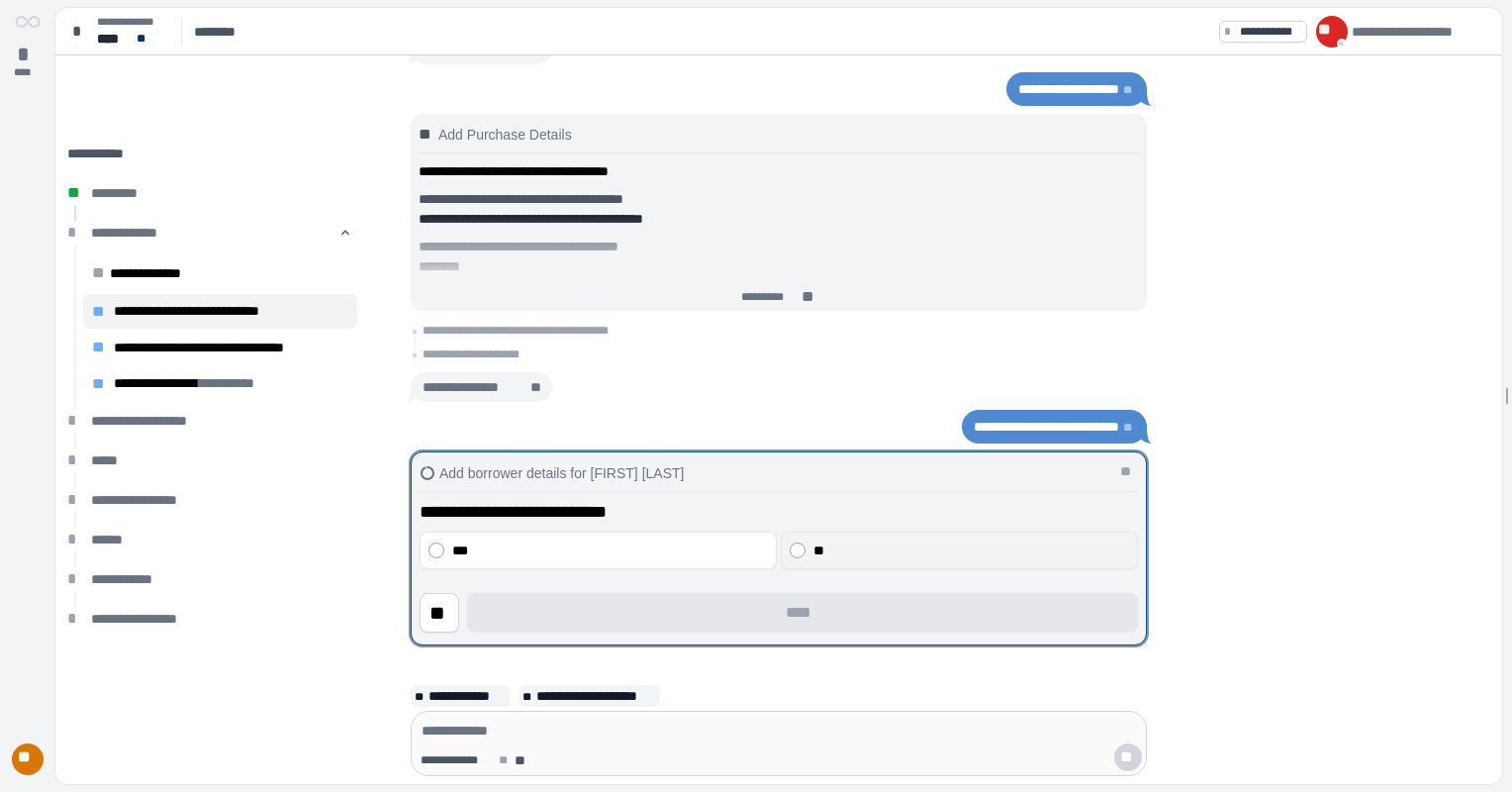 click on "**" at bounding box center (959, 550) 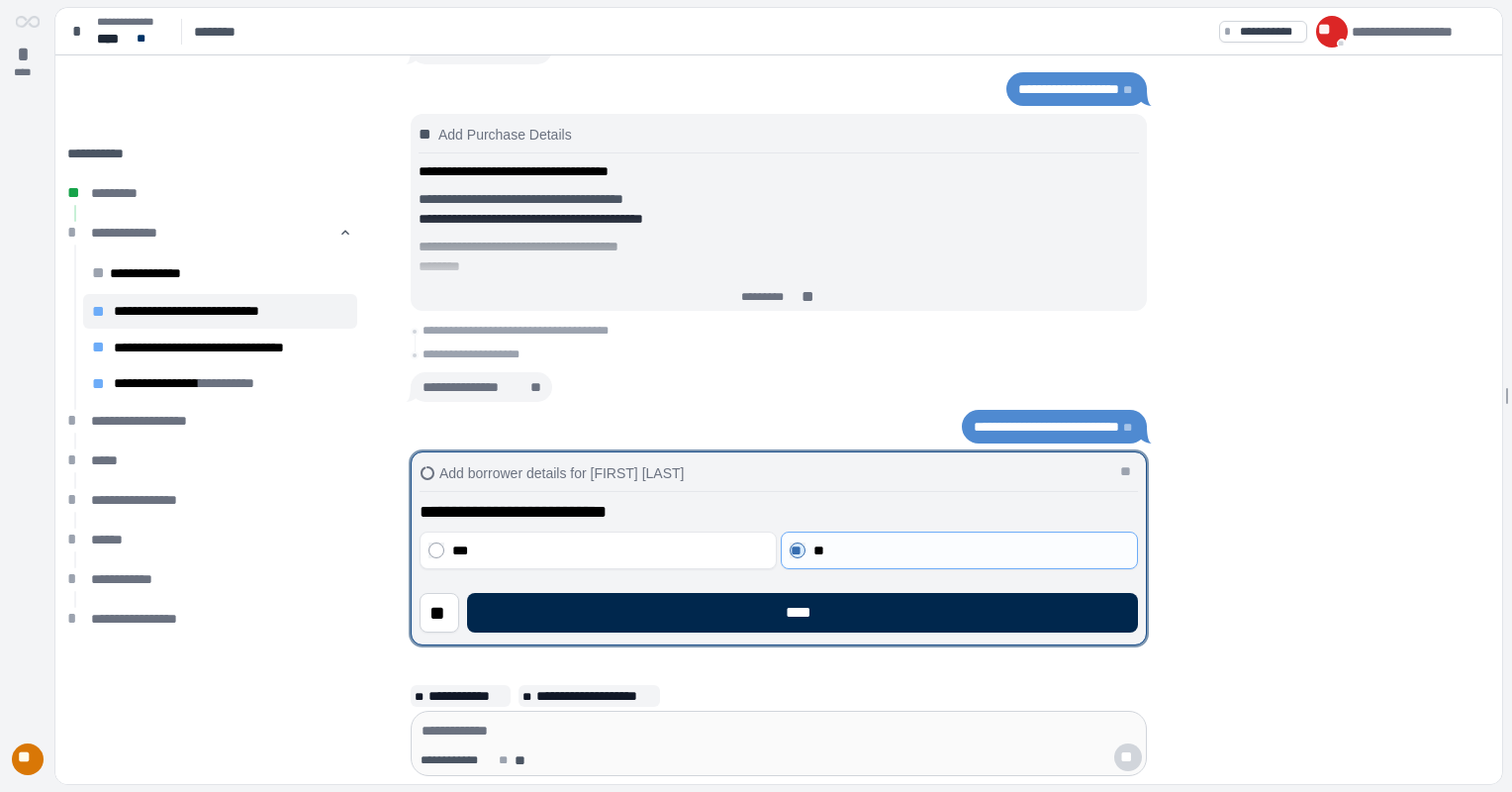 click on "****" at bounding box center [803, 613] 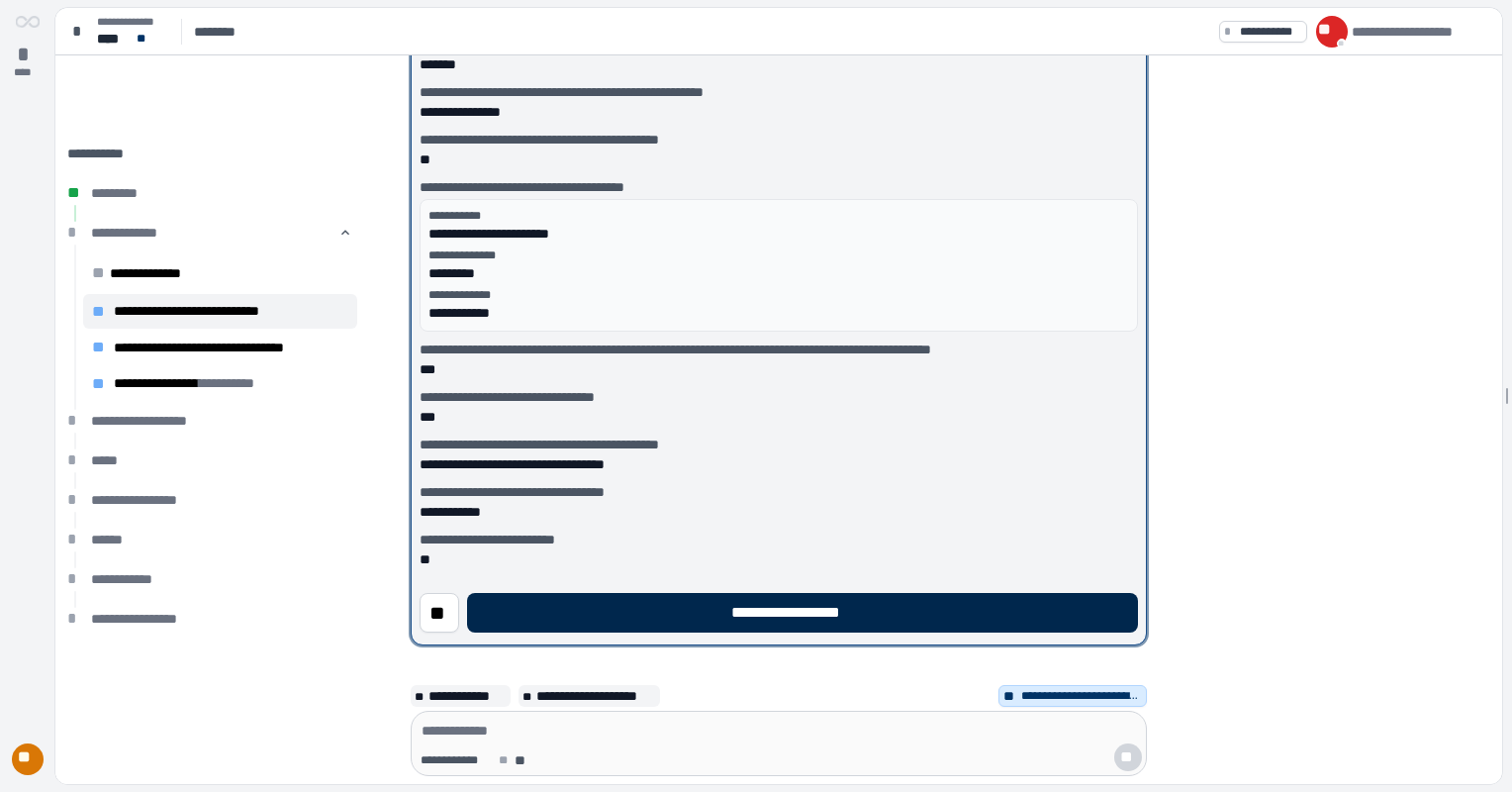 click on "**********" at bounding box center (803, 613) 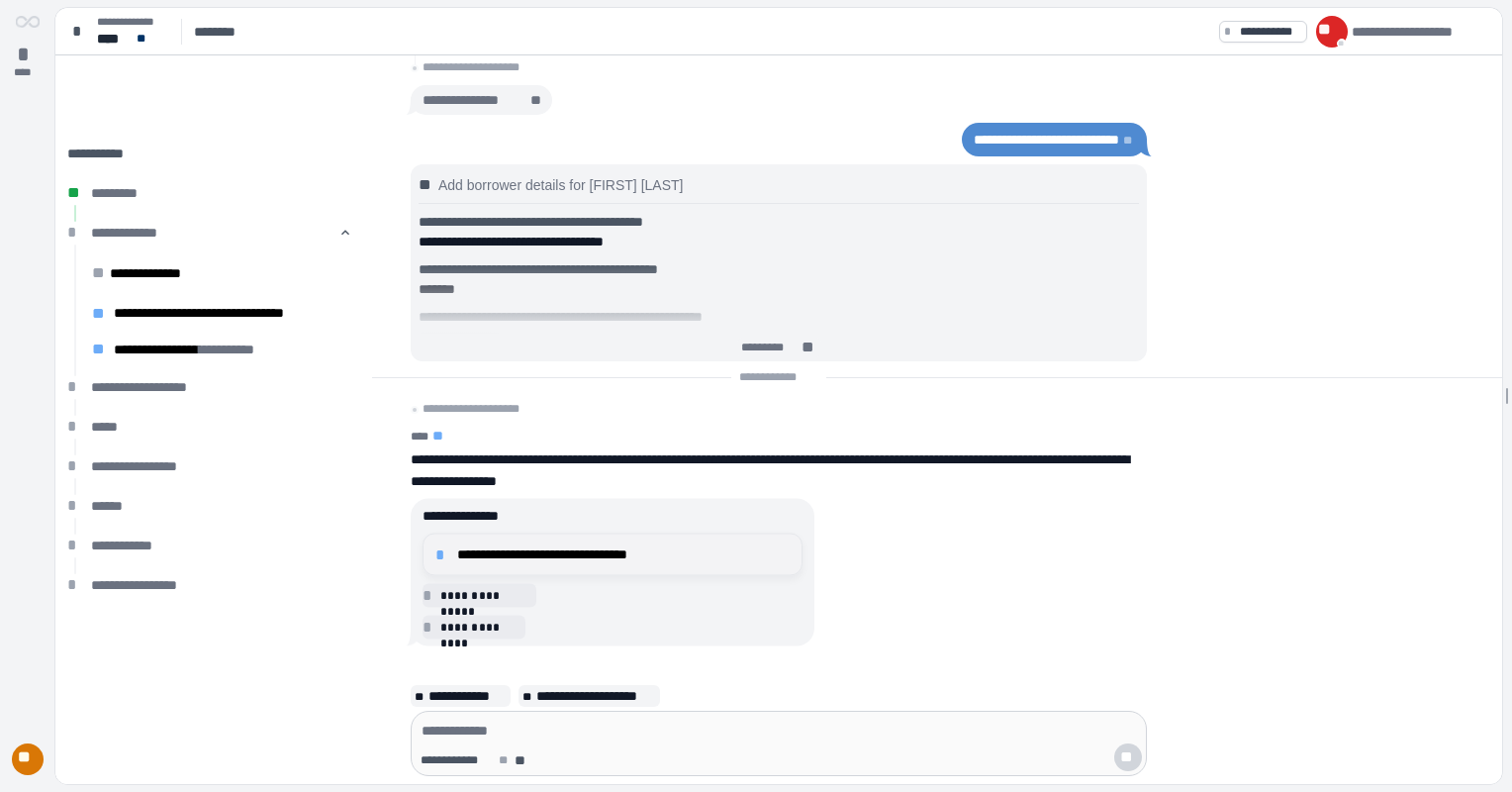 click on "*" at bounding box center (443, 554) 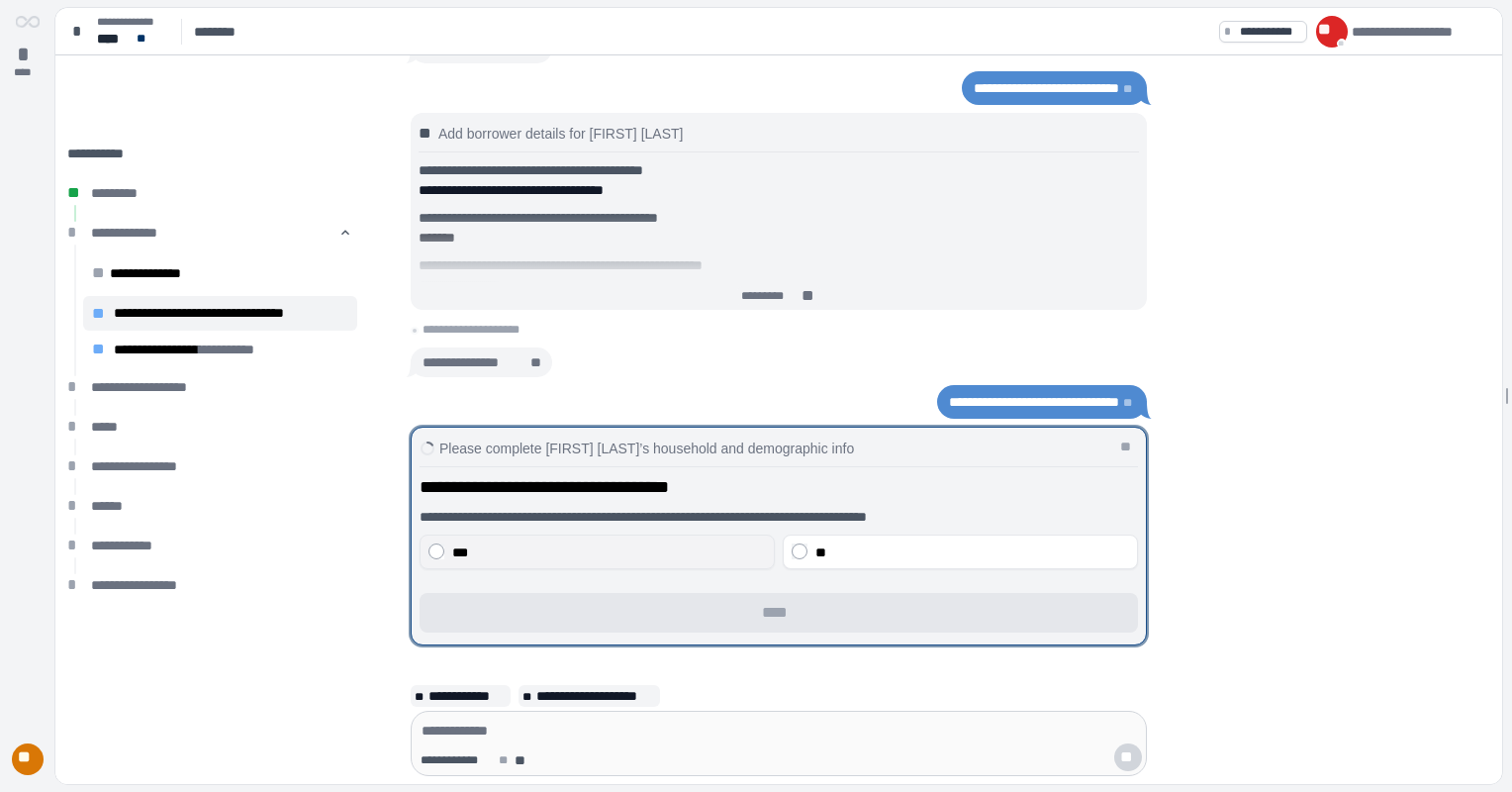 click on "***" at bounding box center [597, 551] 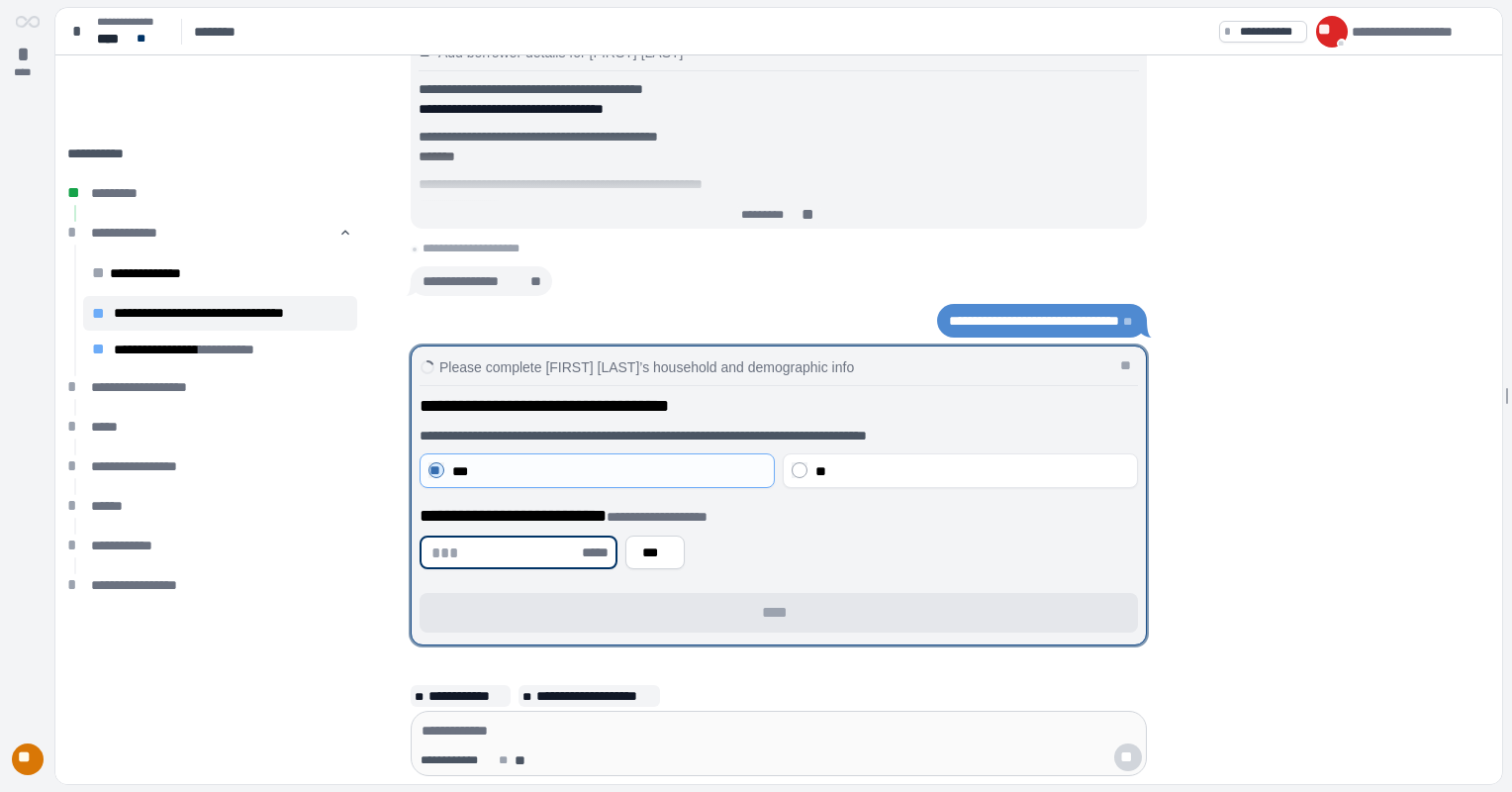 click at bounding box center (505, 552) 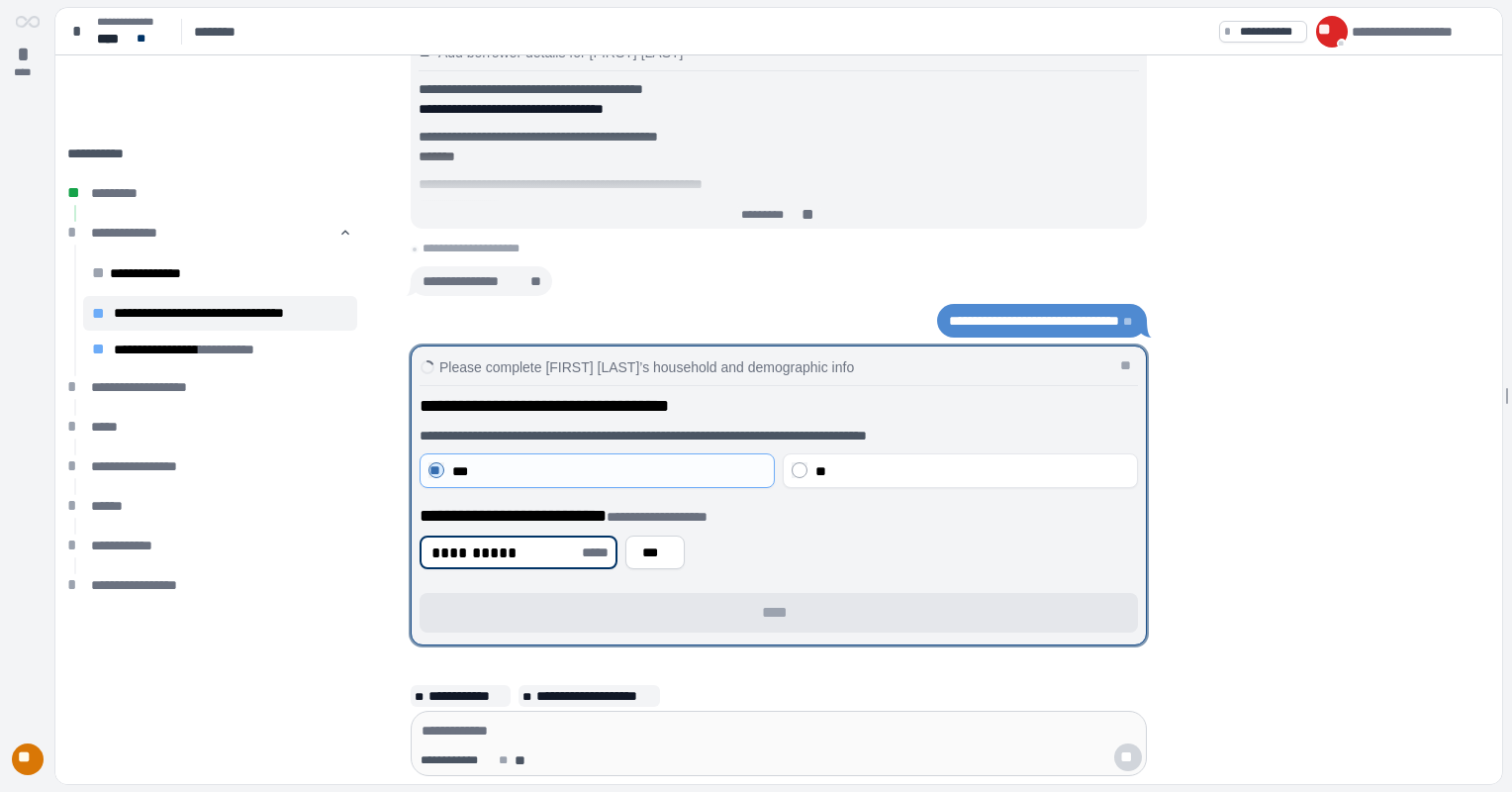 type on "**********" 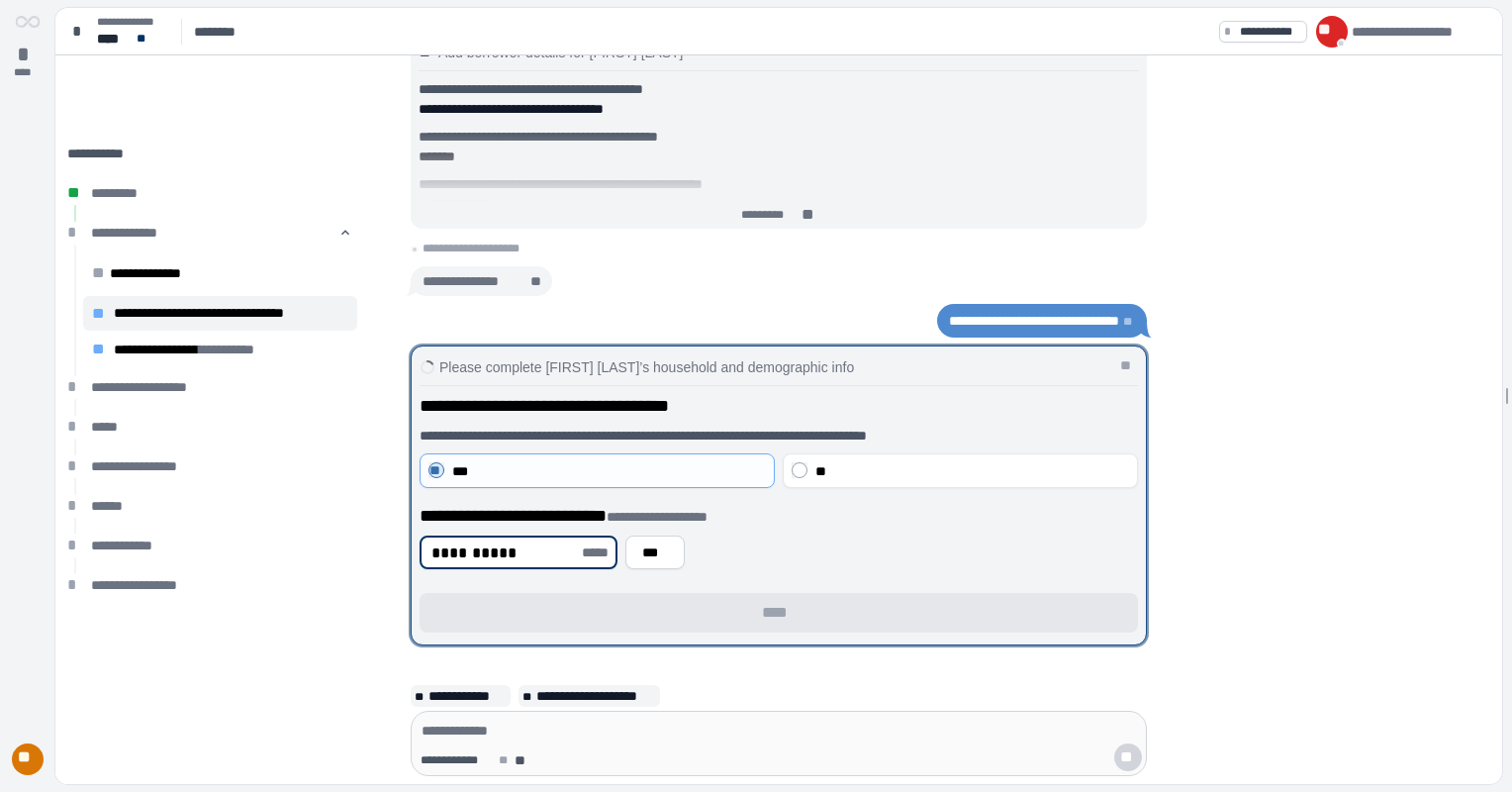 type 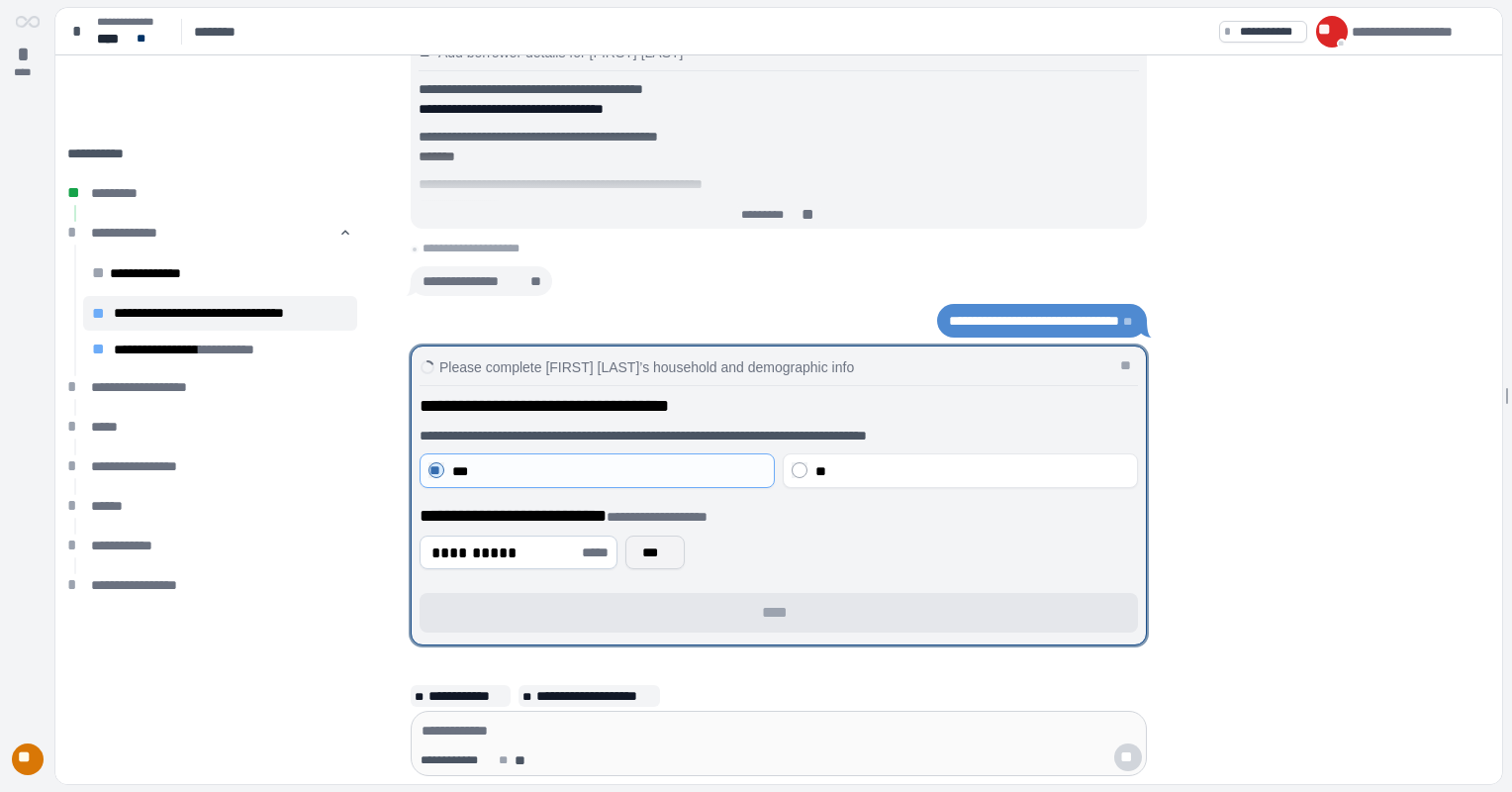 click on "***" at bounding box center (655, 552) 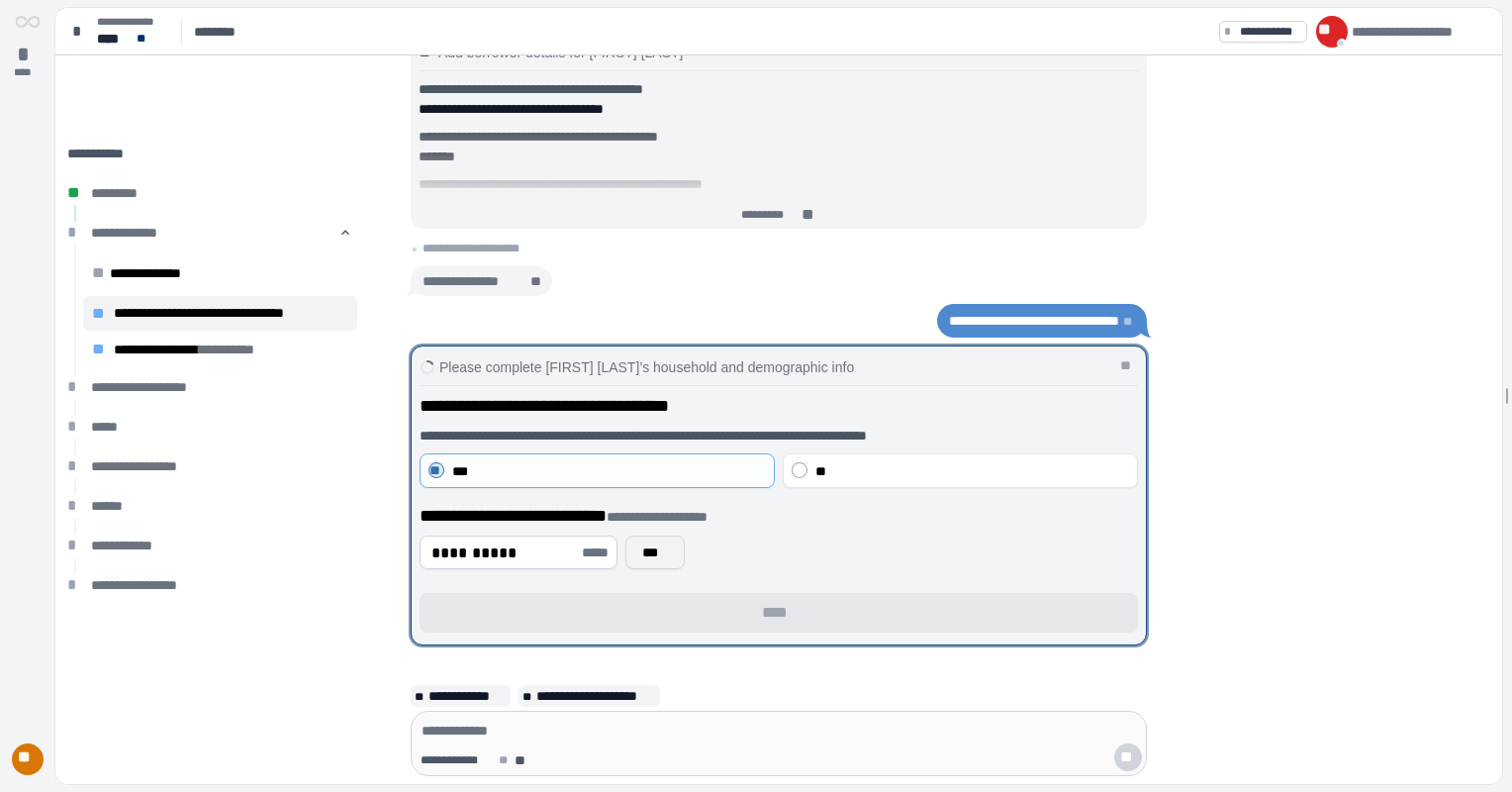 type 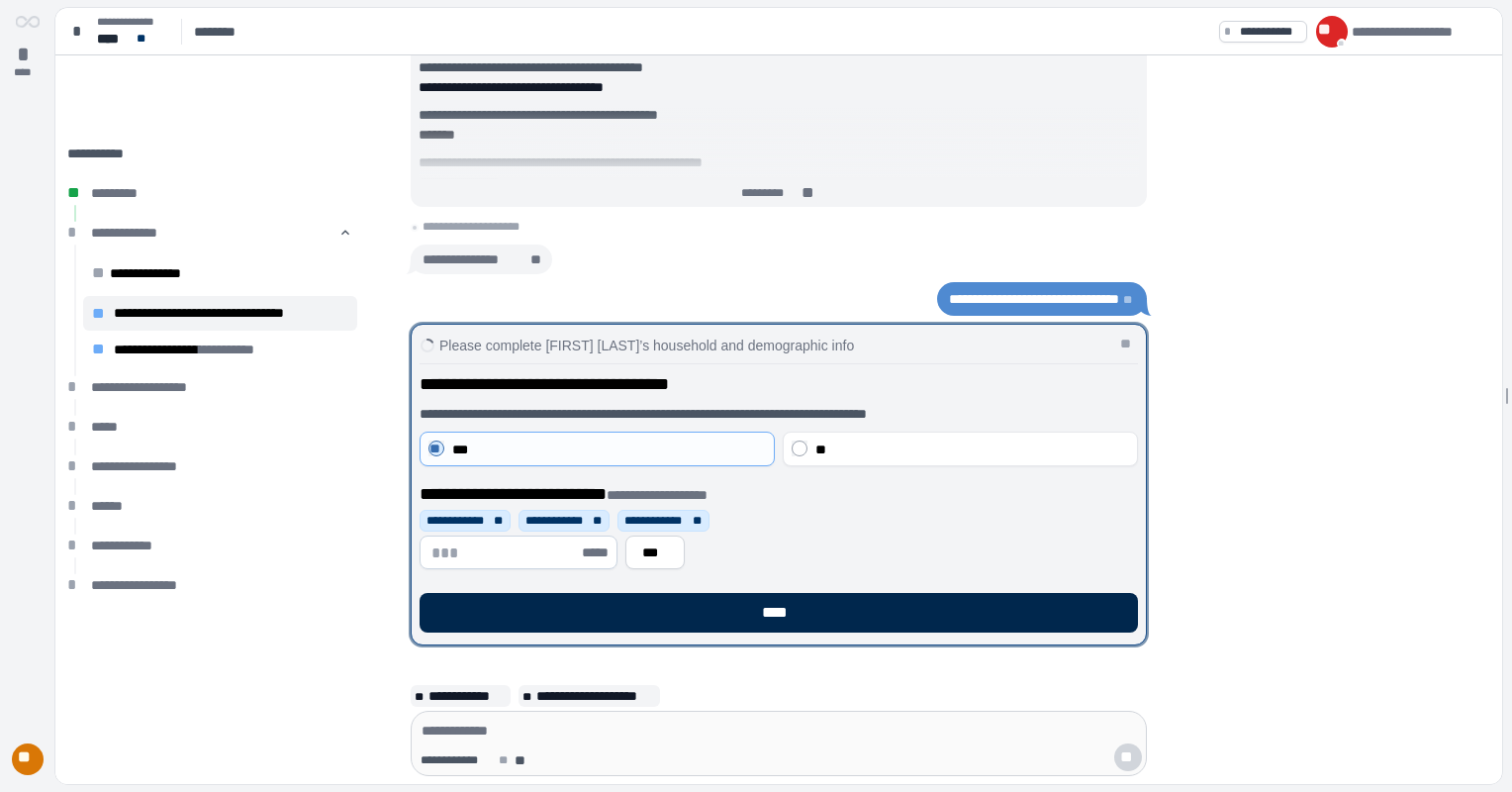 click on "****" at bounding box center [779, 613] 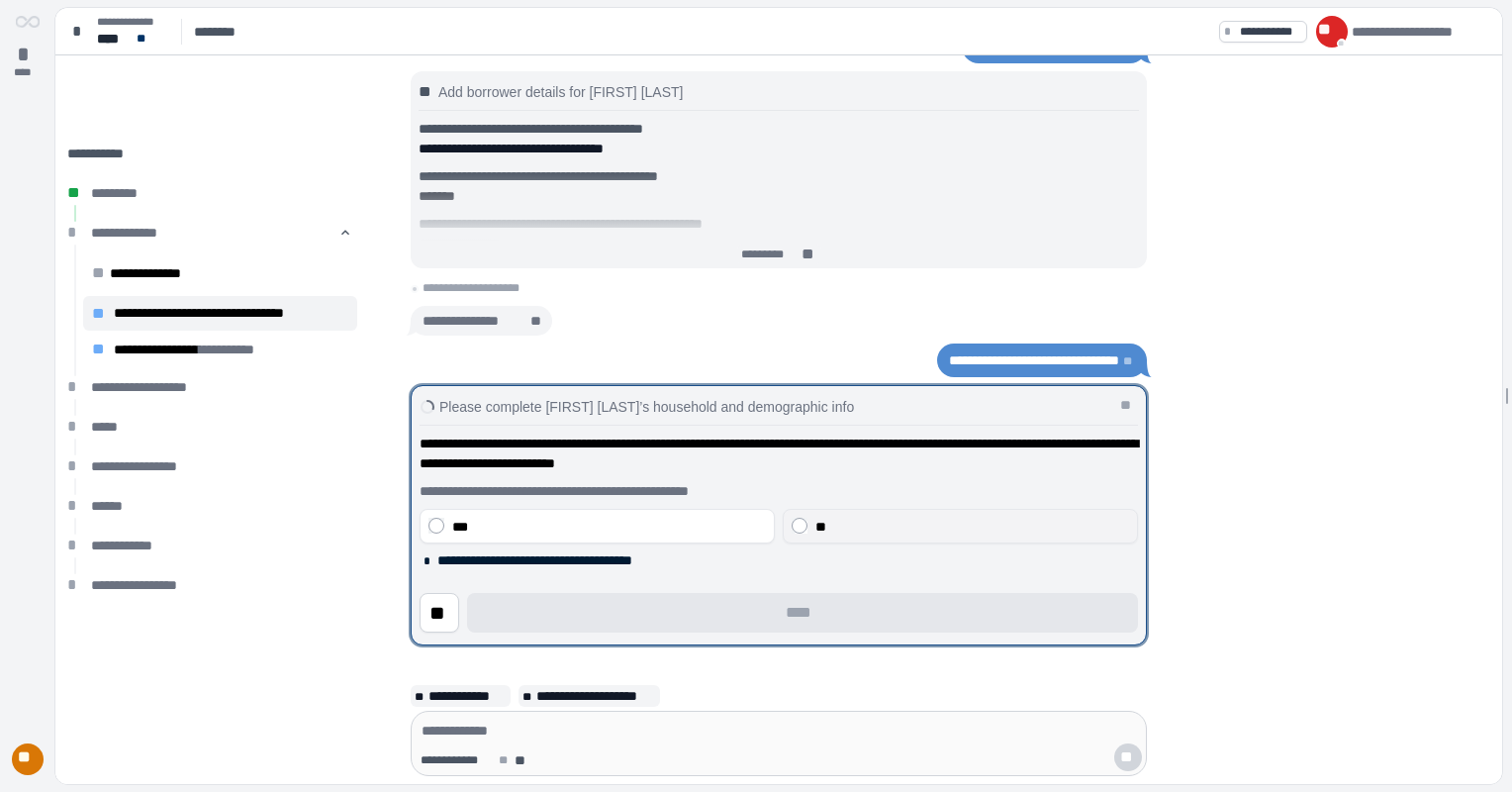 click on "**" at bounding box center [960, 526] 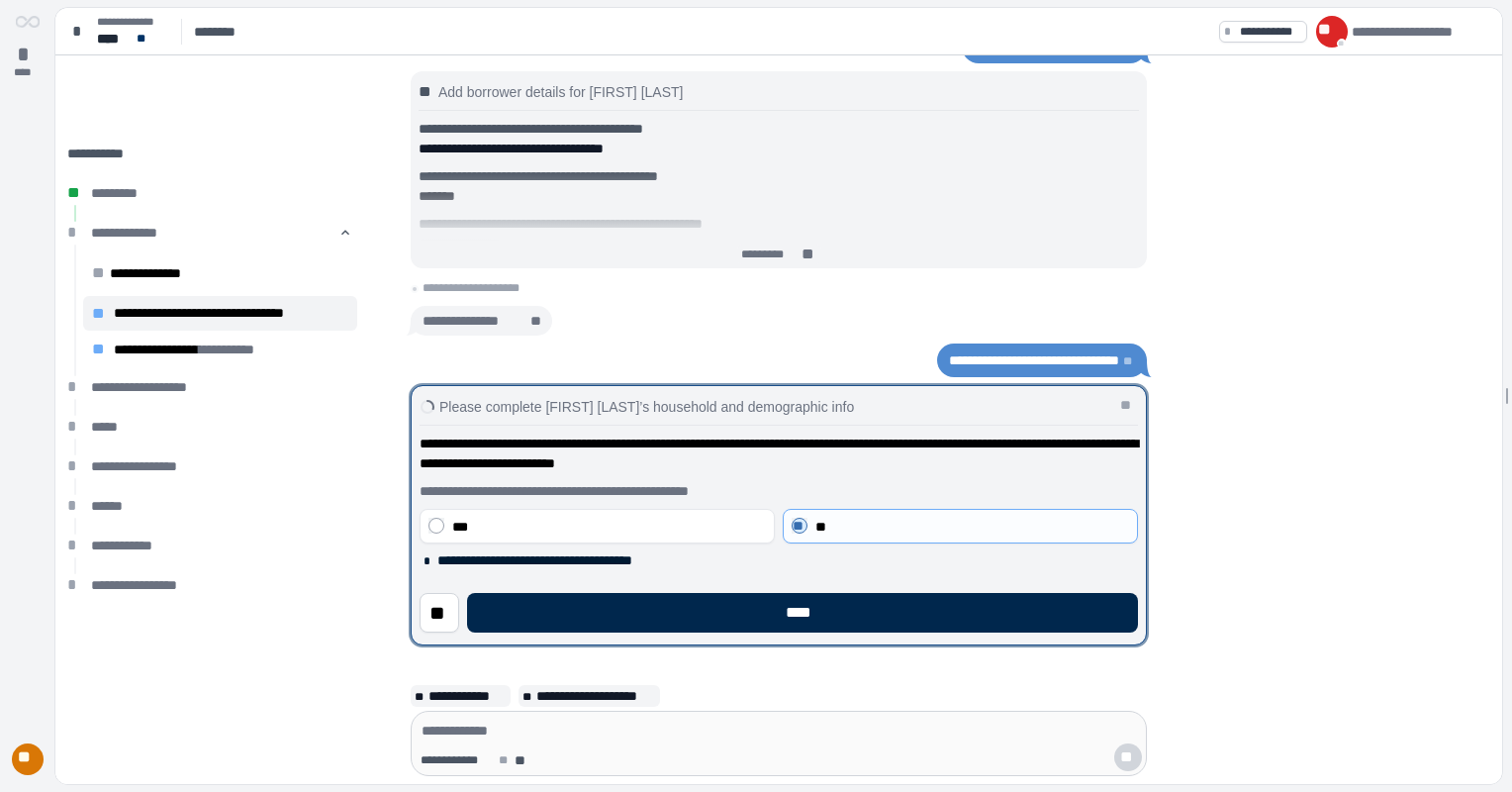 click on "****" at bounding box center (803, 613) 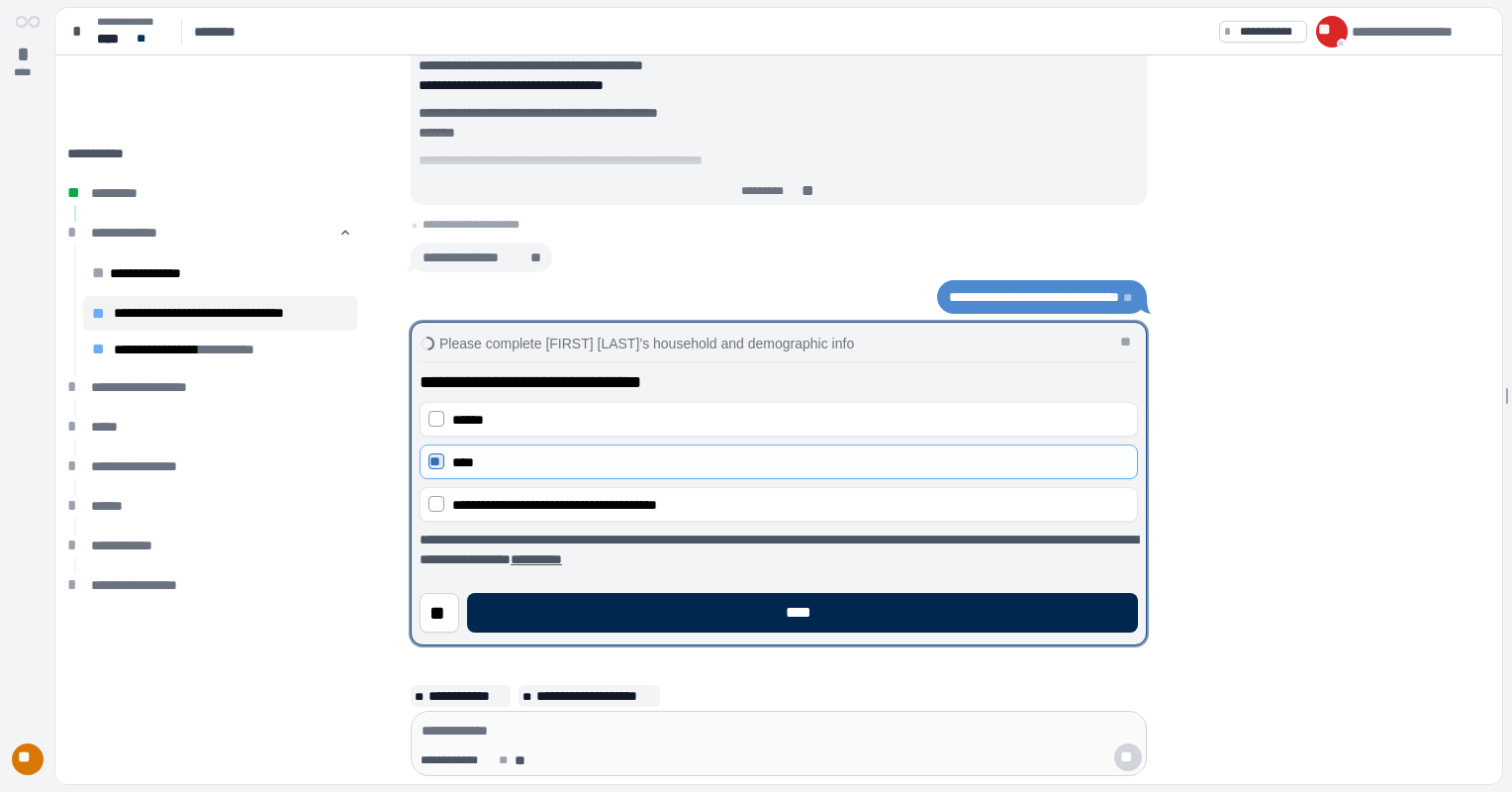 click on "****" at bounding box center [803, 613] 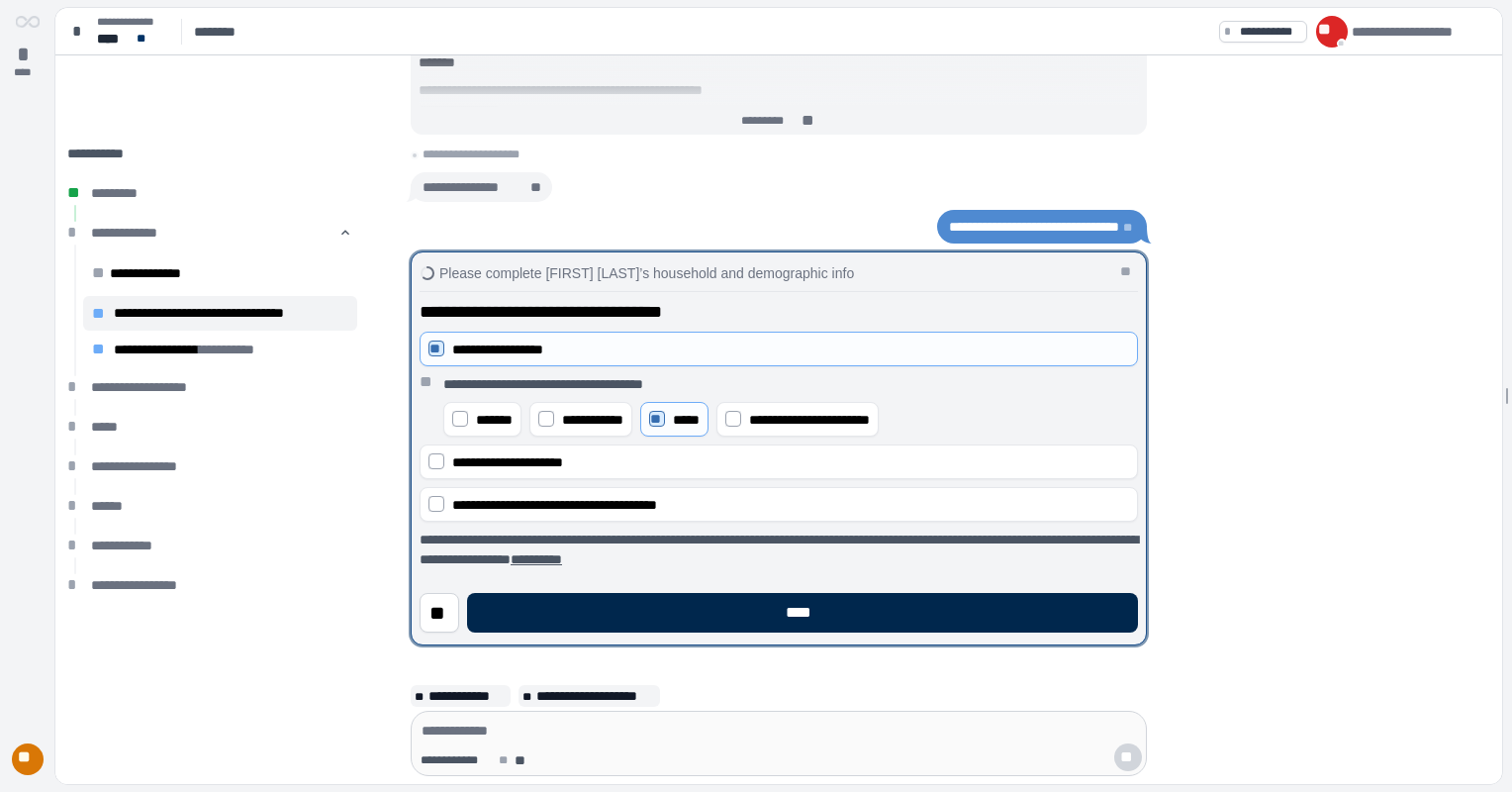 click on "****" at bounding box center (803, 613) 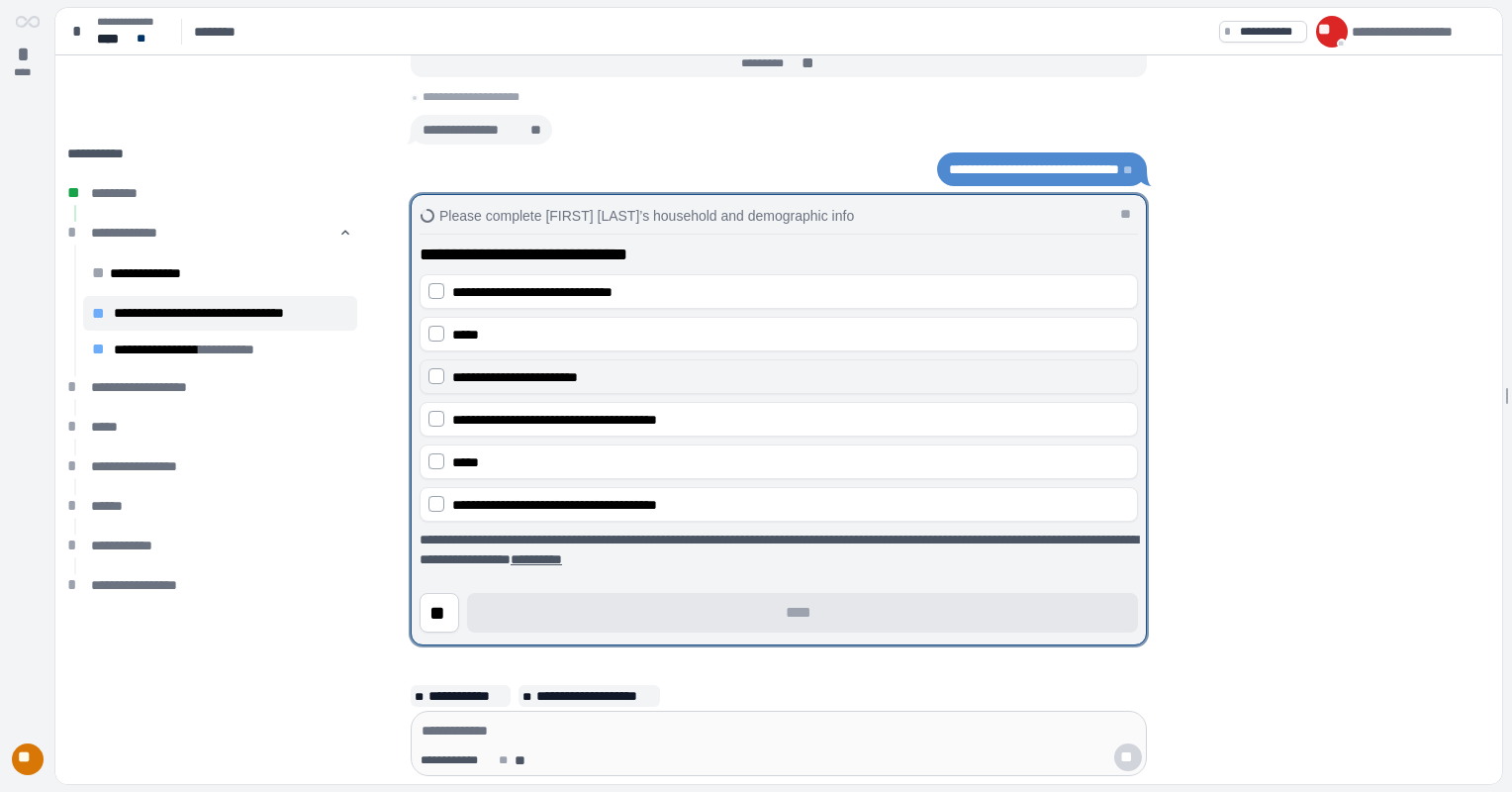 click on "**********" at bounding box center (779, 376) 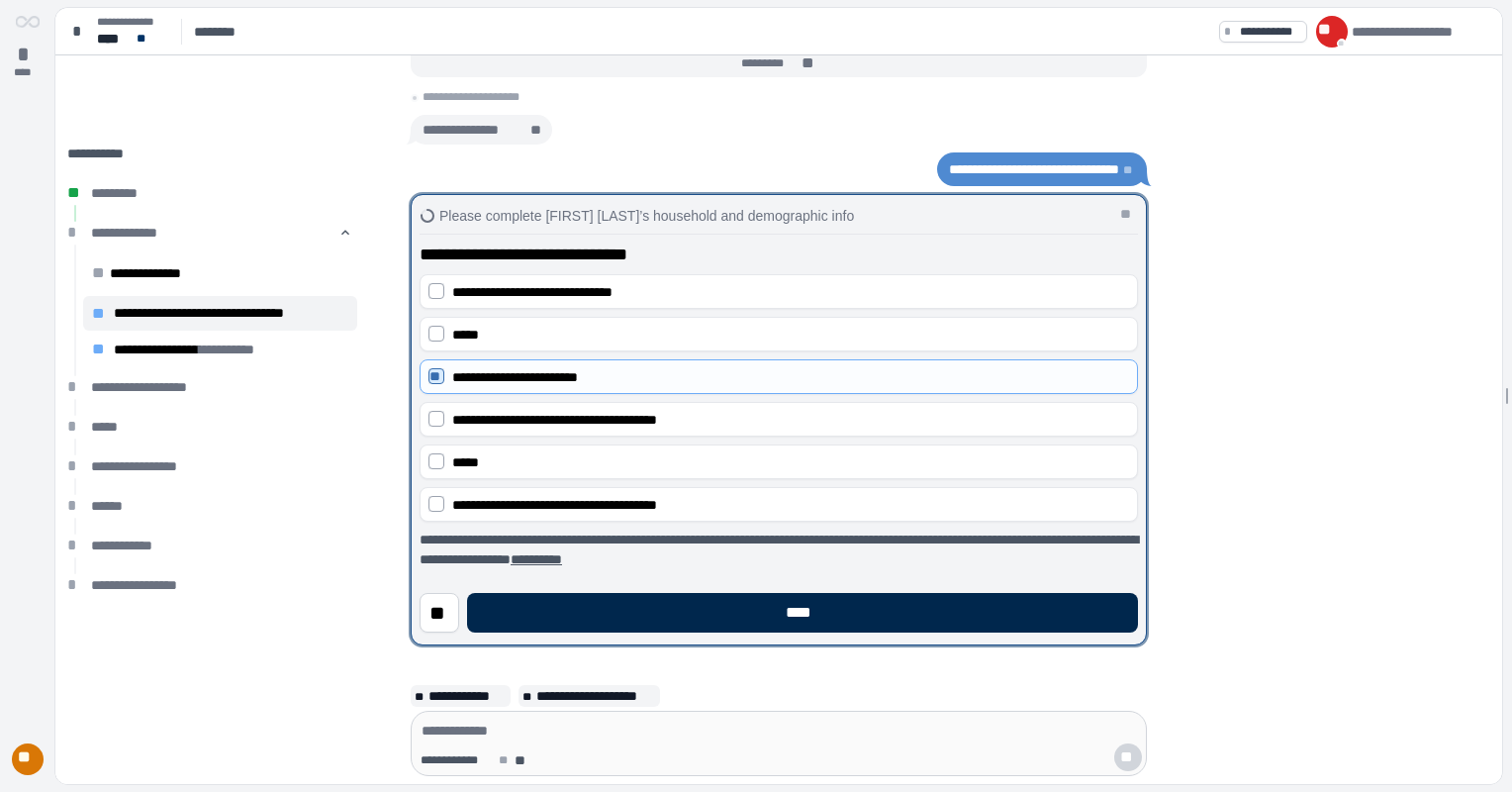 click on "****" at bounding box center (803, 613) 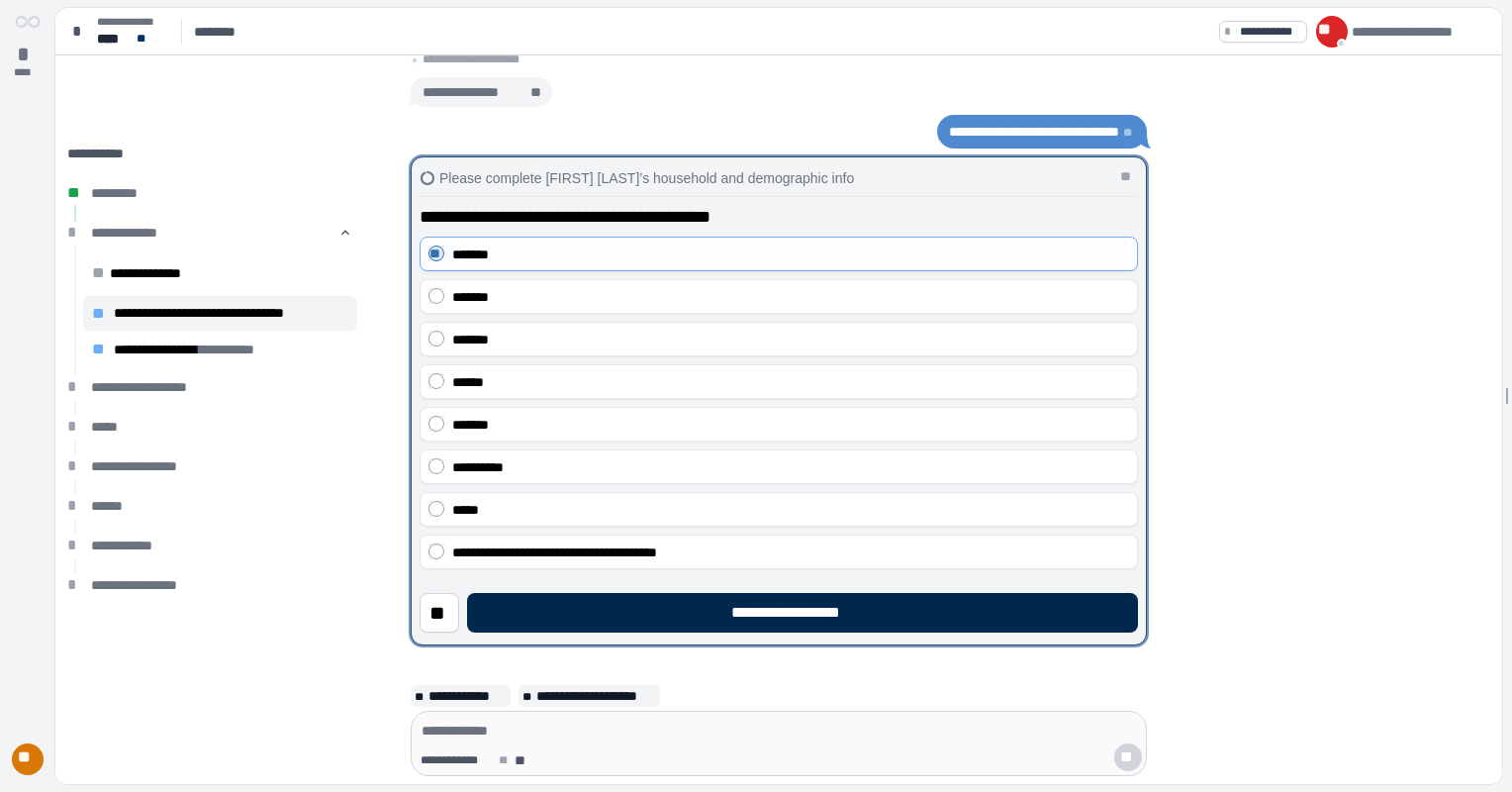 click on "**********" at bounding box center (803, 613) 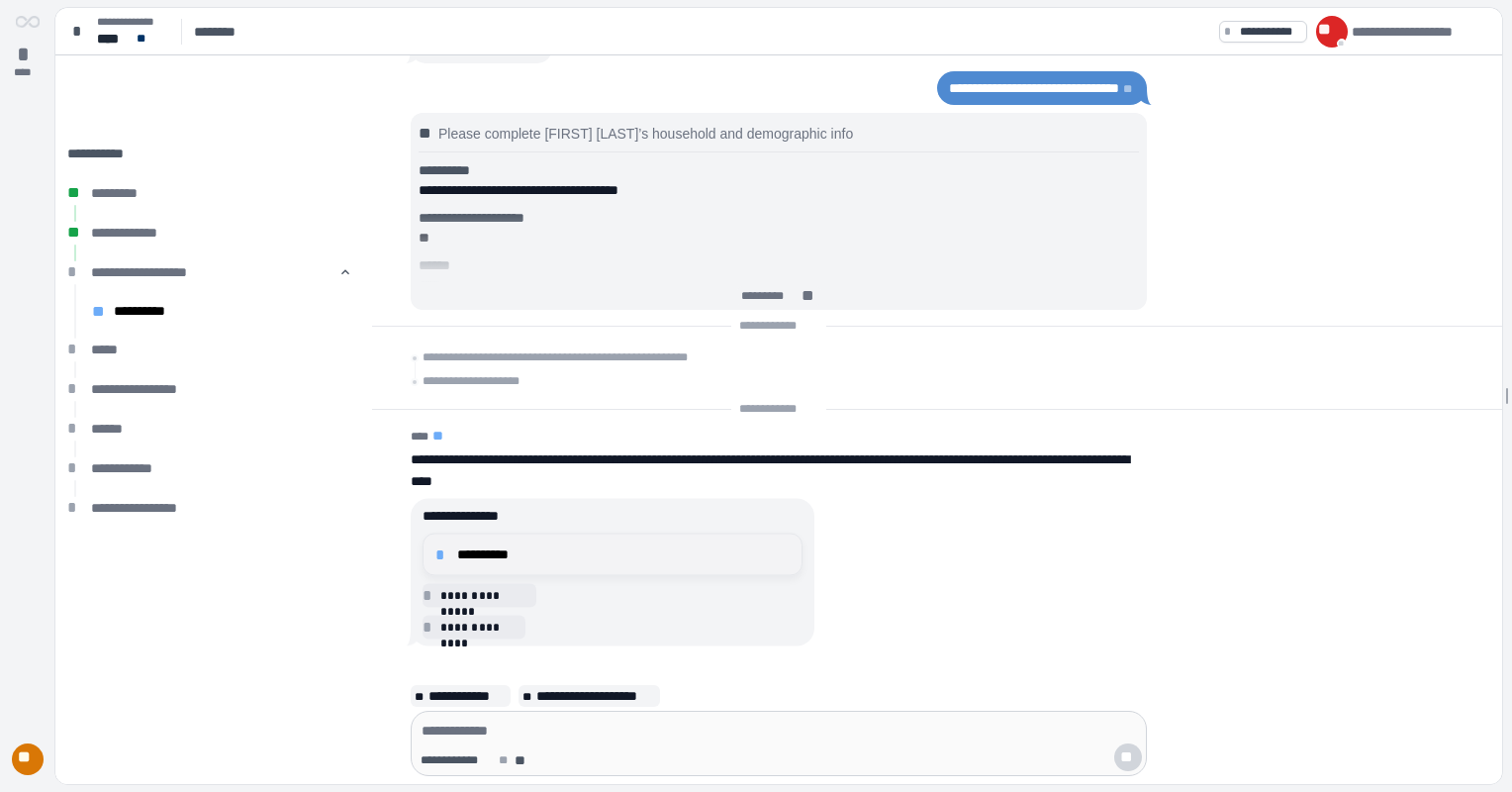 click on "**********" at bounding box center (613, 554) 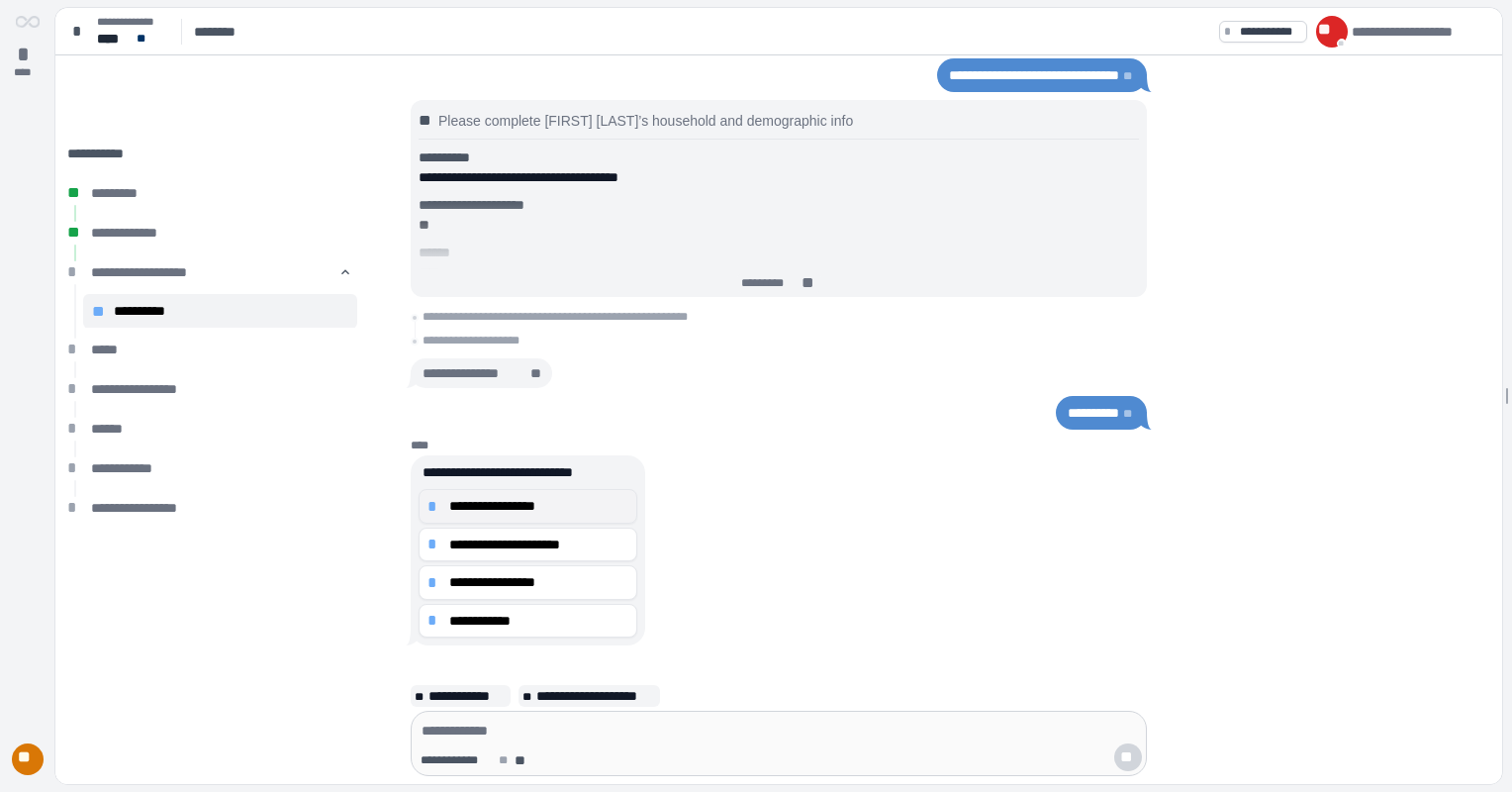 click on "*" at bounding box center (435, 507) 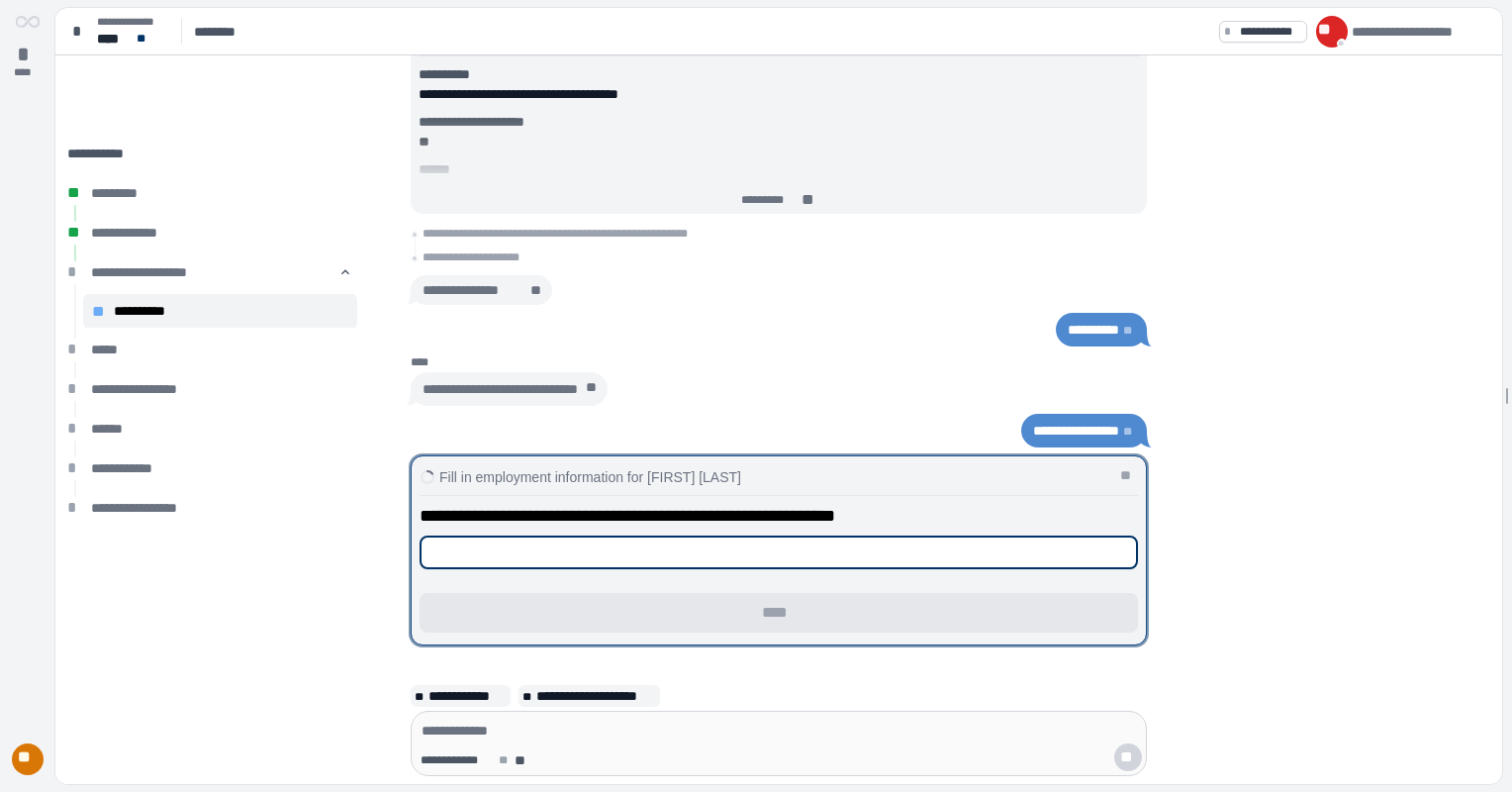 click at bounding box center (779, 552) 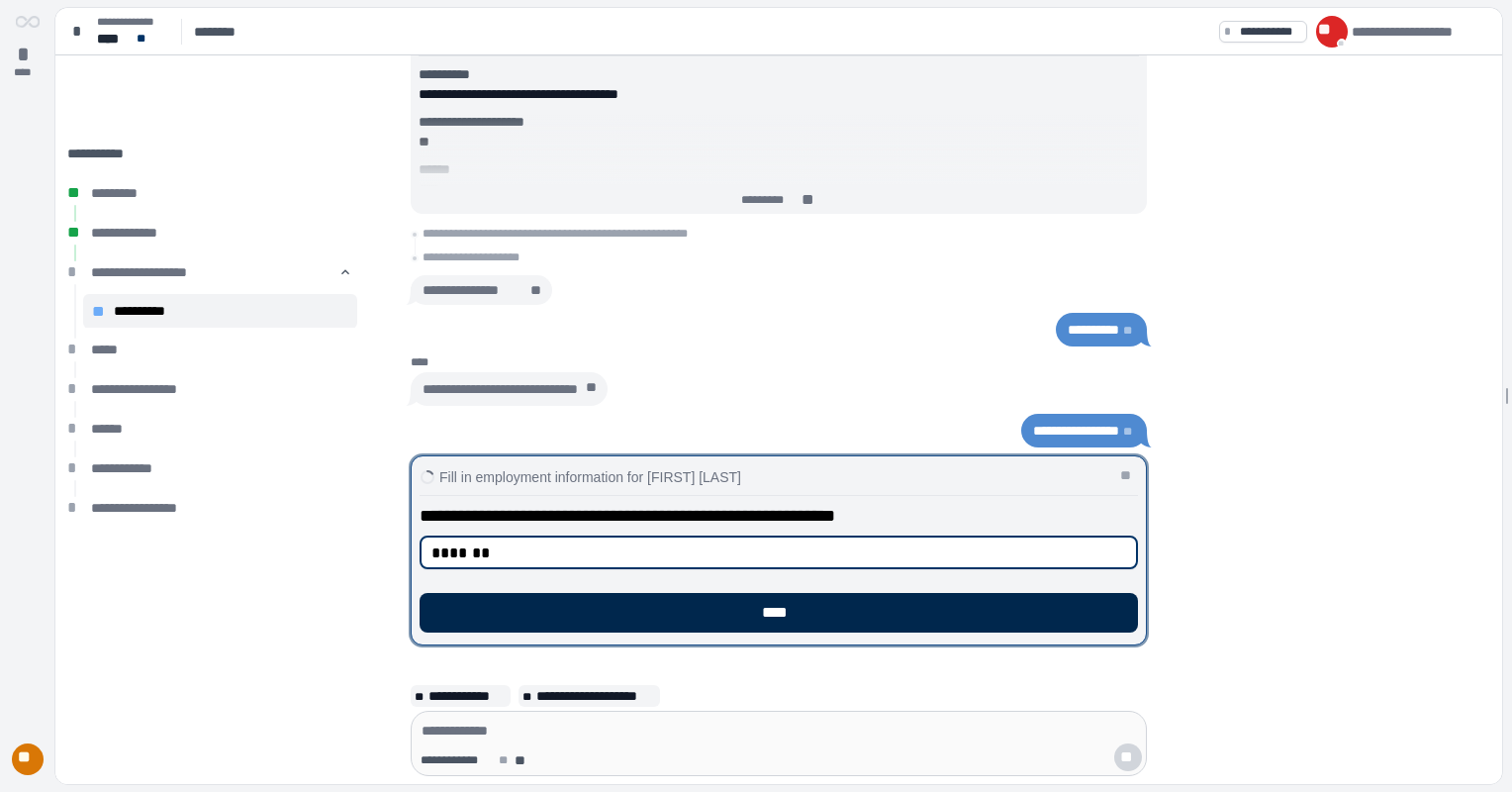 type on "*******" 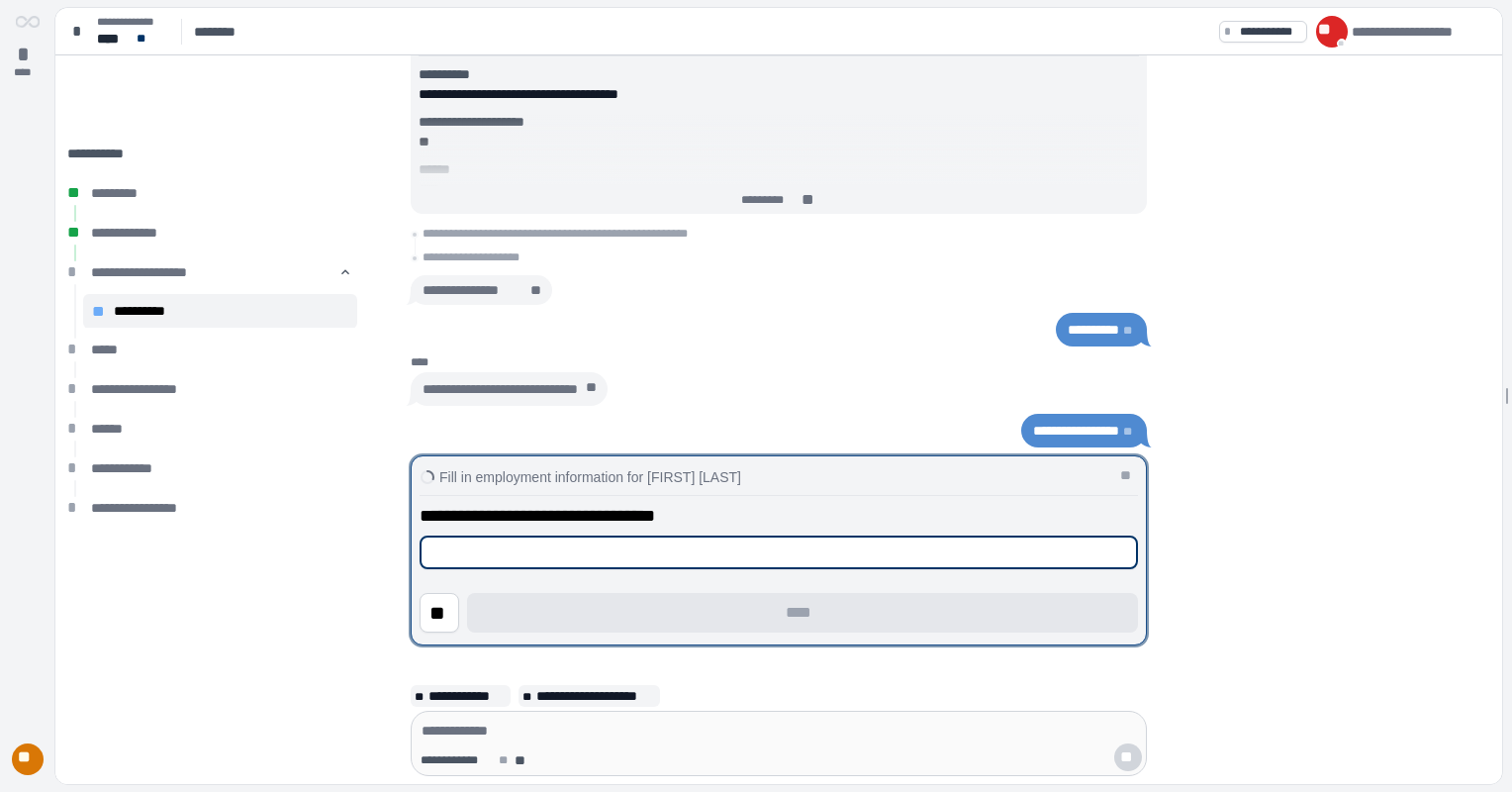 click at bounding box center [779, 552] 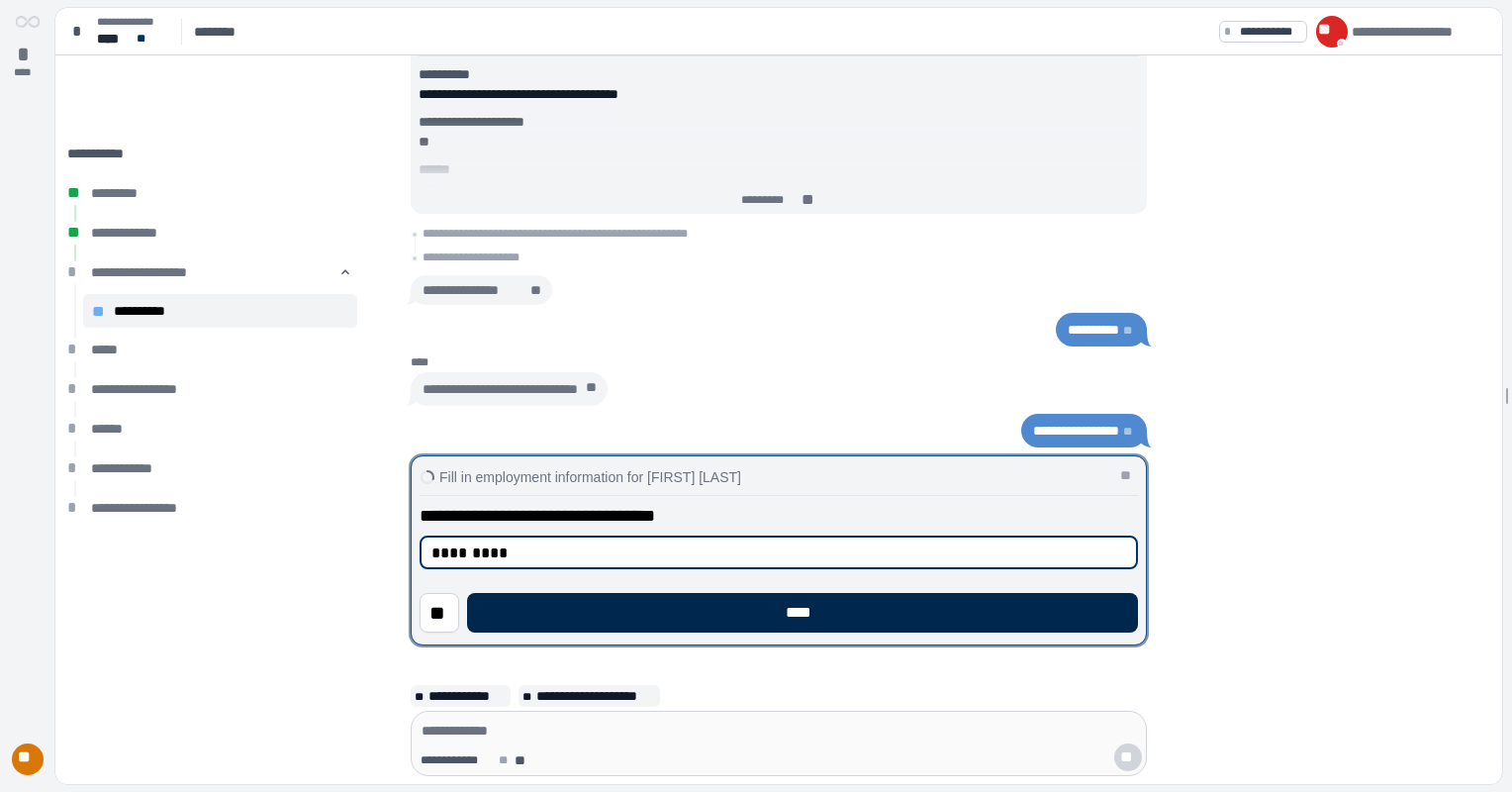 type on "*********" 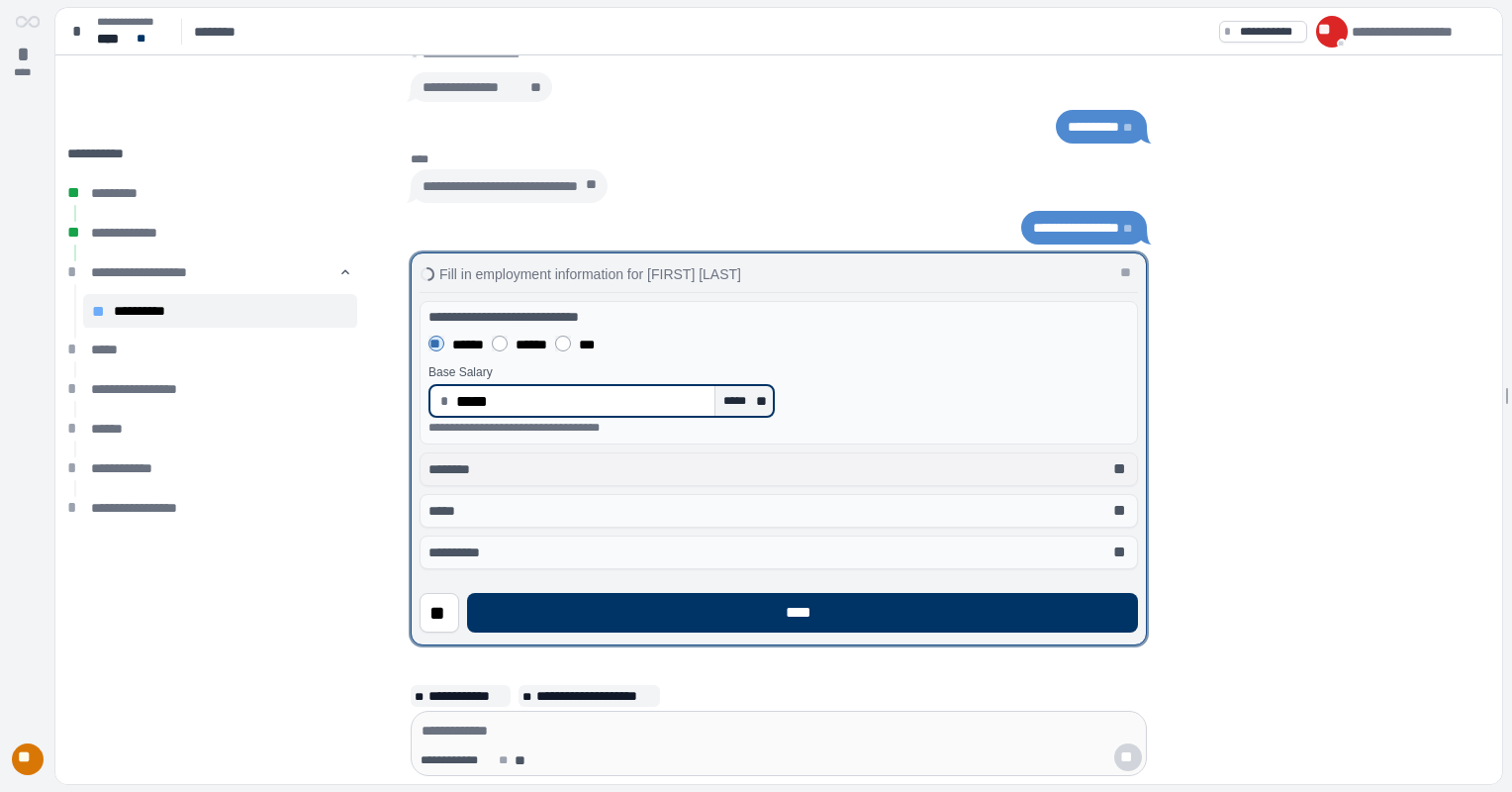 type on "********" 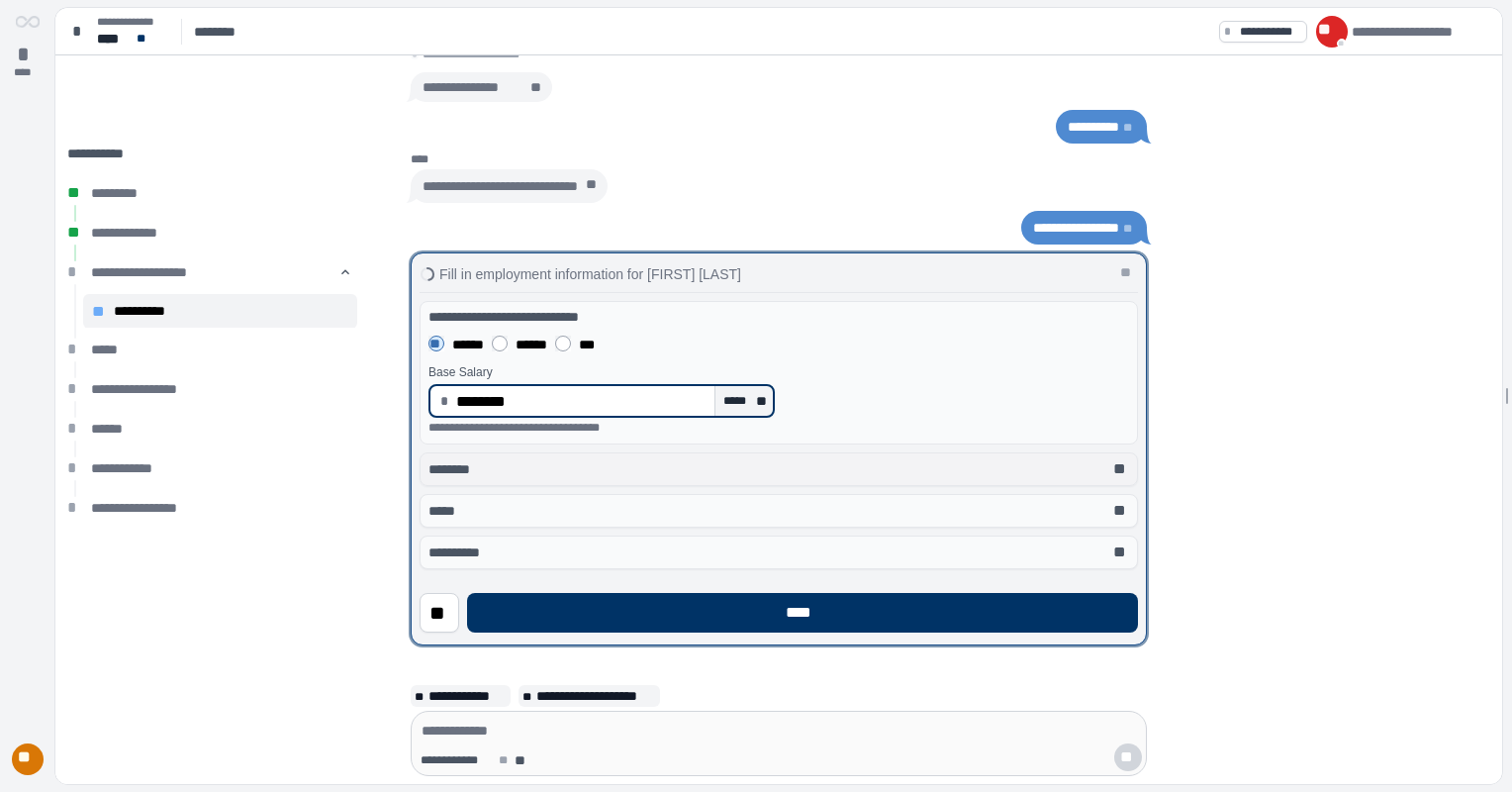 click on "**" at bounding box center [1121, 469] 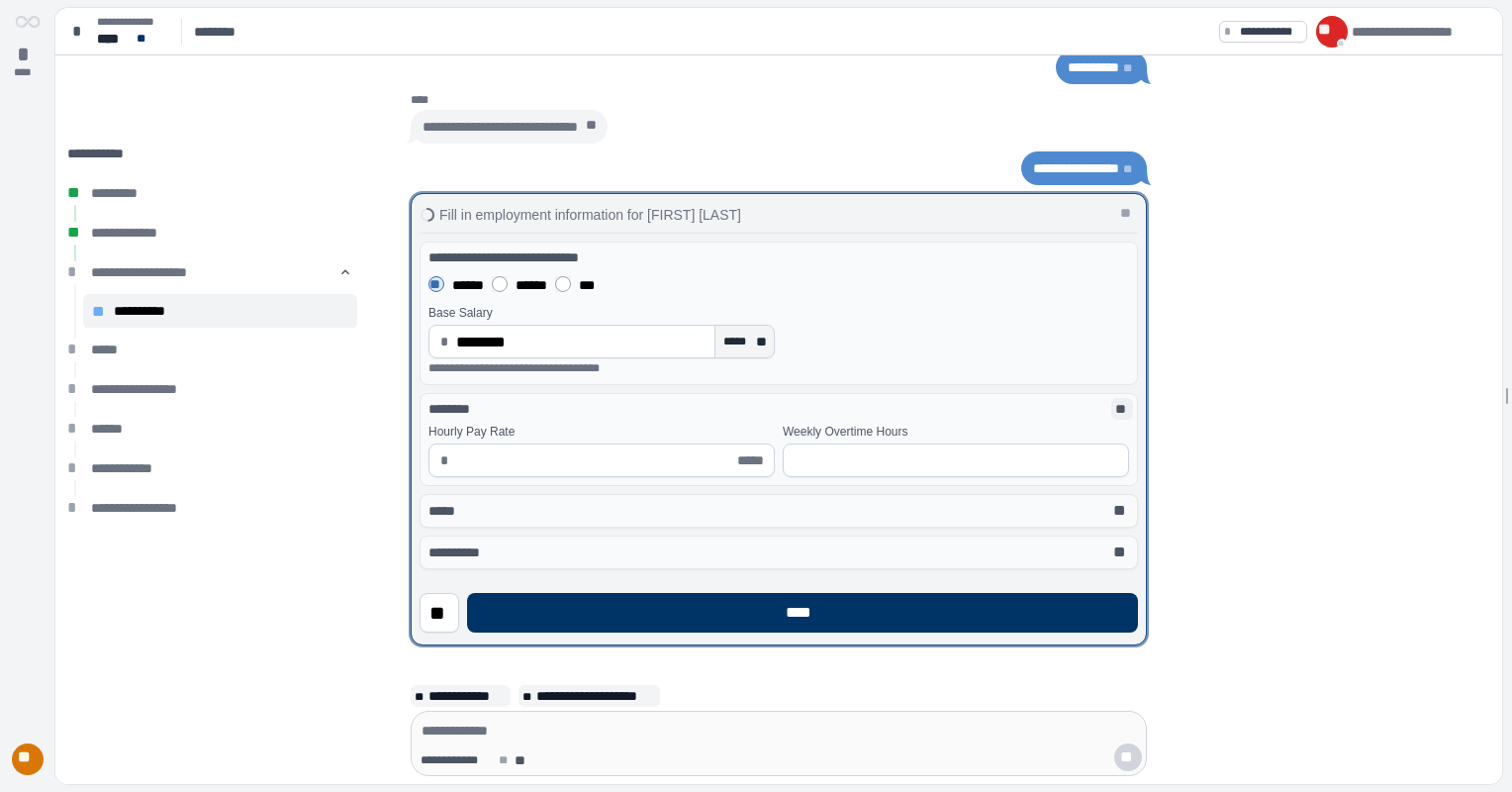 click on "**" at bounding box center (1122, 409) 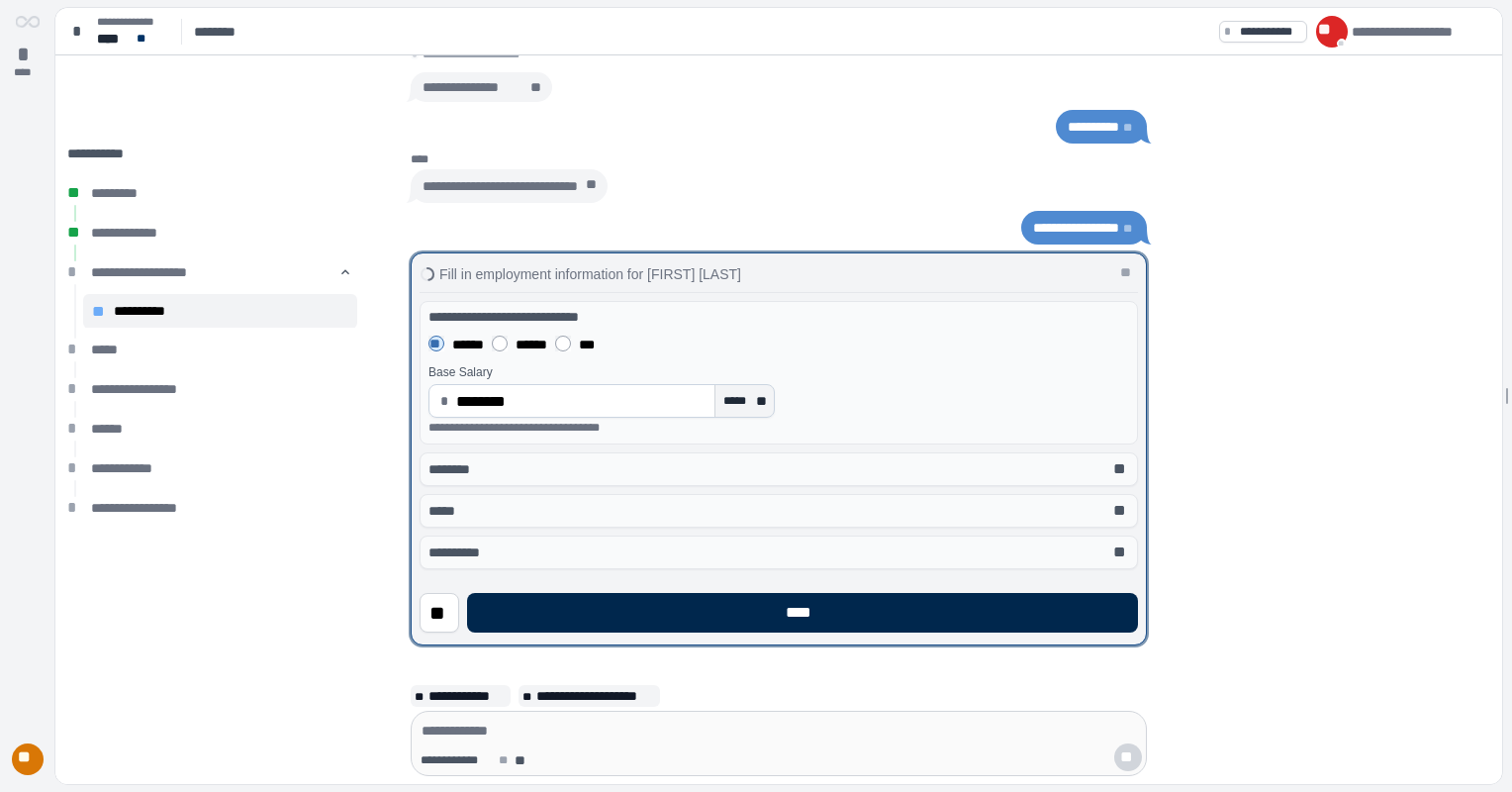 click on "****" at bounding box center (803, 613) 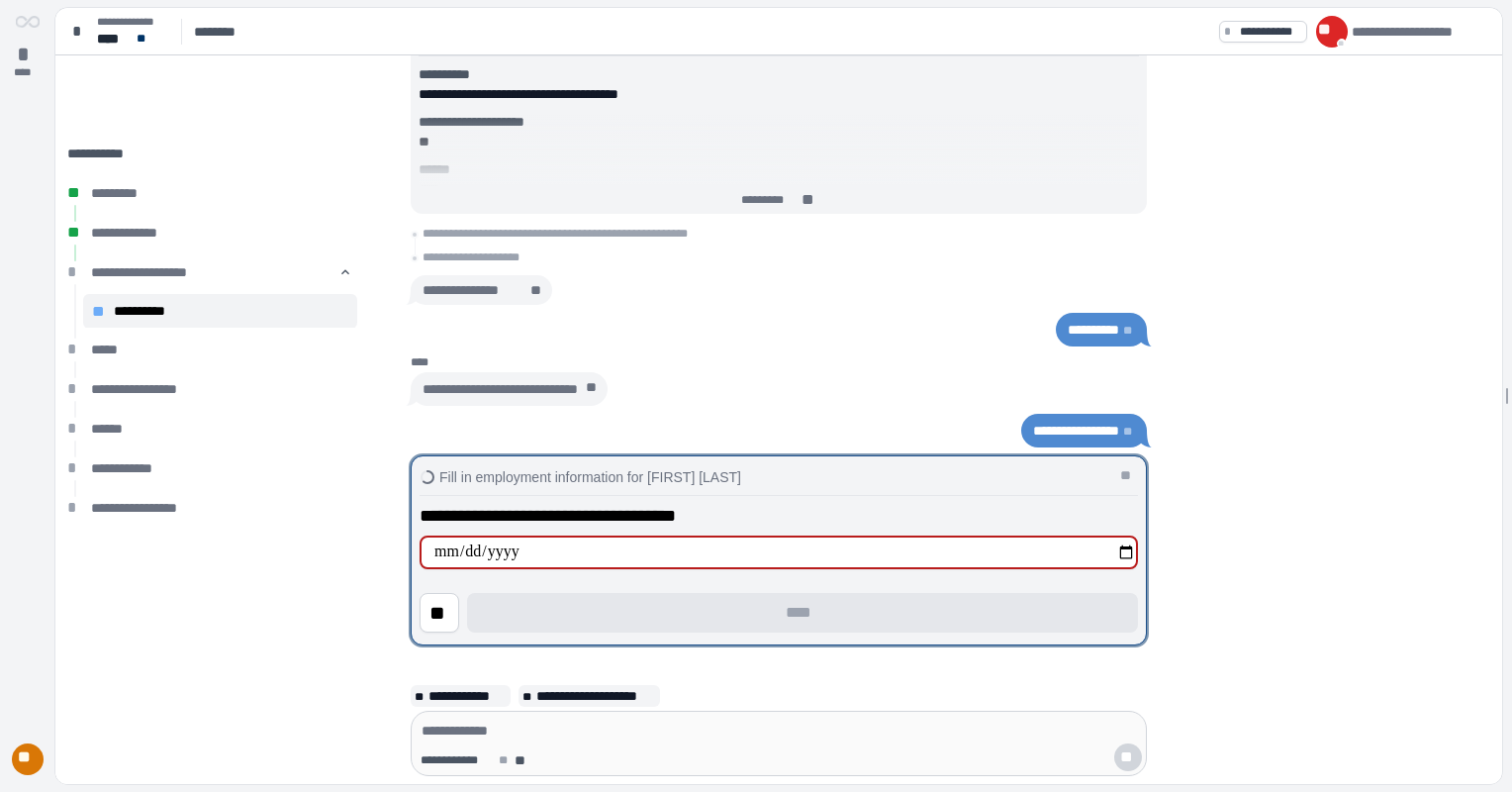 type on "**********" 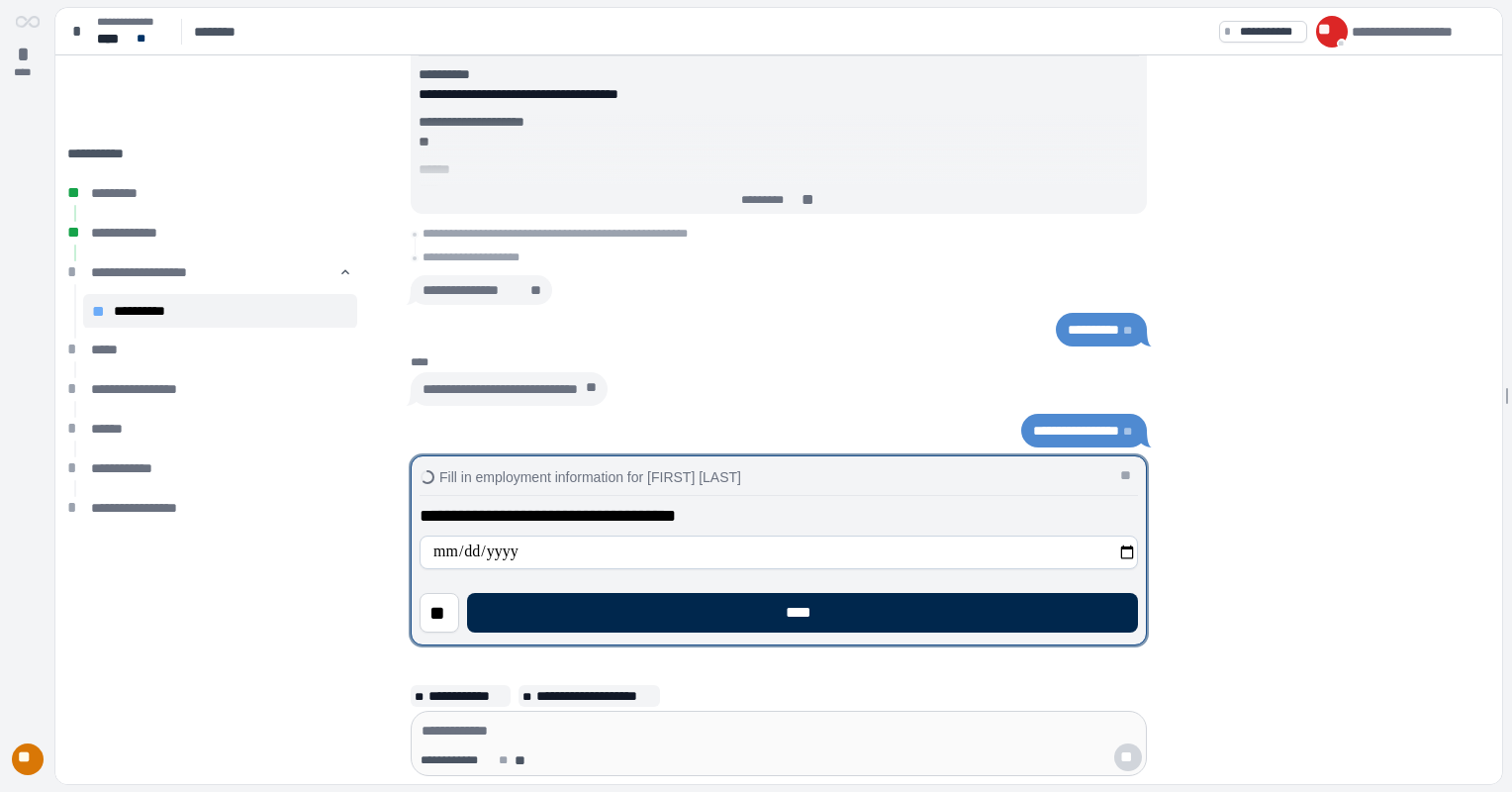 click on "****" at bounding box center [803, 613] 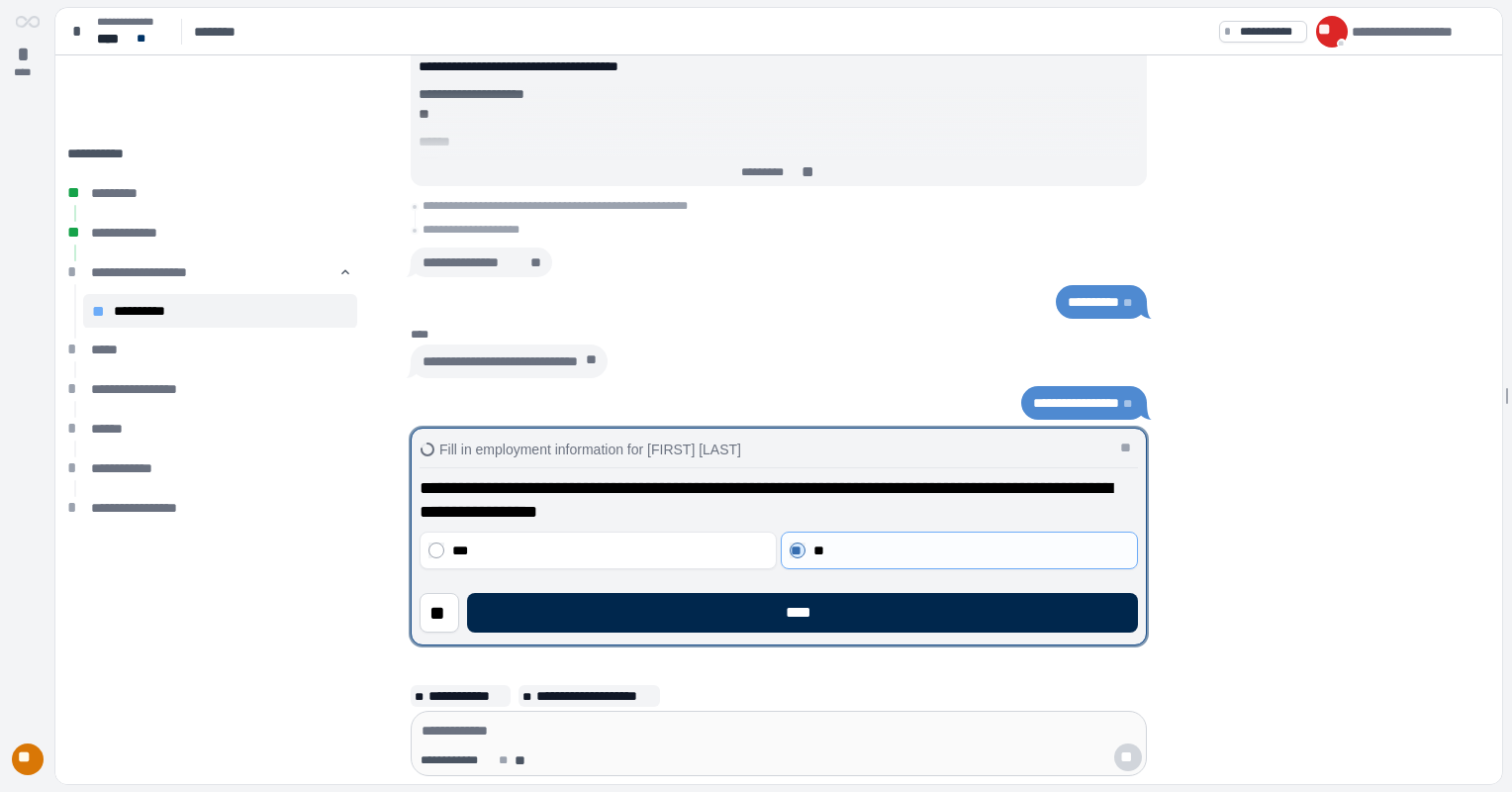 click on "****" at bounding box center [803, 613] 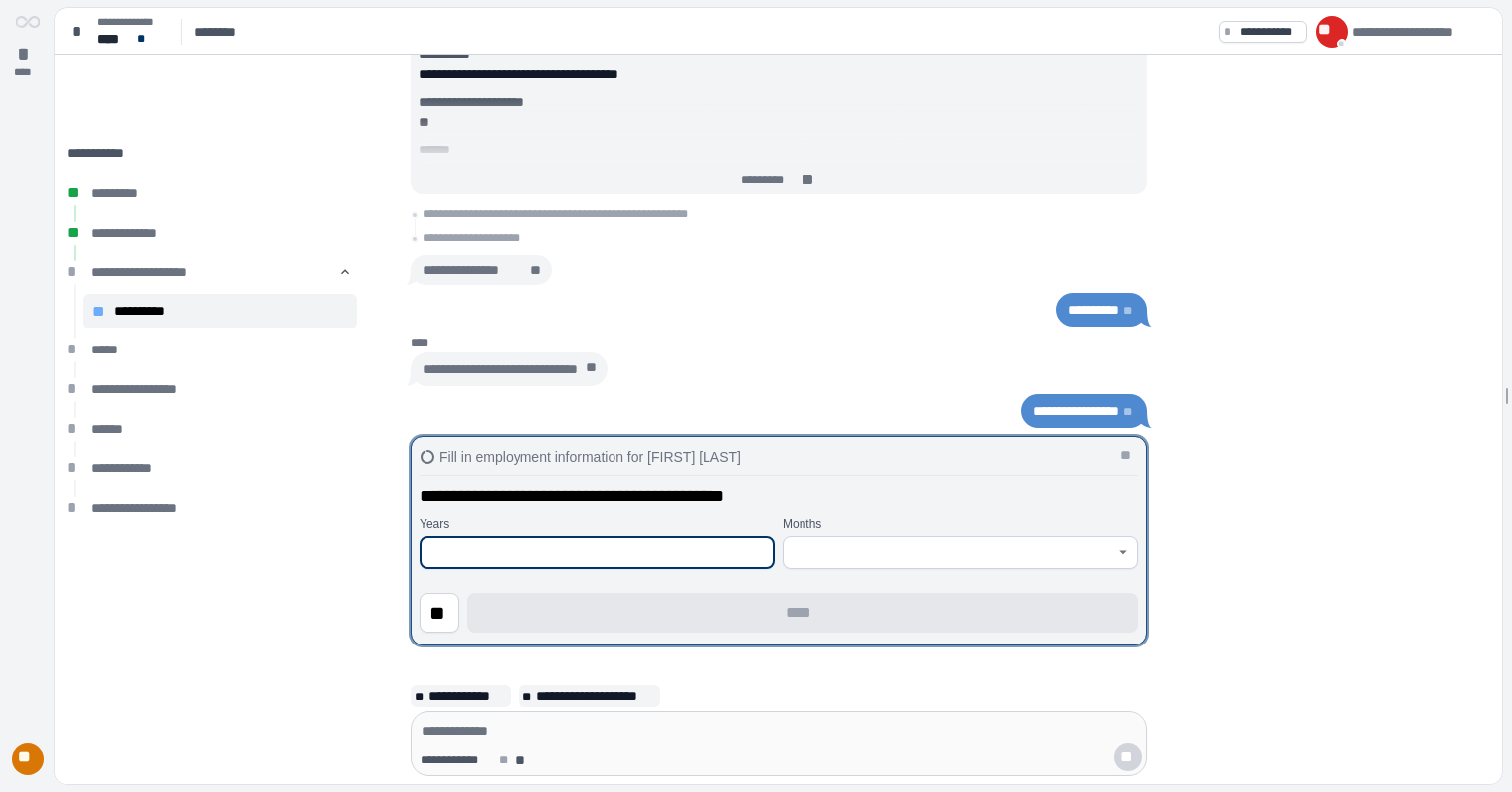click at bounding box center (597, 552) 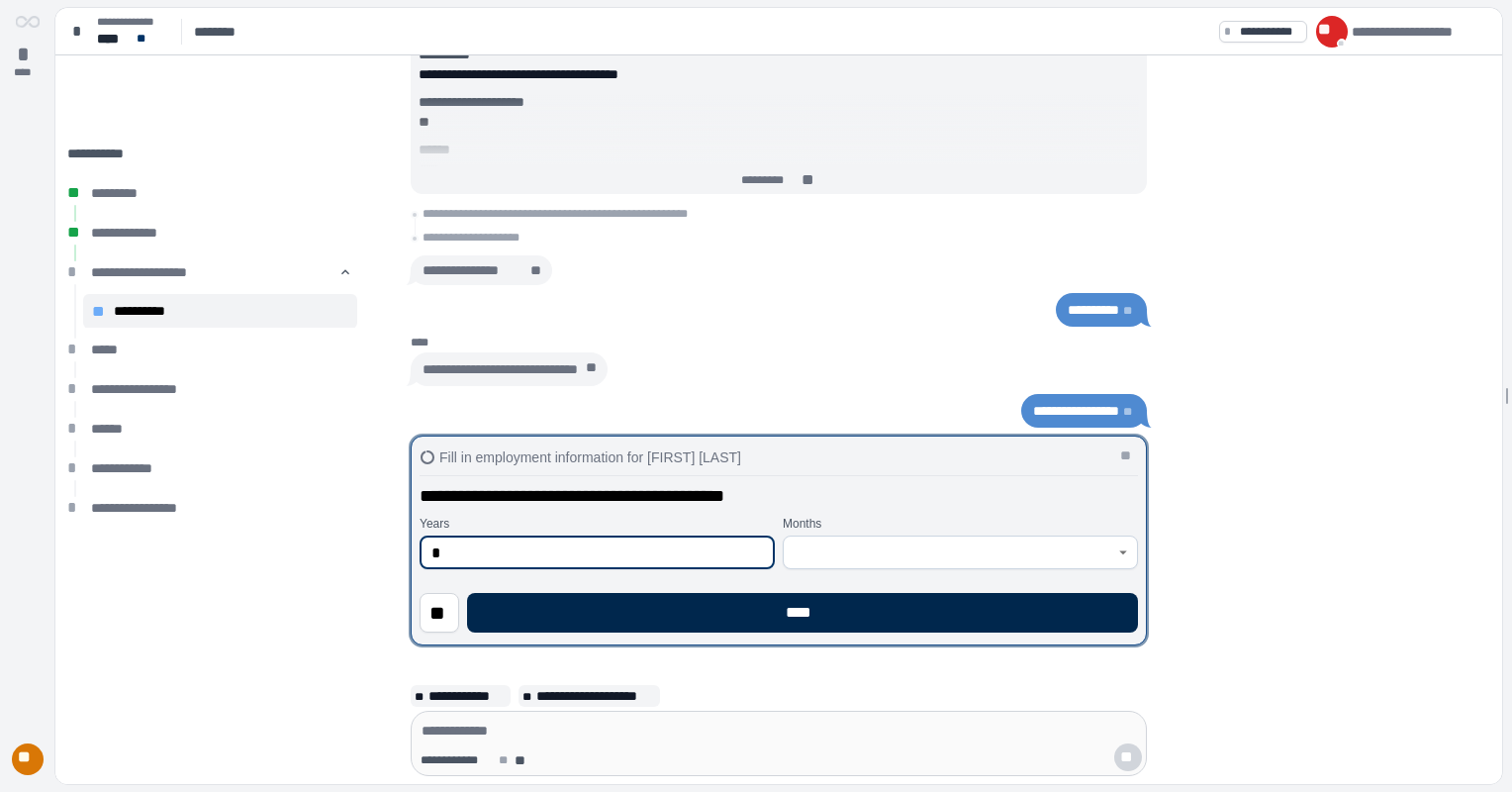 type on "*" 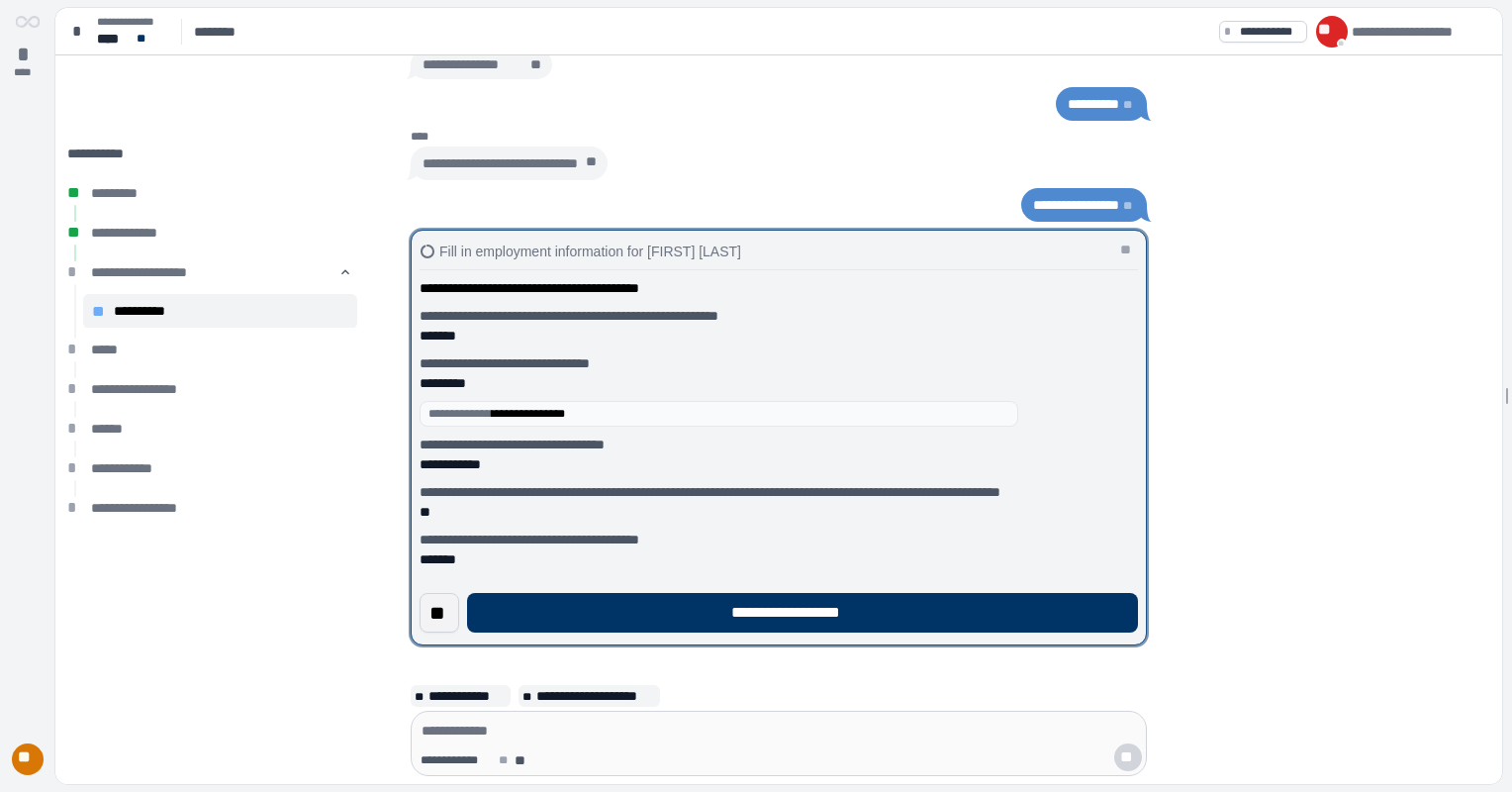 click on "**" at bounding box center [439, 613] 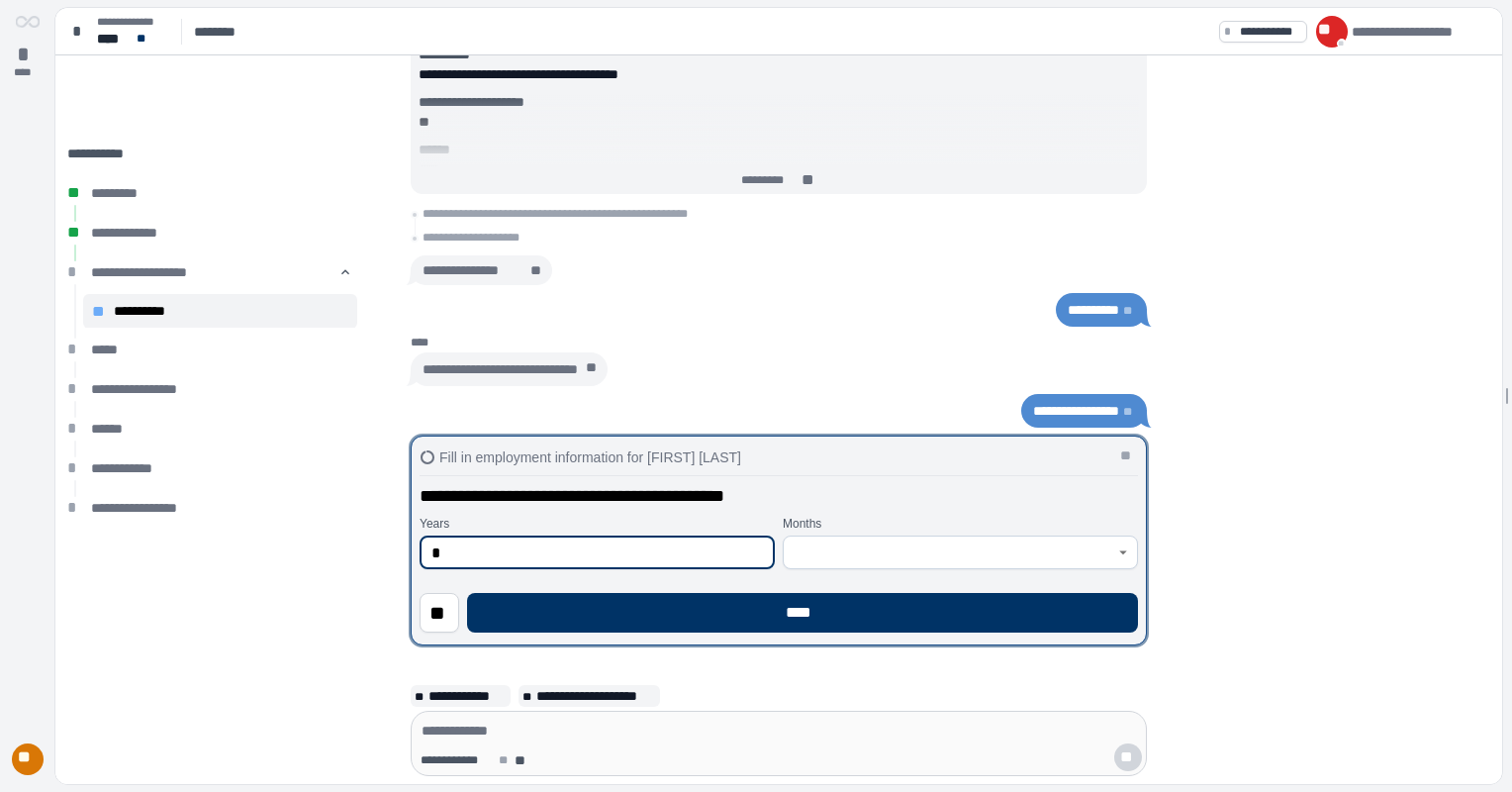 drag, startPoint x: 439, startPoint y: 553, endPoint x: 283, endPoint y: 607, distance: 165.0818 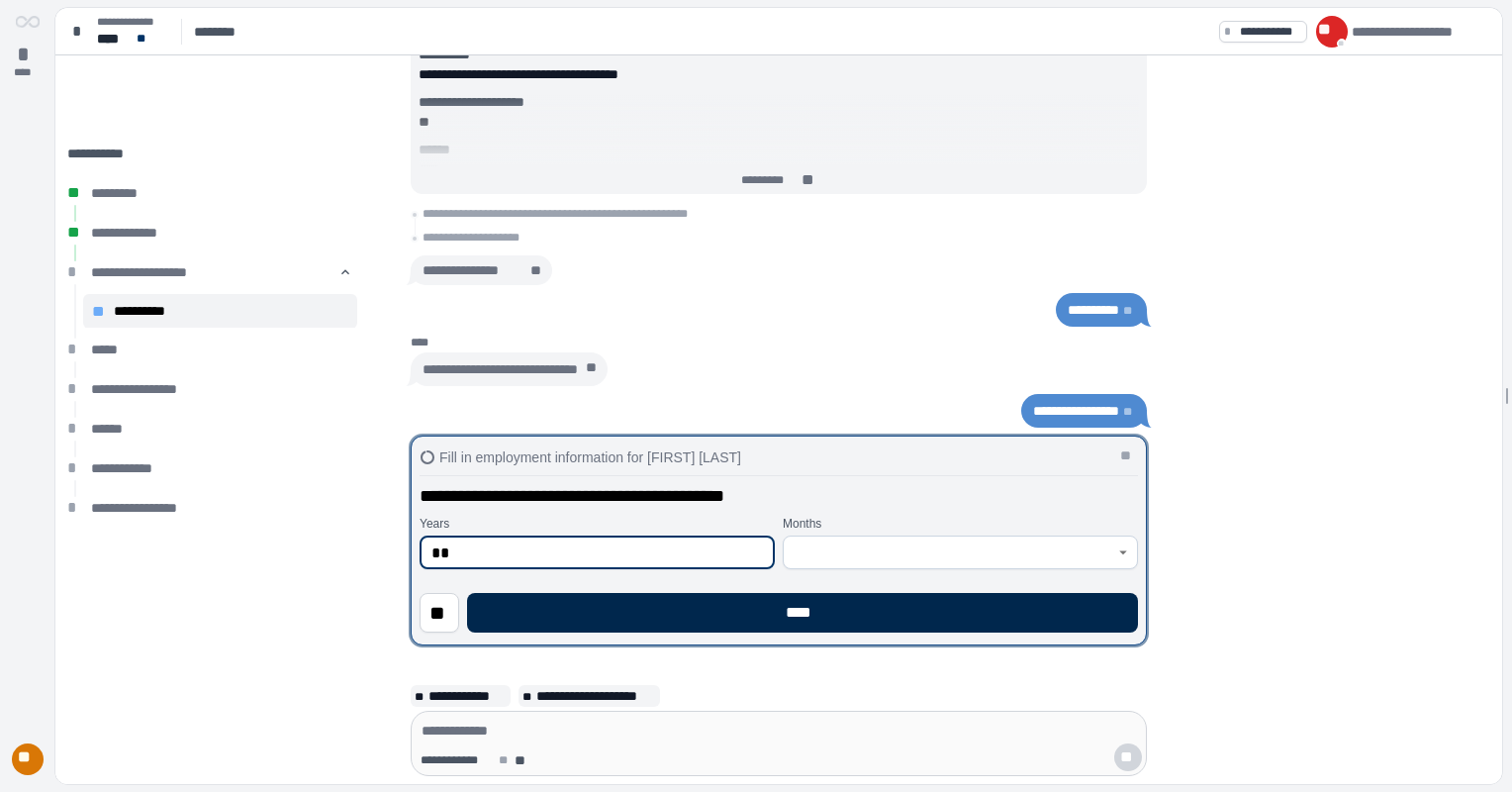 type on "**" 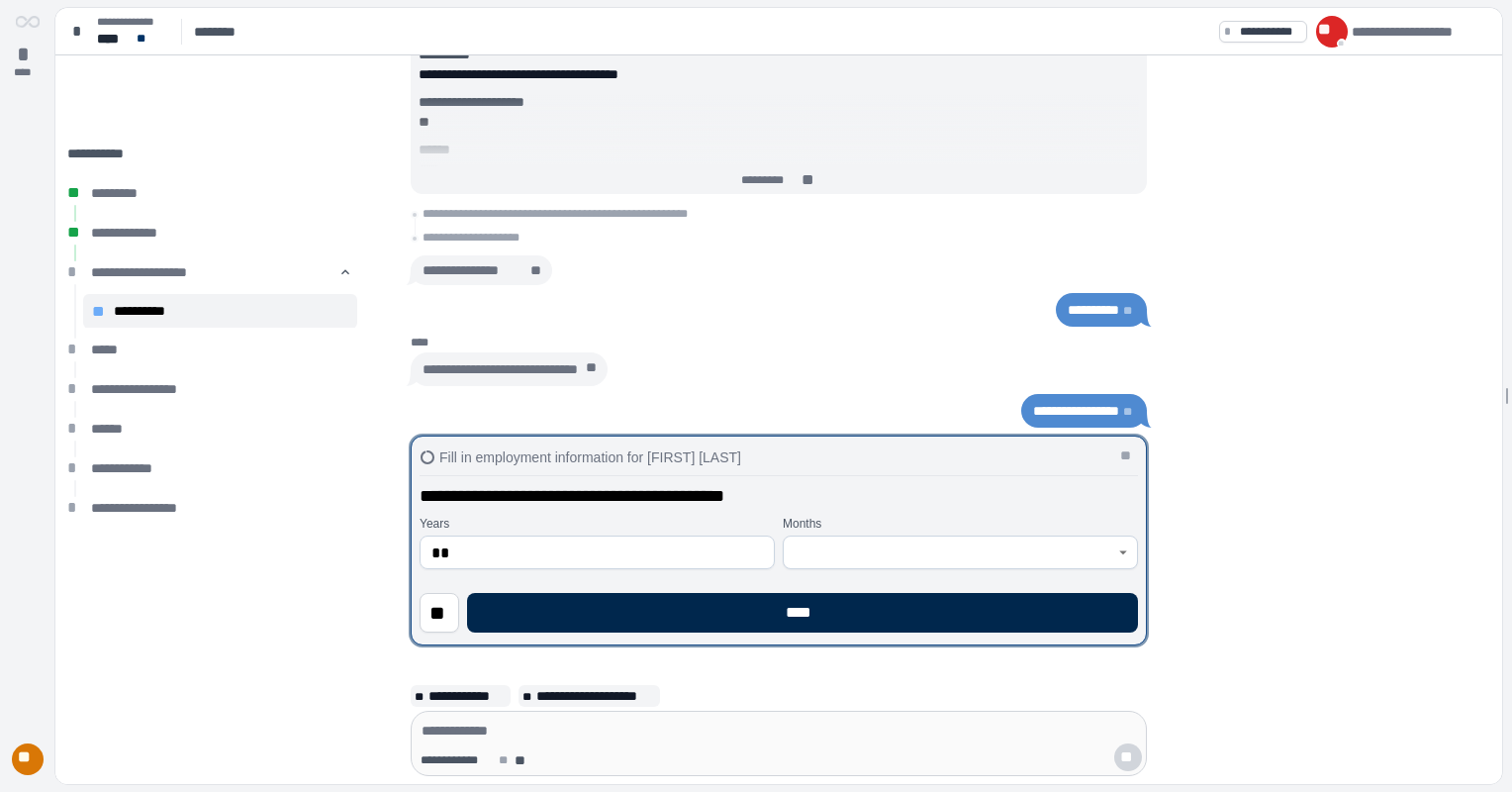 click on "****" at bounding box center [803, 613] 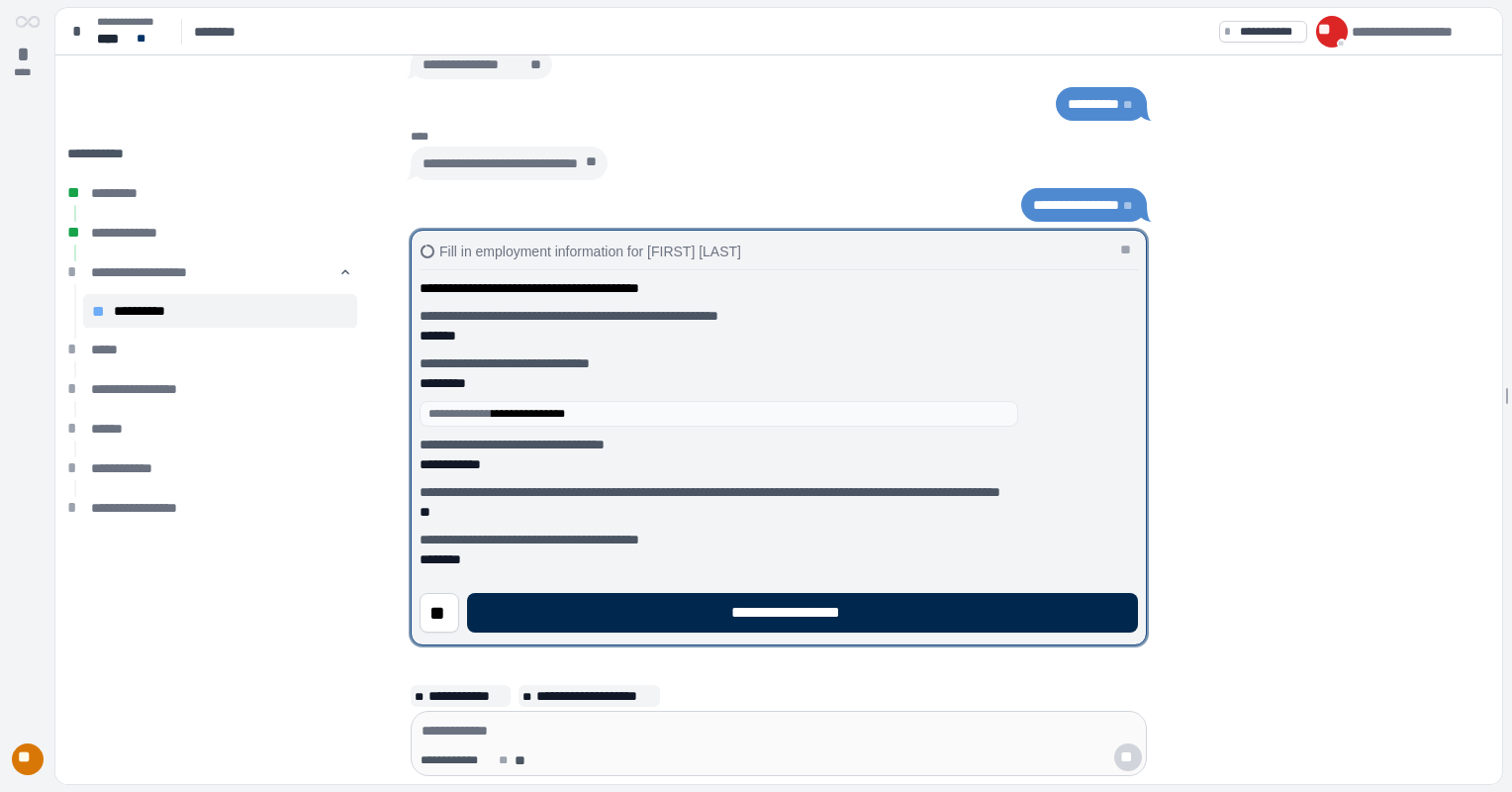 click on "**********" at bounding box center [803, 613] 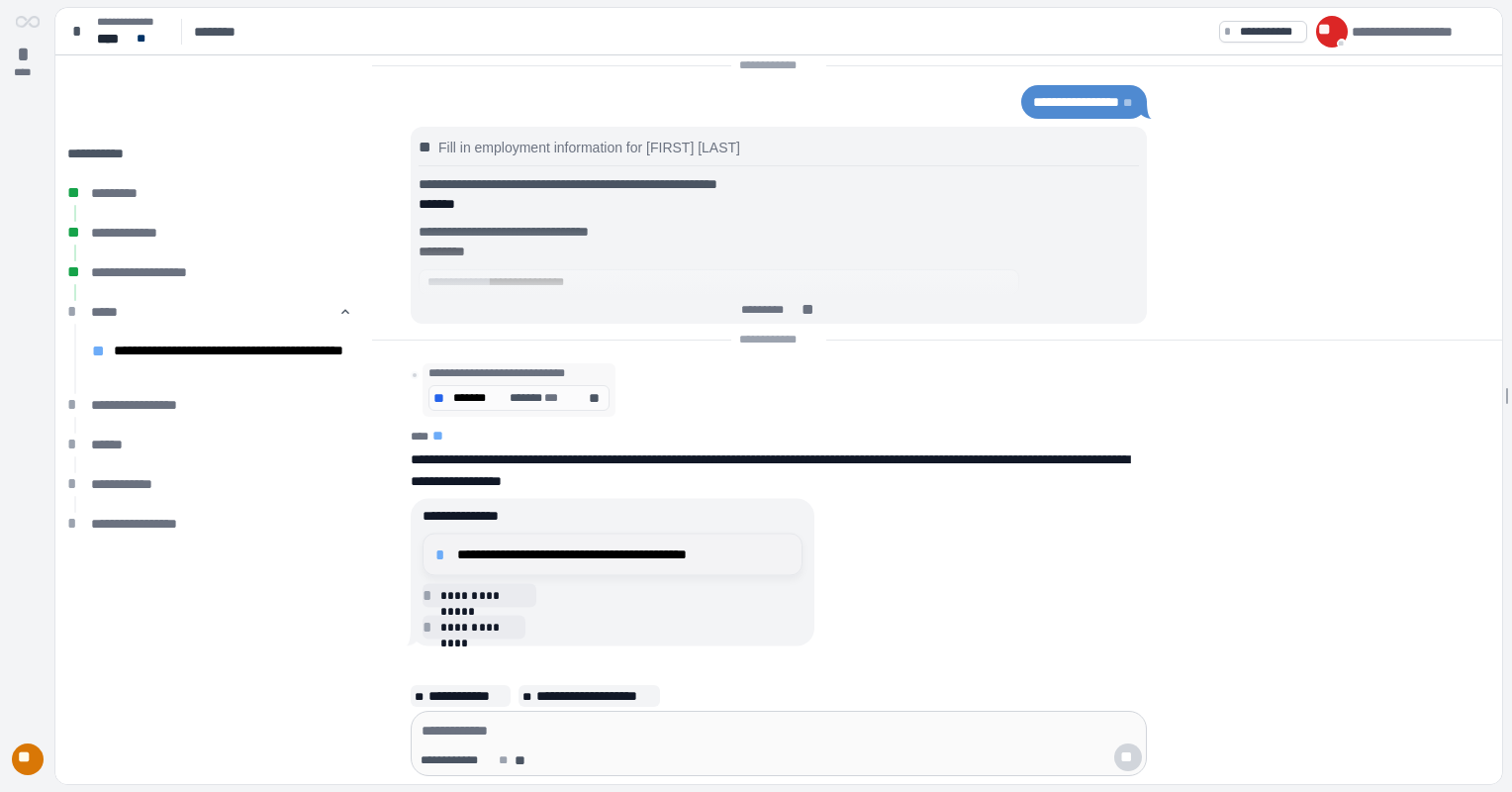 click on "*" at bounding box center [443, 554] 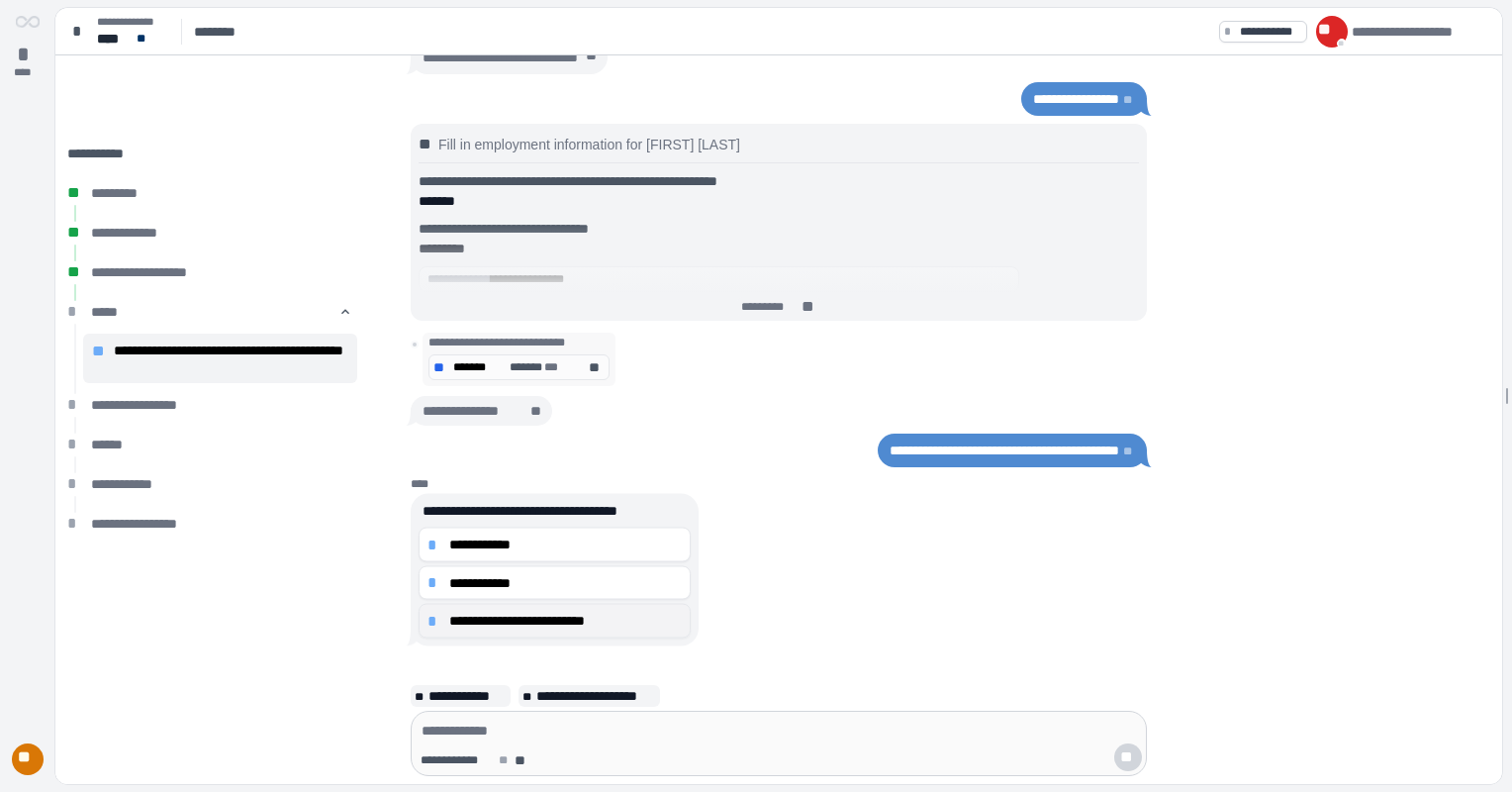 click on "*" at bounding box center [435, 583] 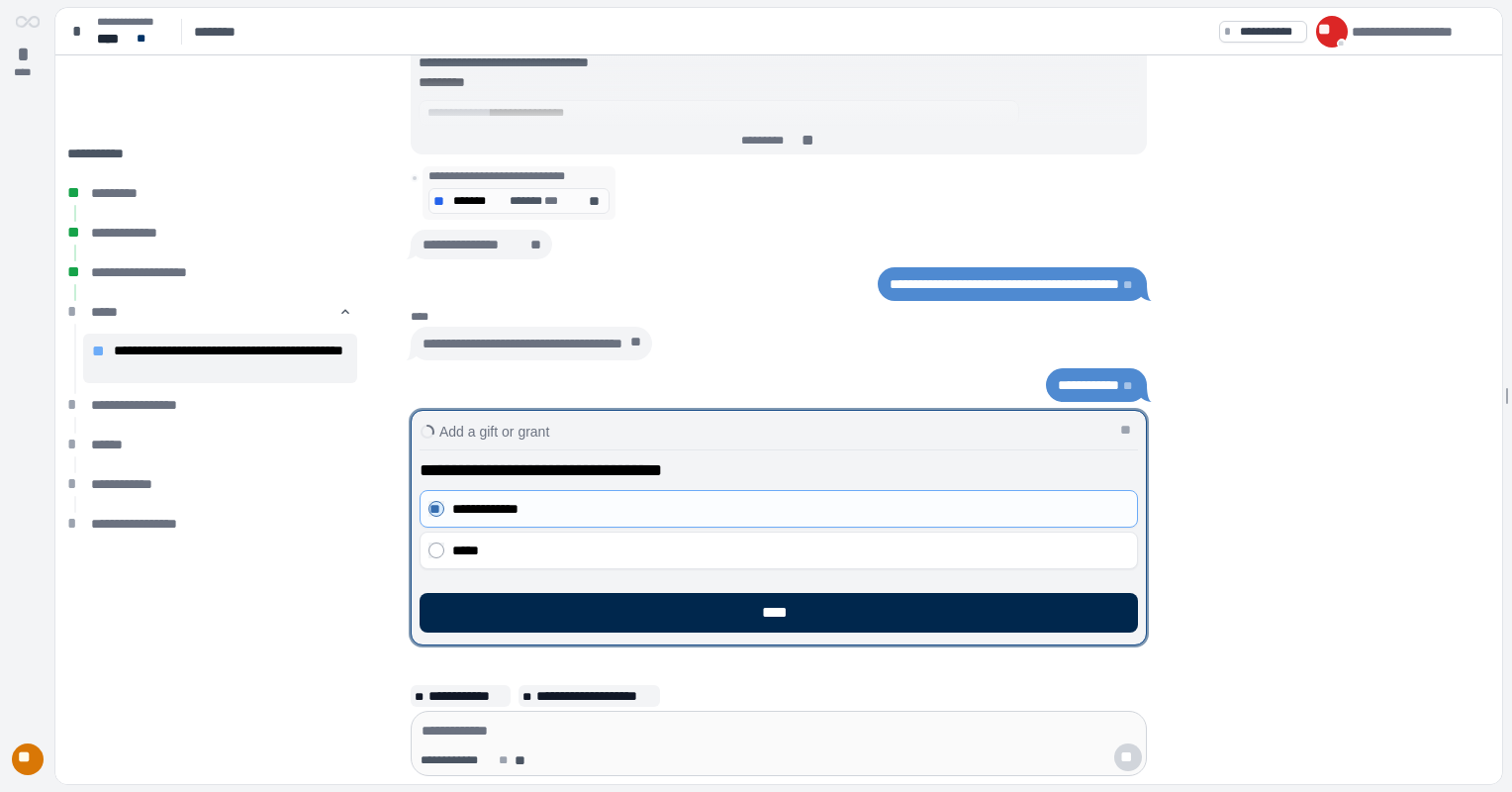 click on "****" at bounding box center [779, 613] 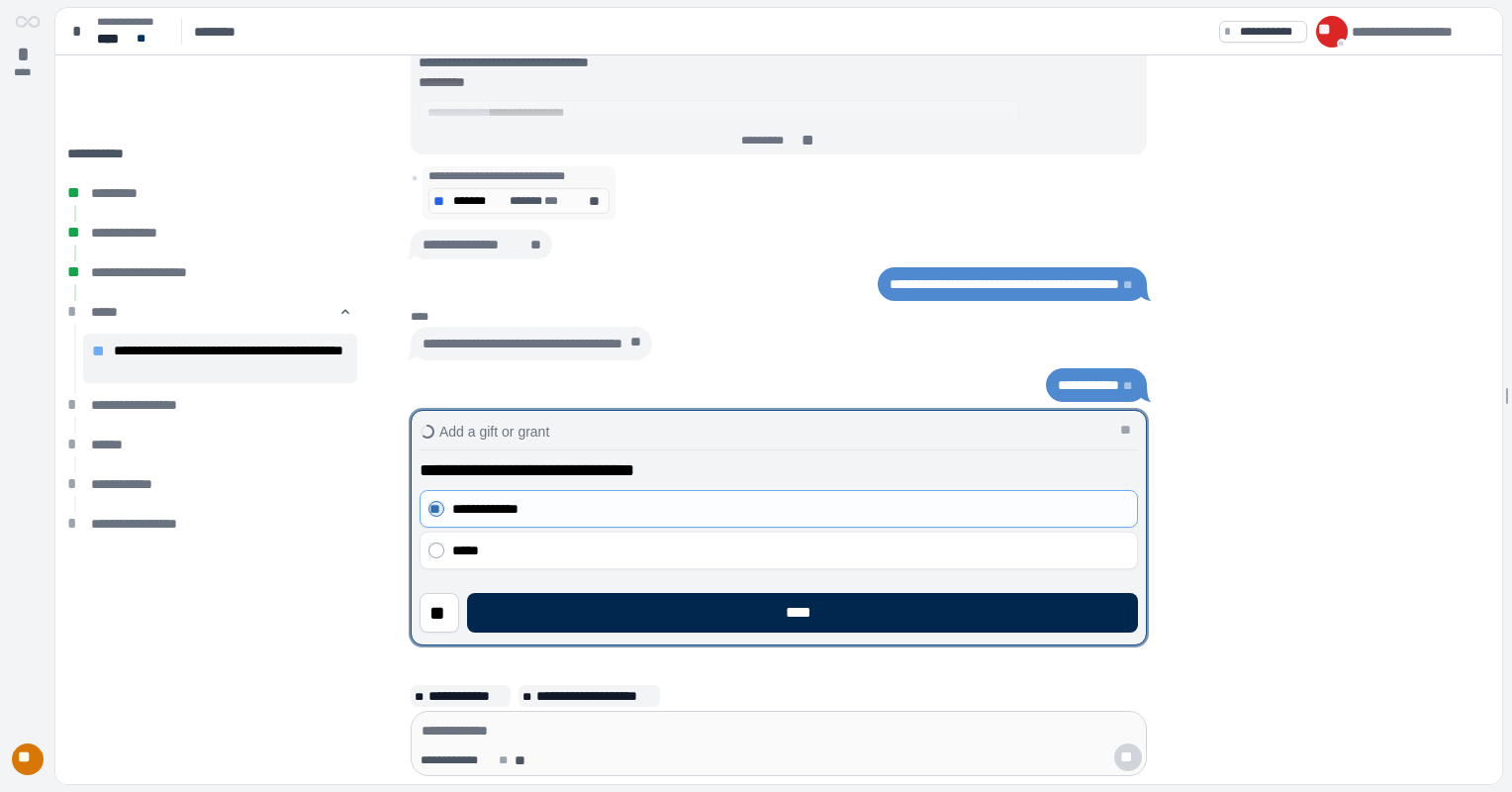 click on "****" at bounding box center [803, 613] 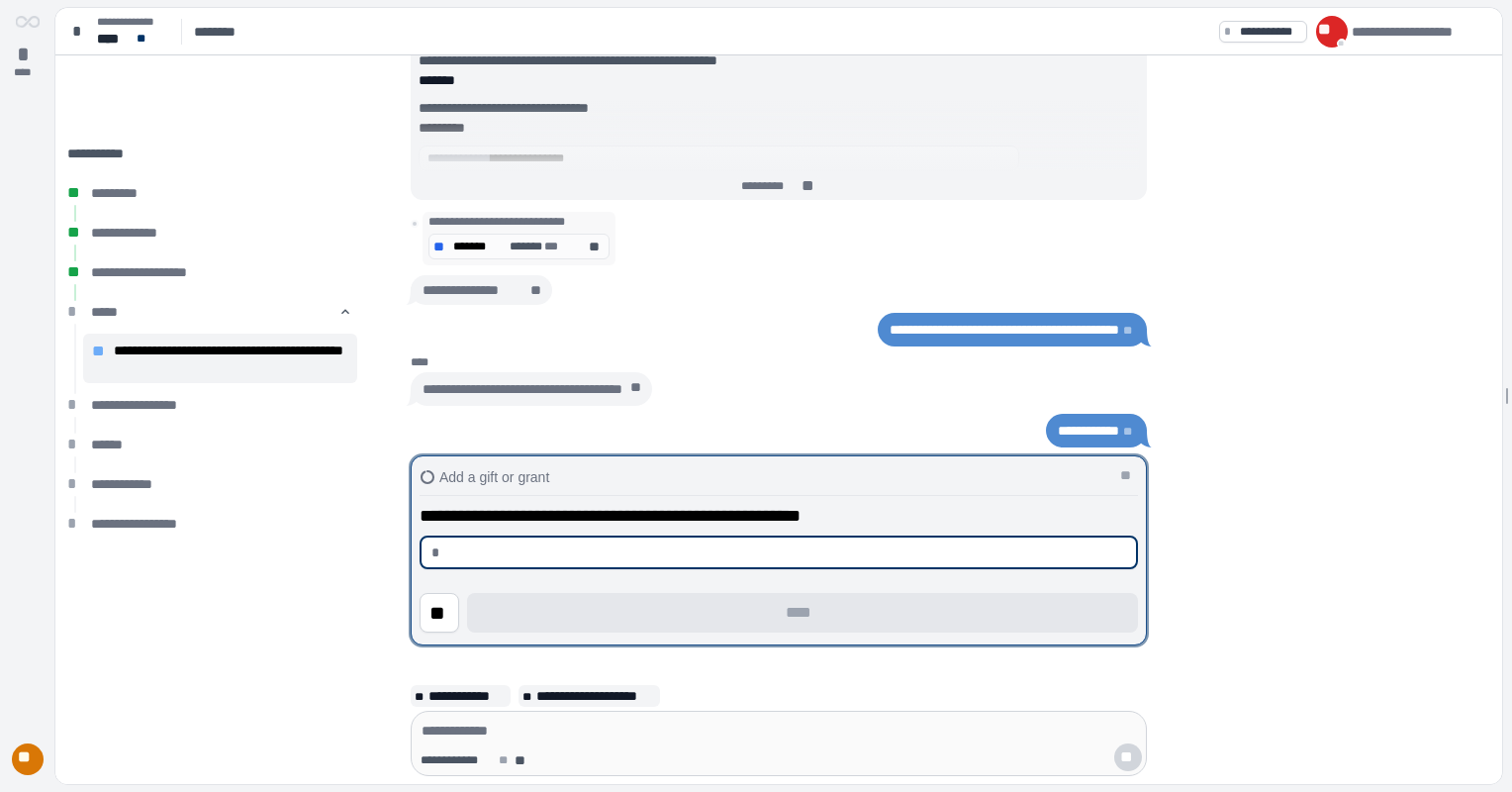 click at bounding box center (787, 552) 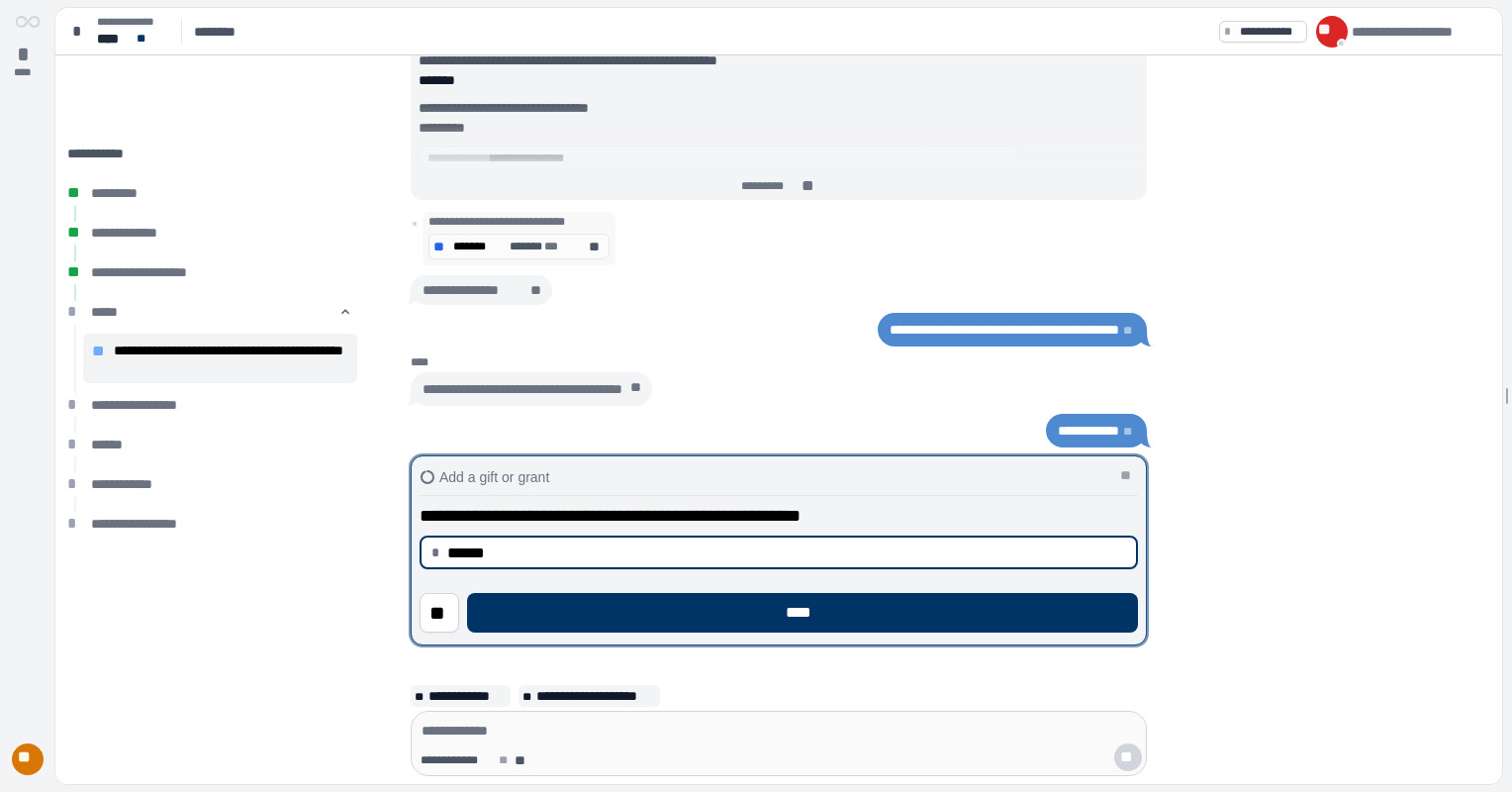 type on "*********" 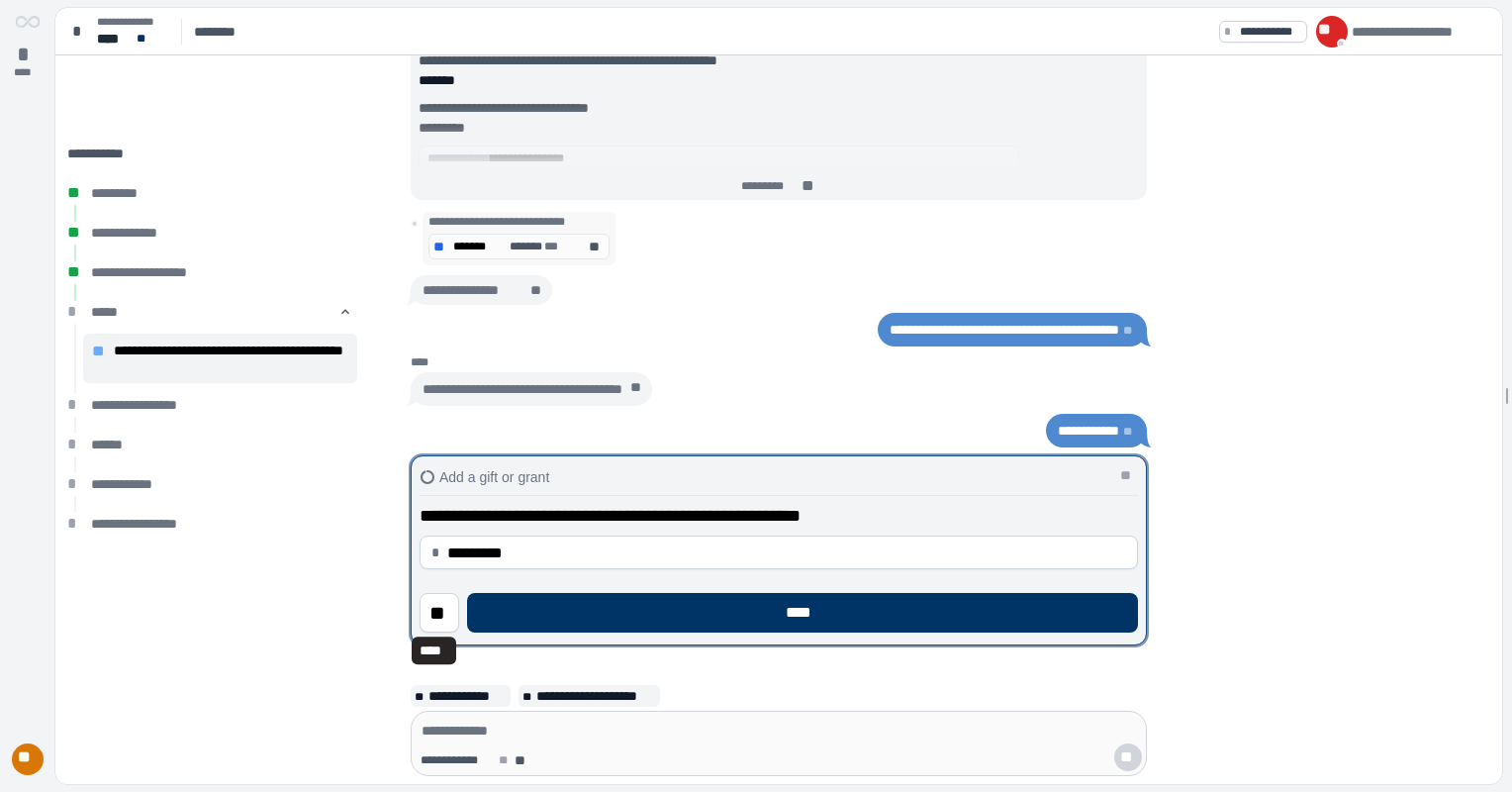 type 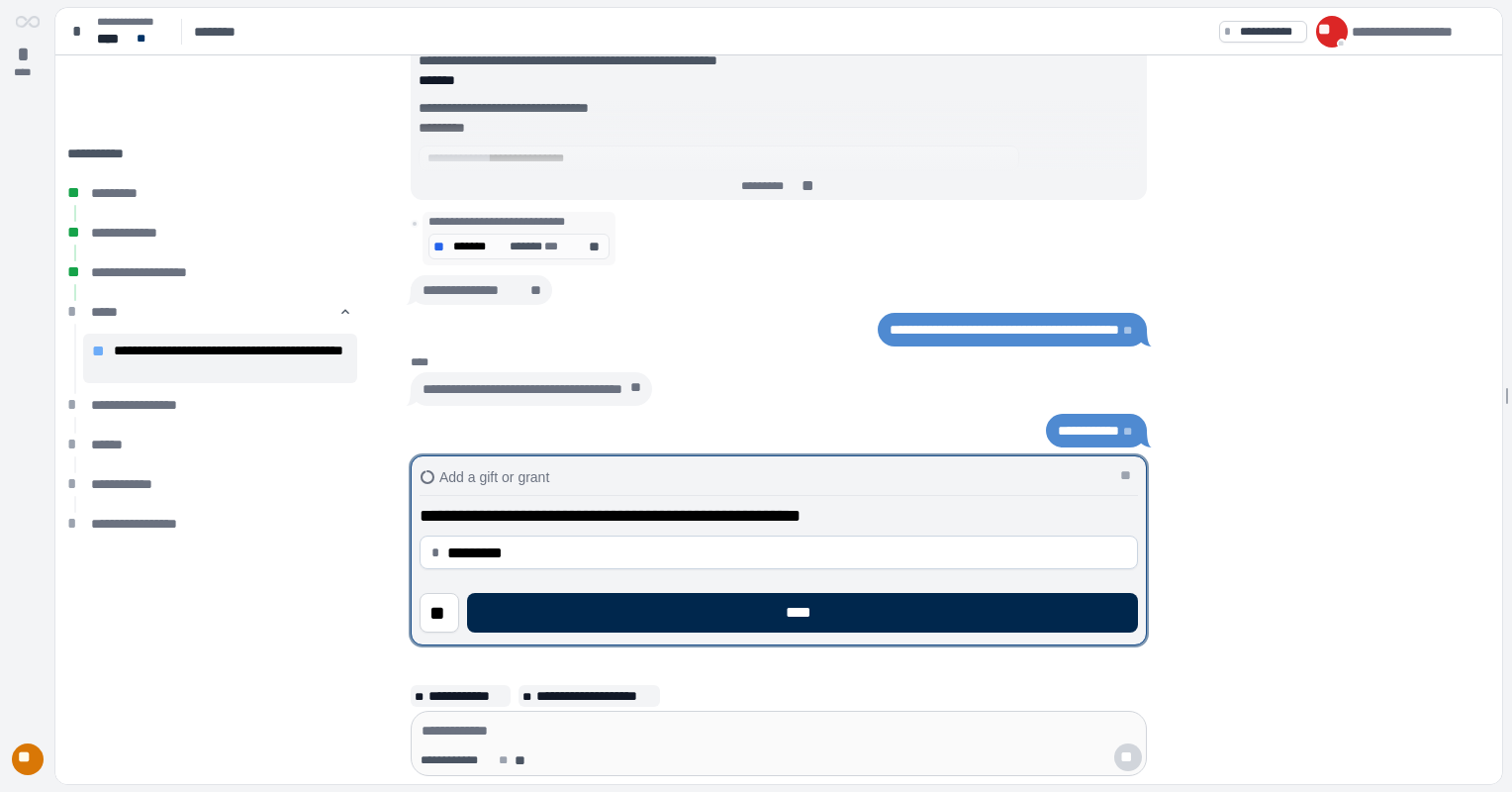 click on "****" at bounding box center [803, 613] 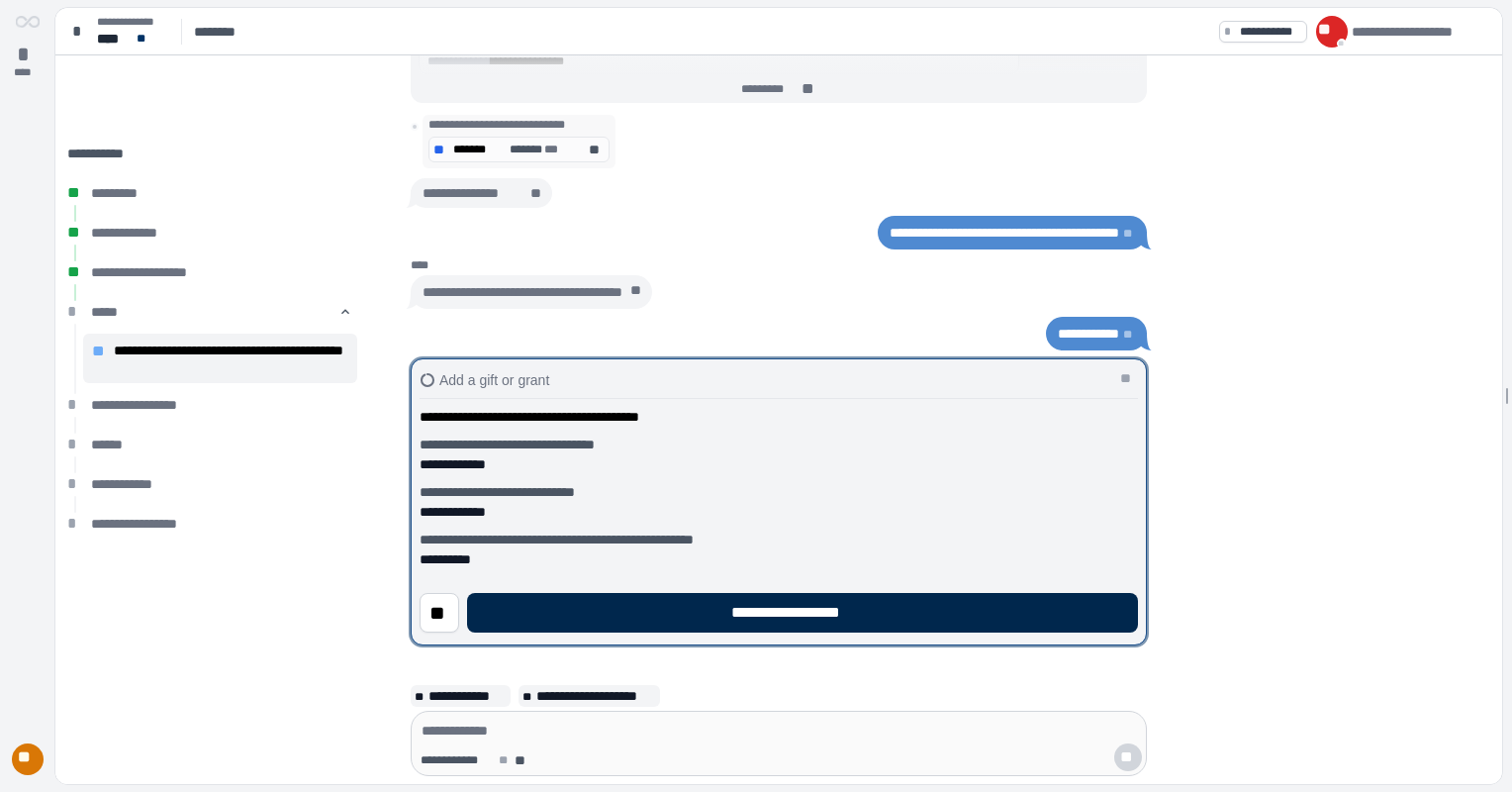 click on "**********" at bounding box center (803, 613) 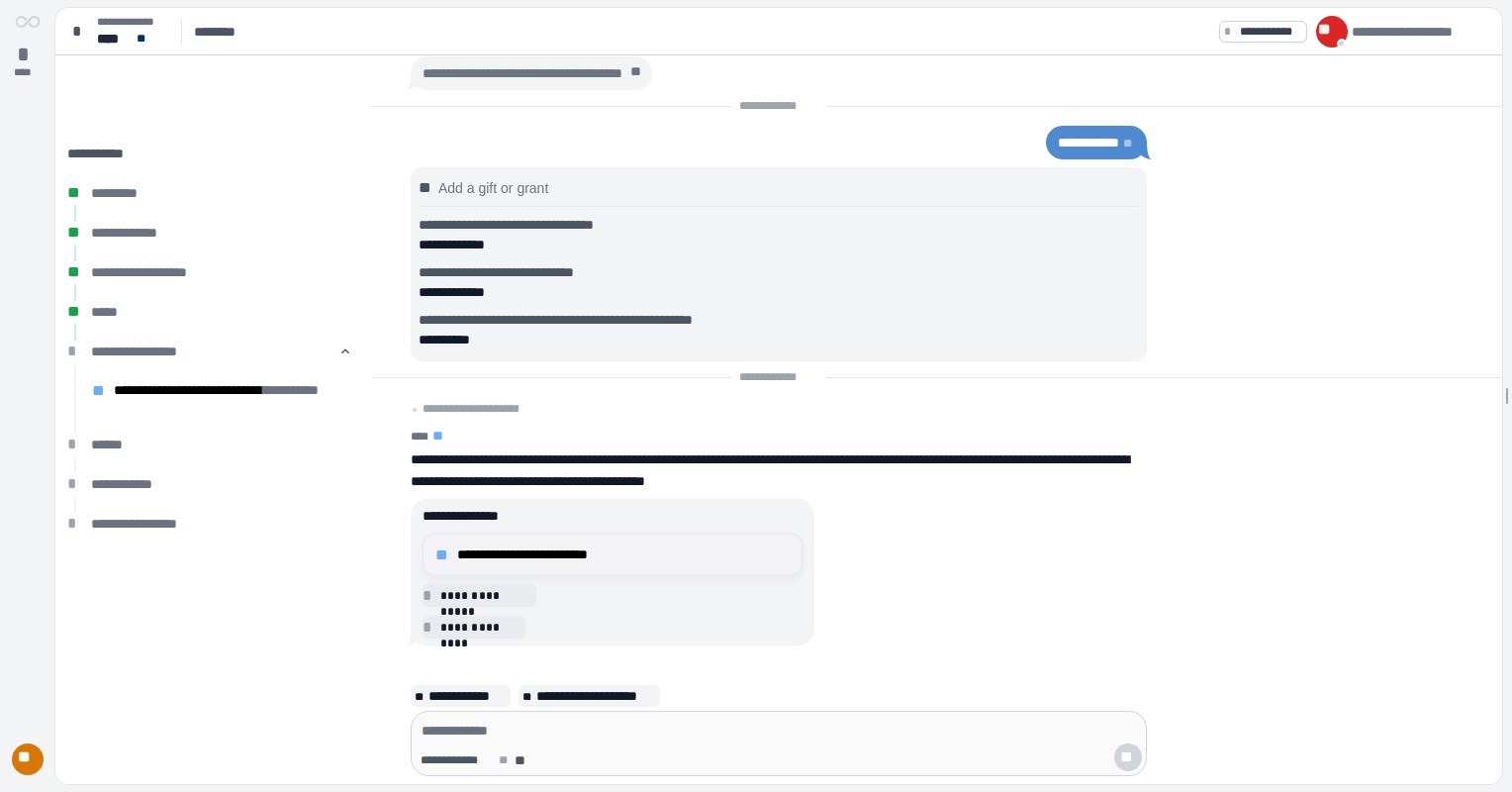 click on "**********" at bounding box center [623, 554] 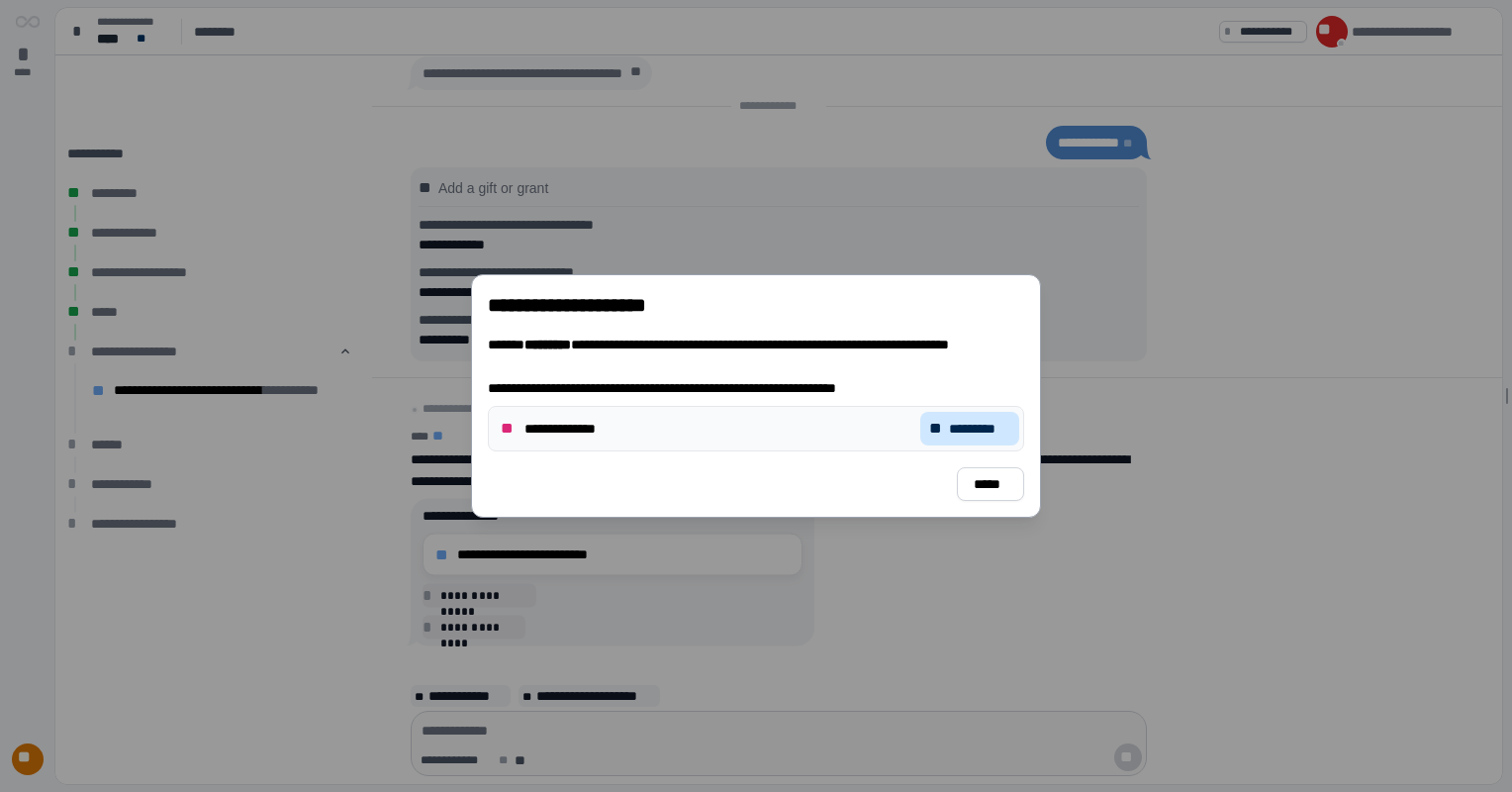 click on "*********" at bounding box center [980, 429] 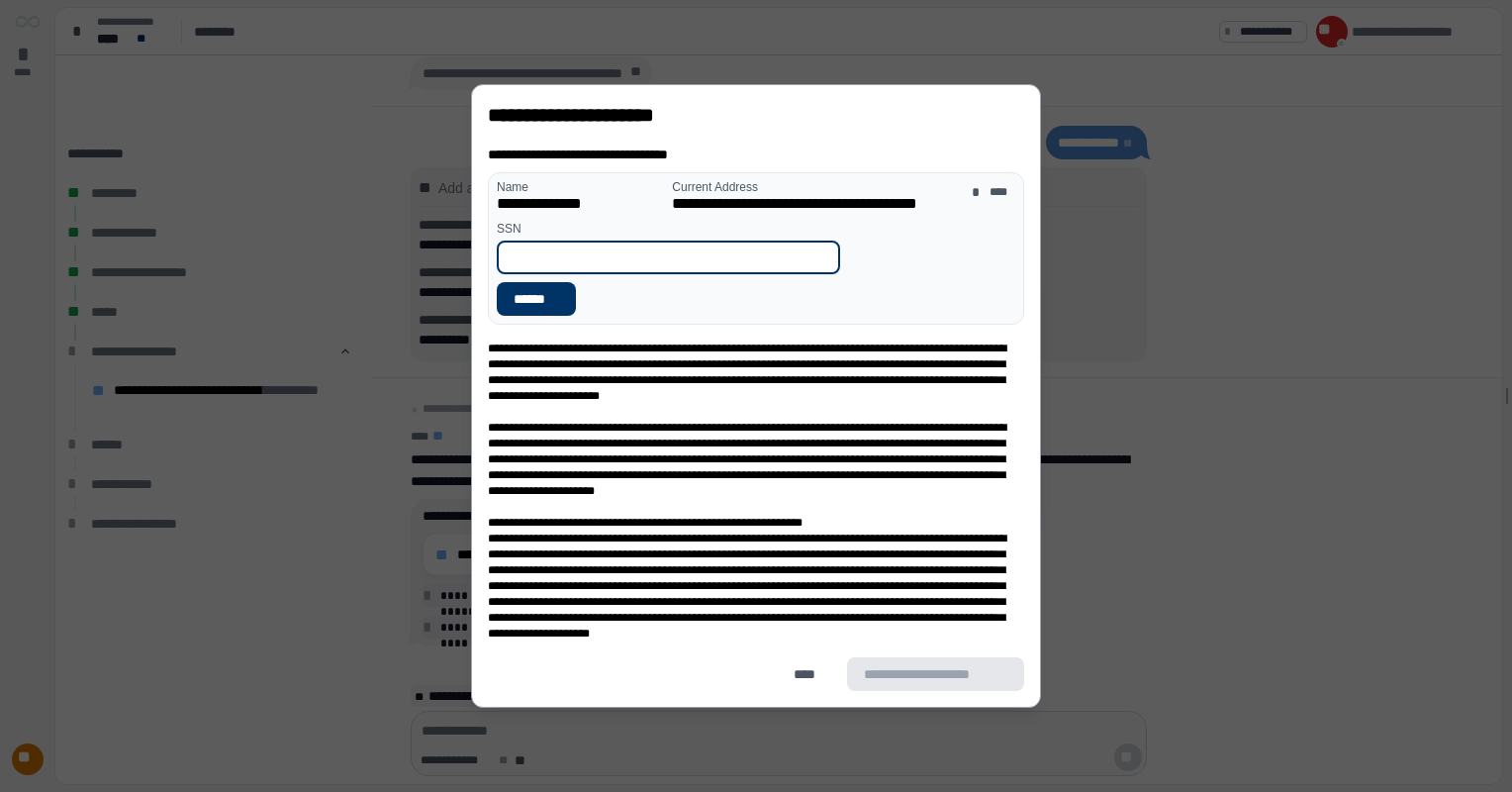 click at bounding box center [668, 257] 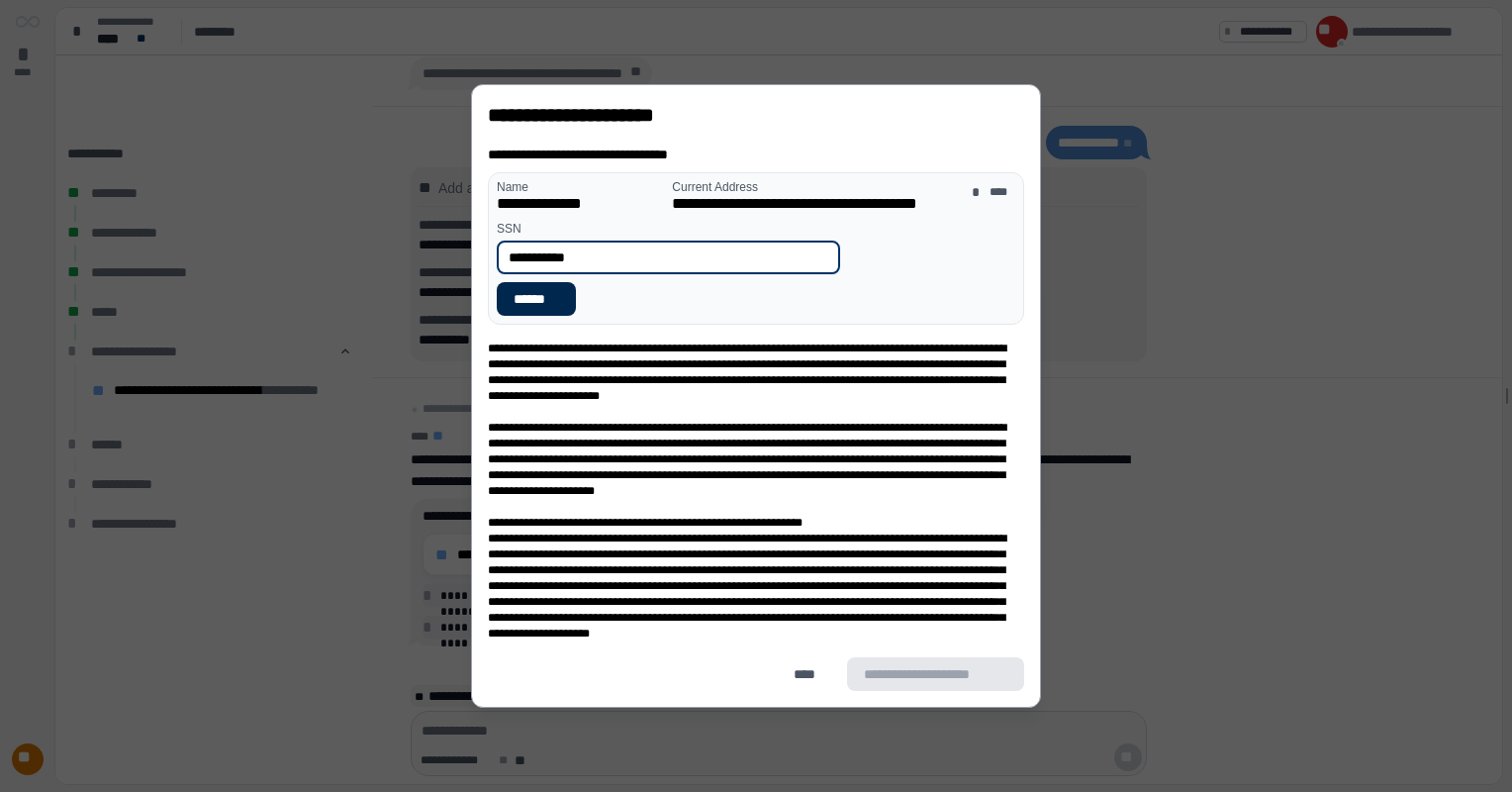 type on "**********" 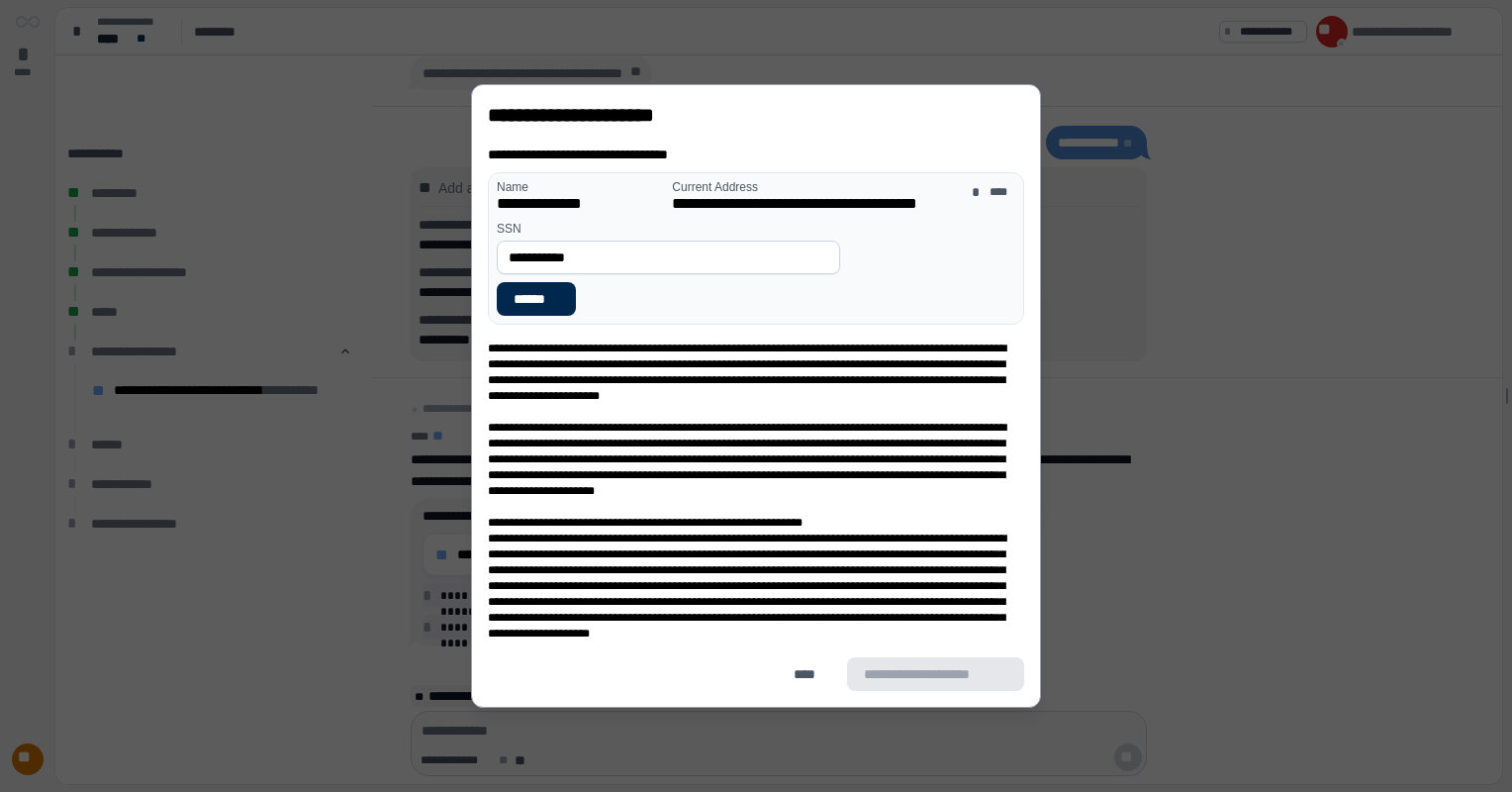 click on "******" at bounding box center [536, 299] 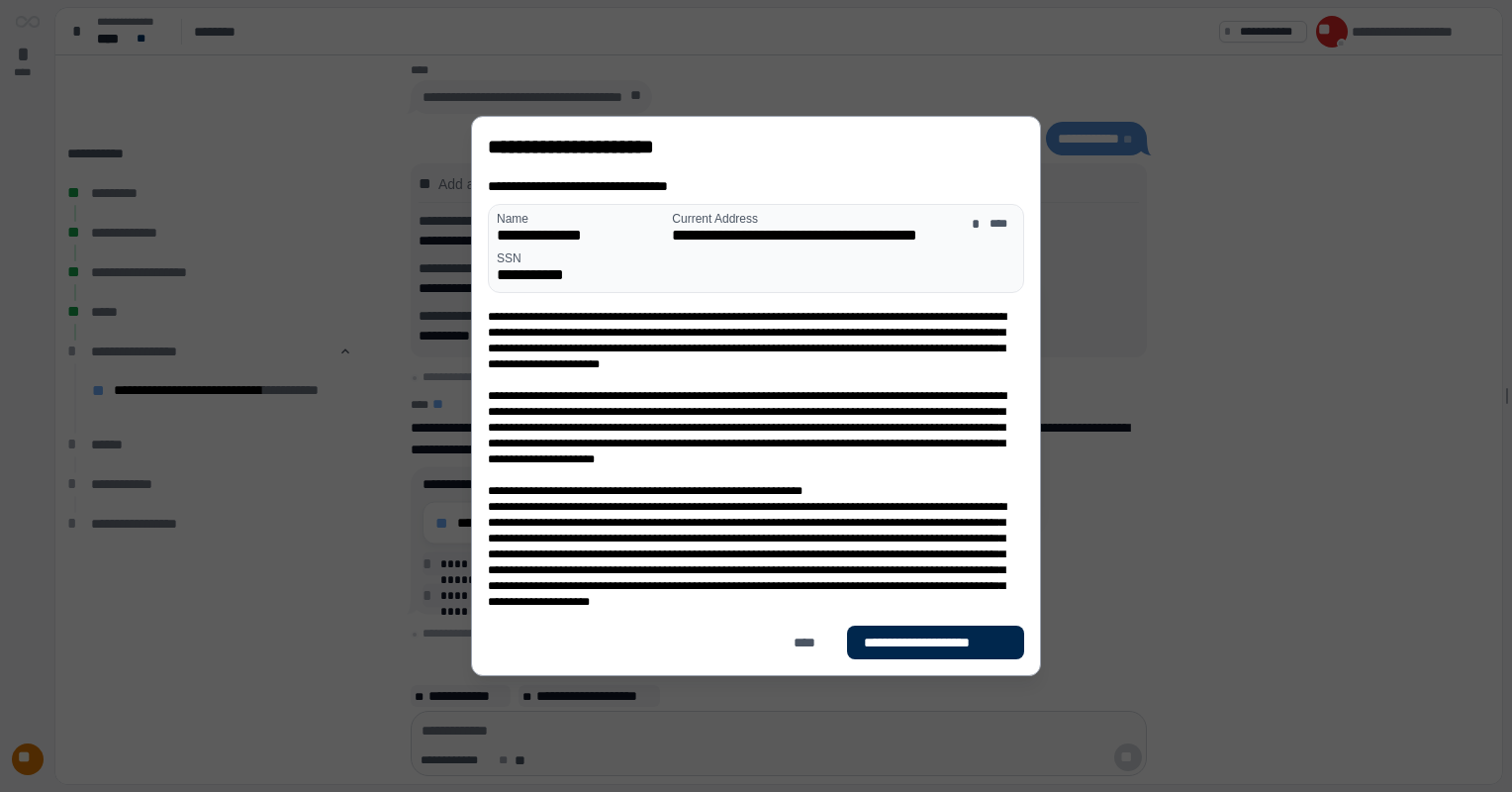 click on "**********" at bounding box center (935, 643) 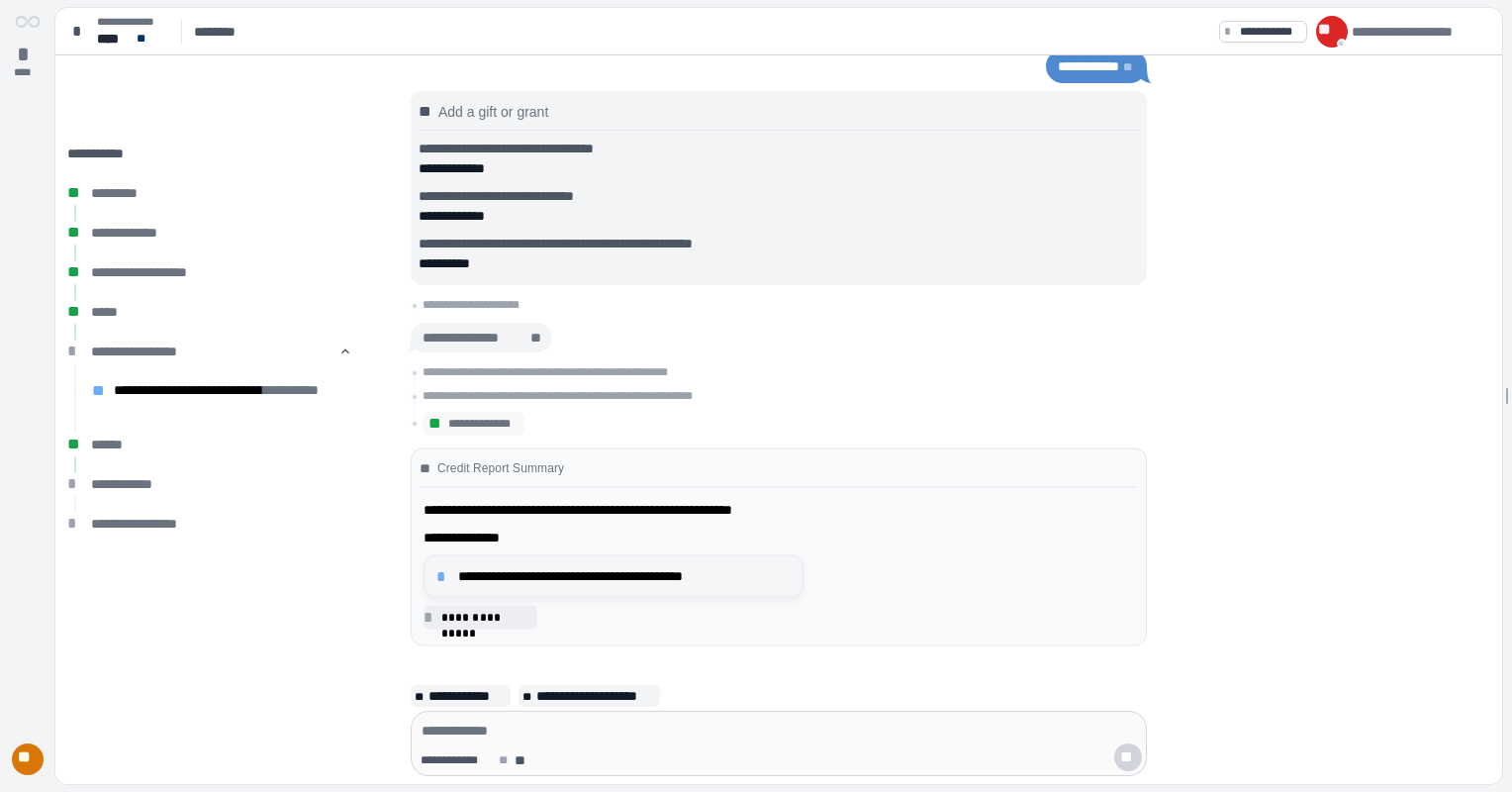 click on "*" at bounding box center [444, 576] 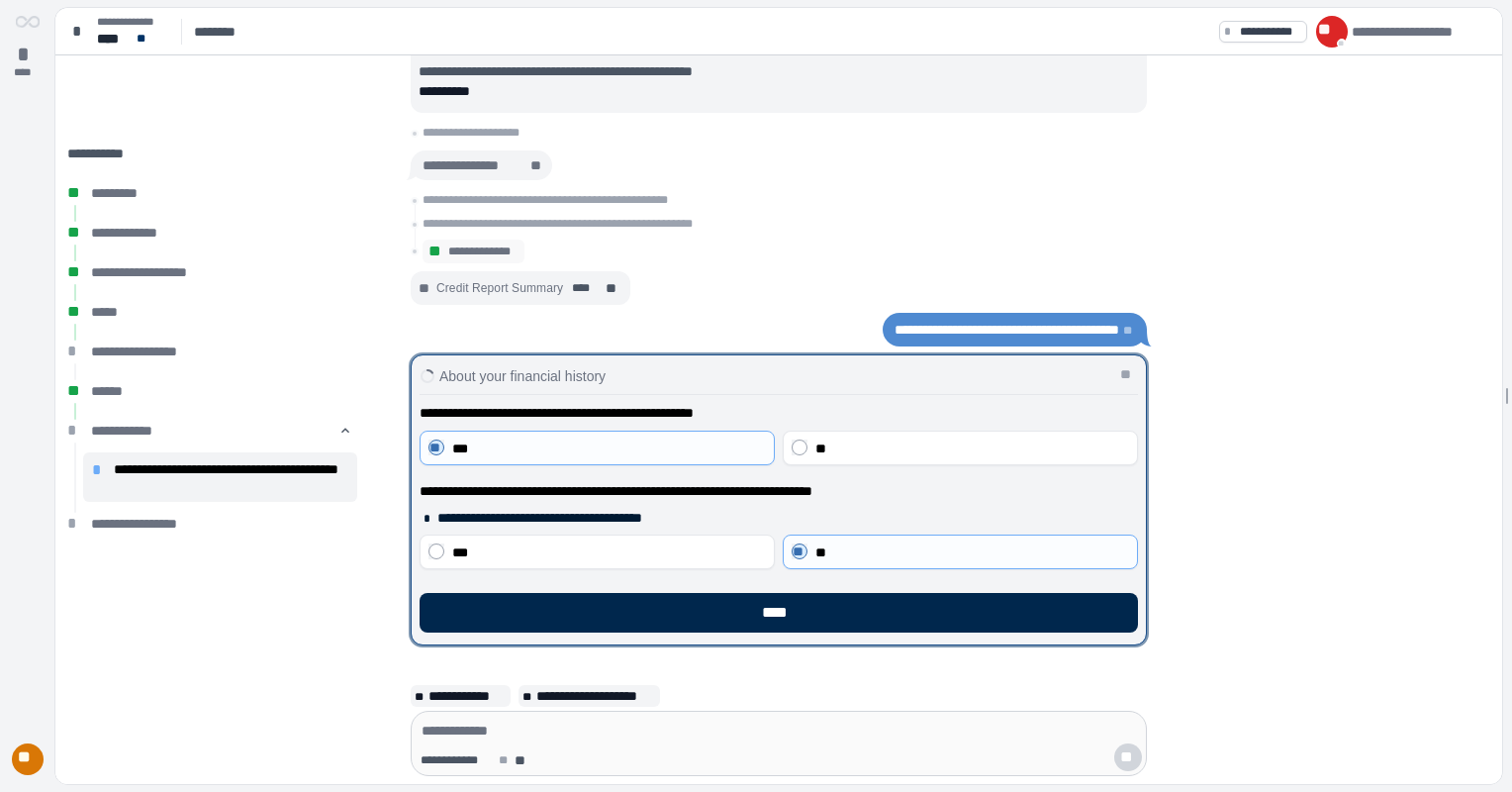 click on "****" at bounding box center [779, 613] 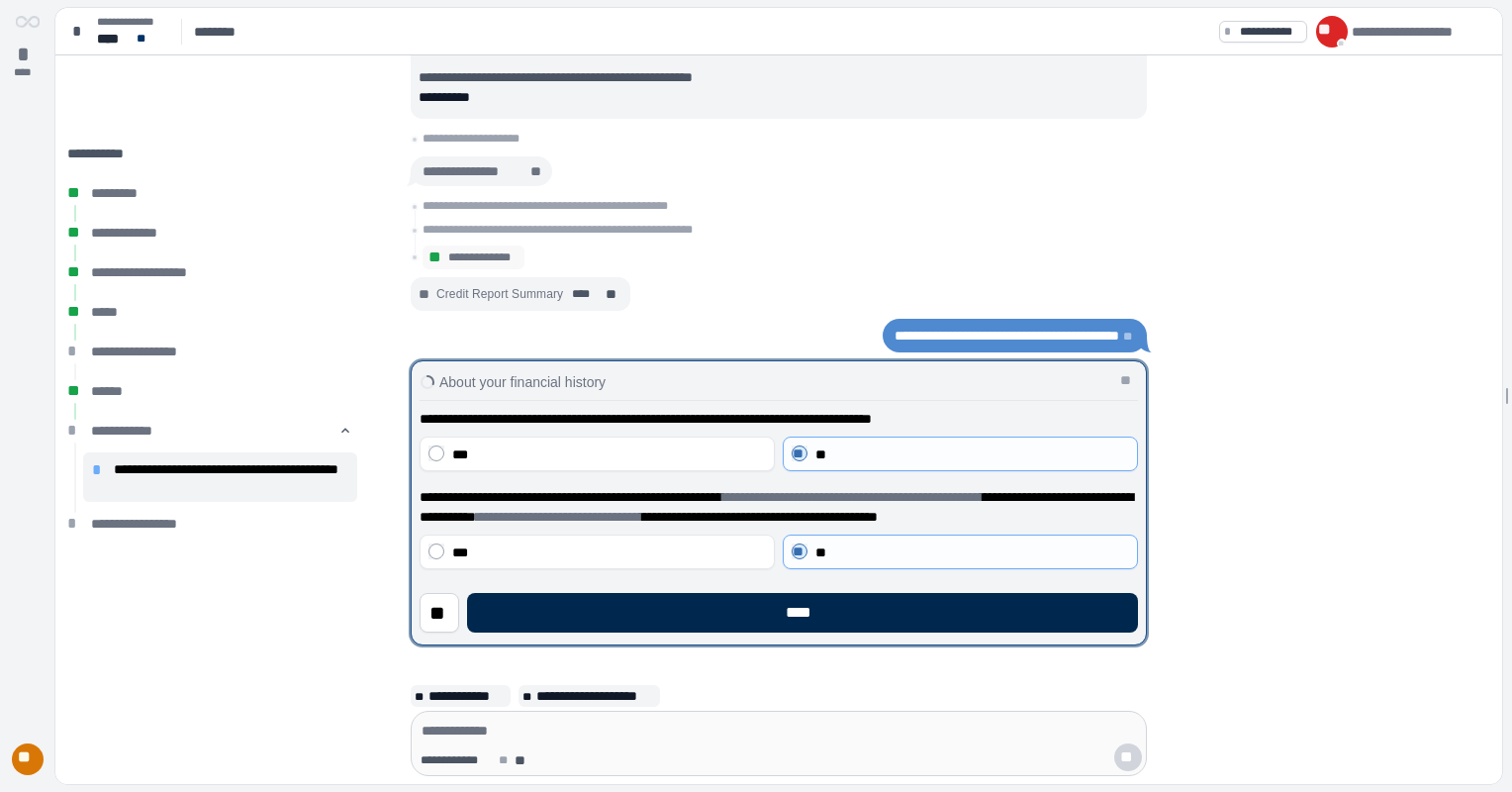 click on "****" at bounding box center [803, 613] 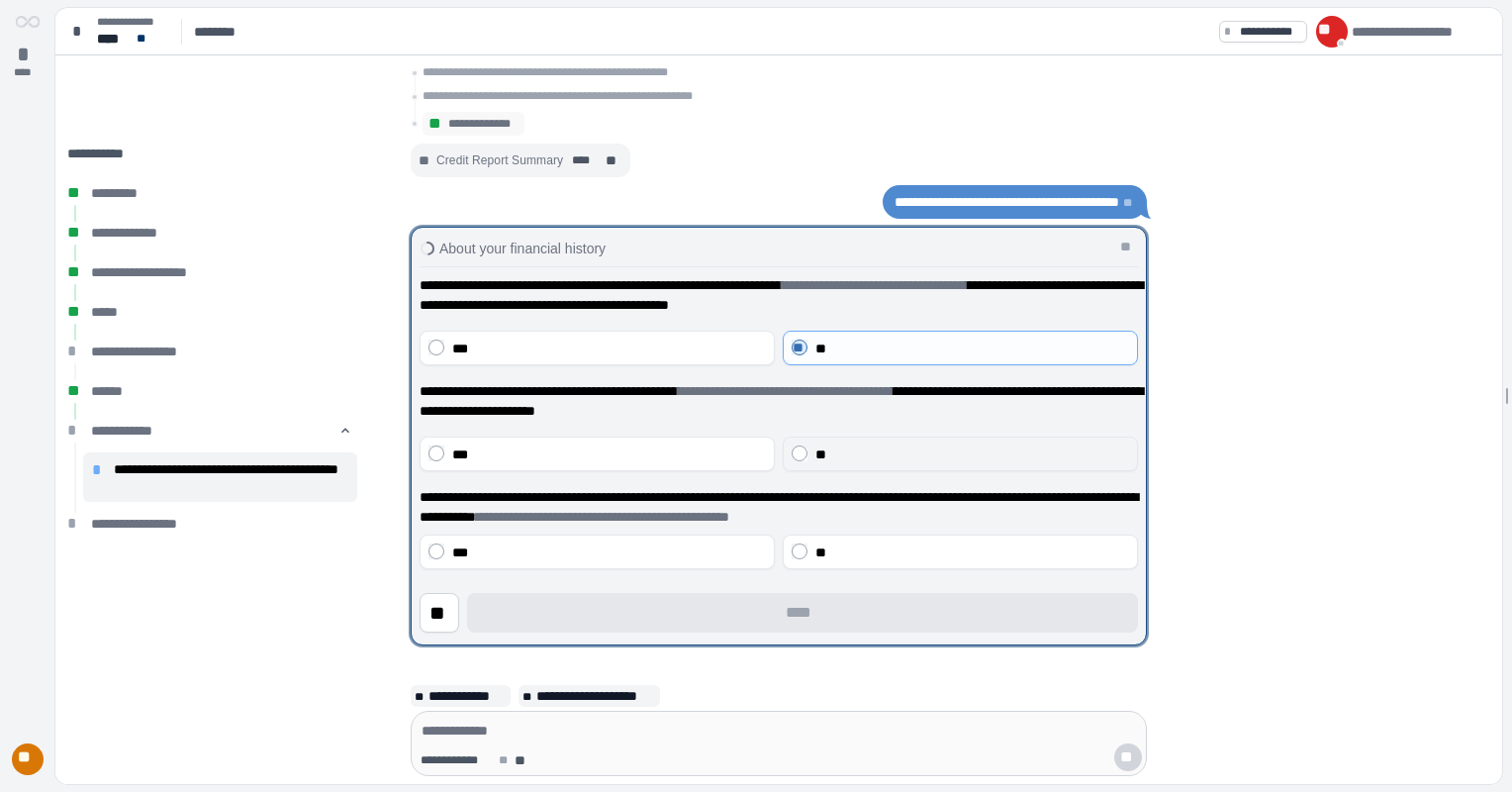 click on "**" at bounding box center (960, 453) 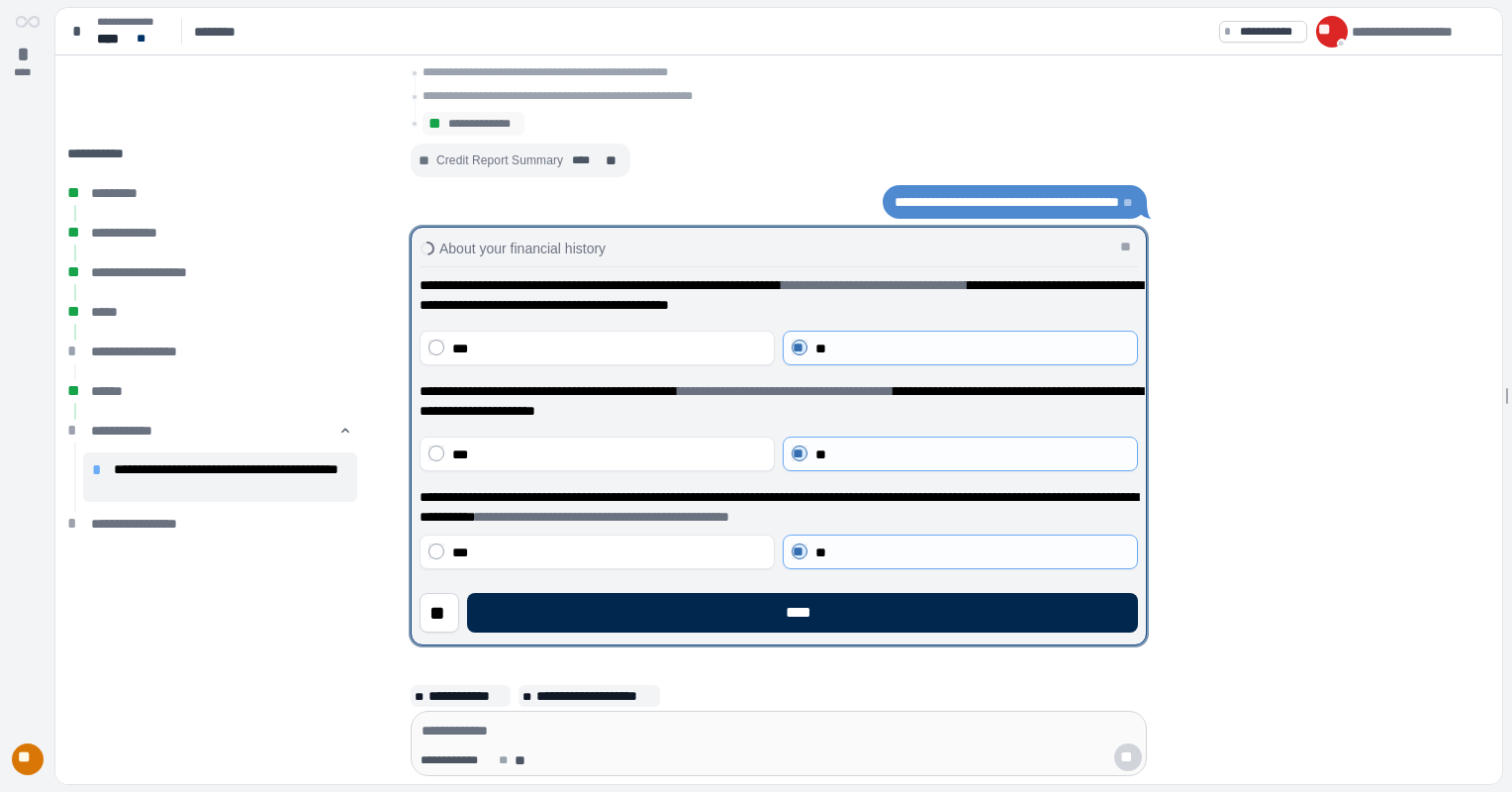 click on "****" at bounding box center (803, 613) 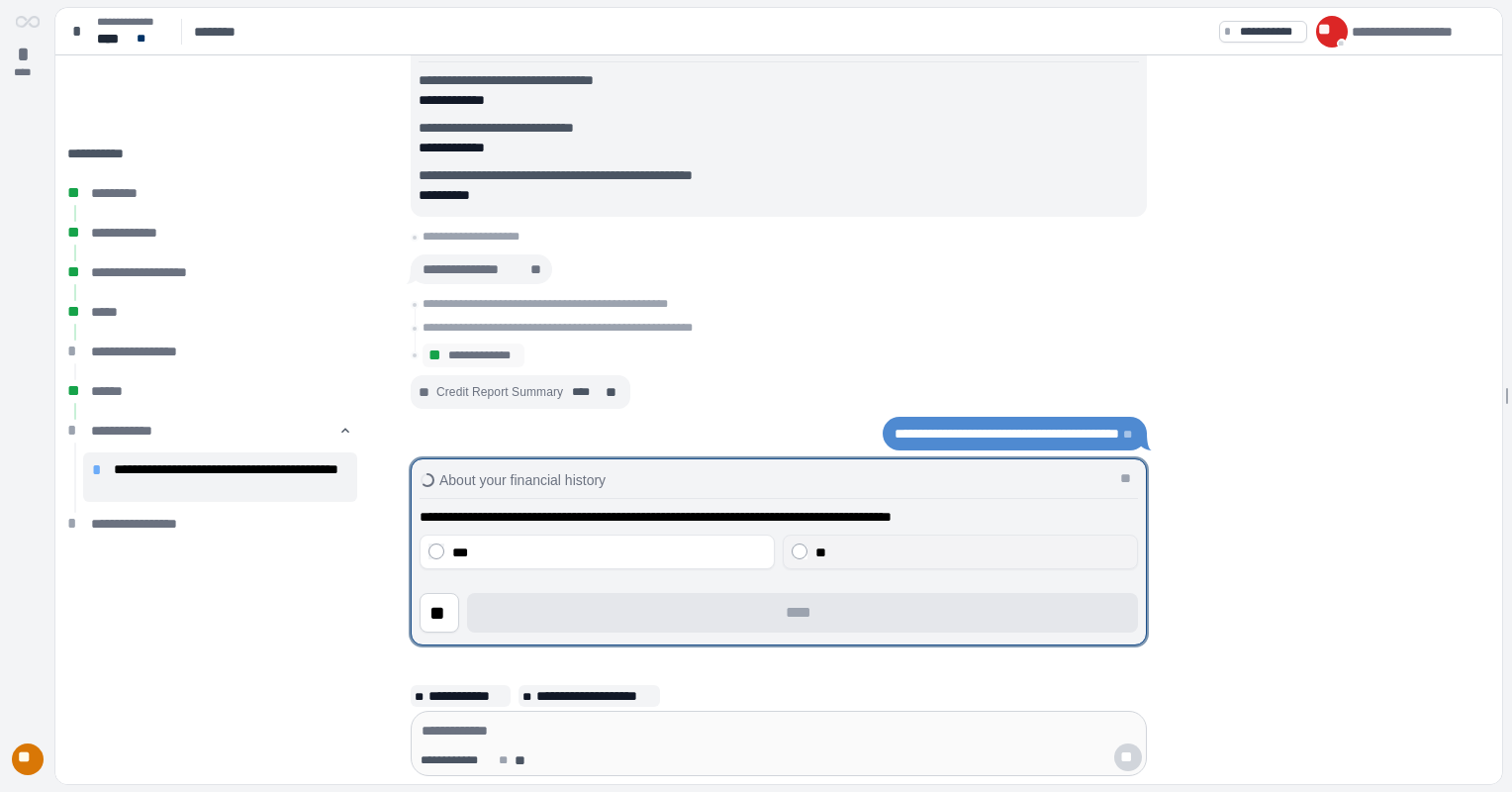 click on "**" at bounding box center [960, 551] 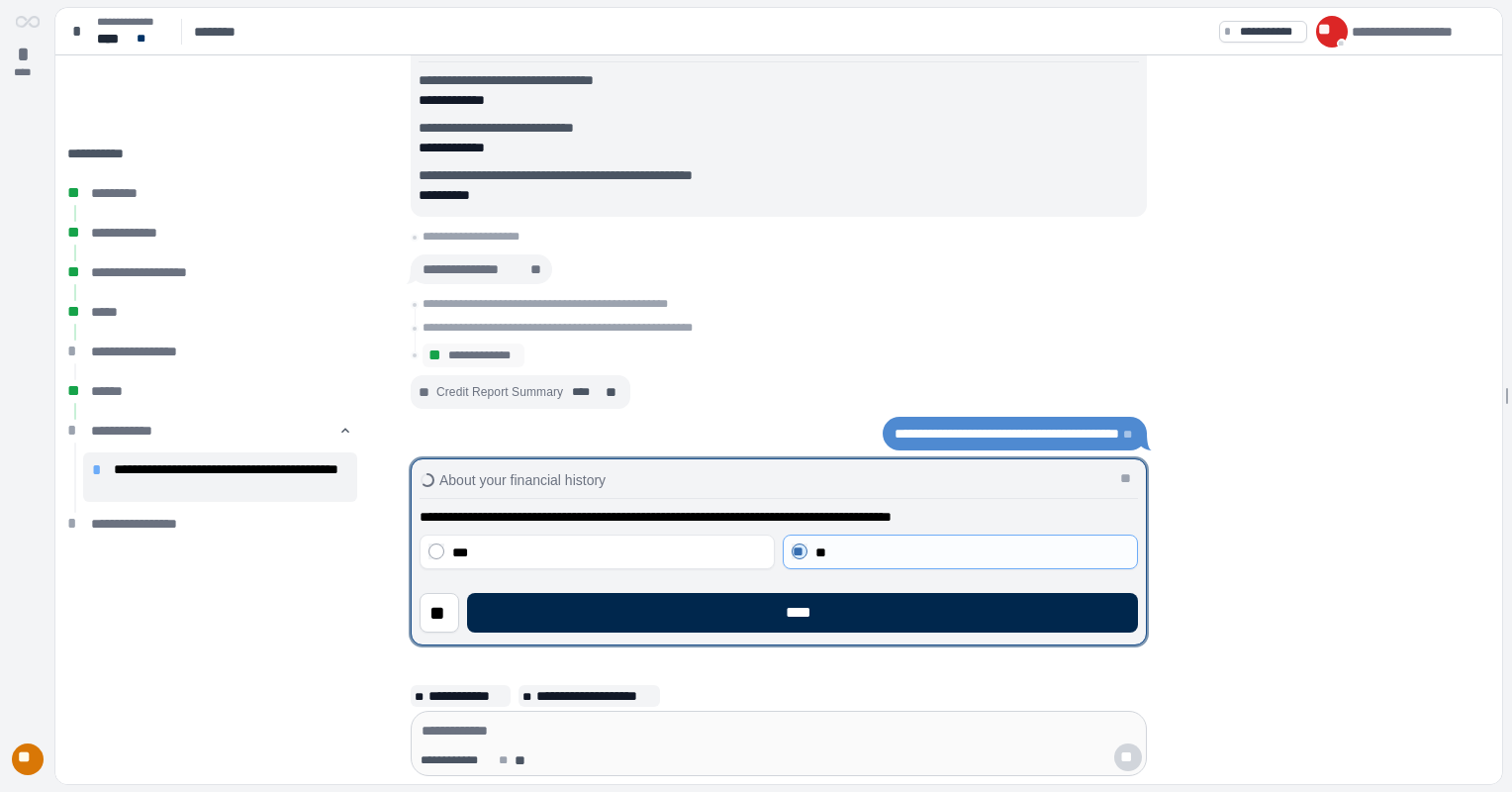 click on "****" at bounding box center (803, 613) 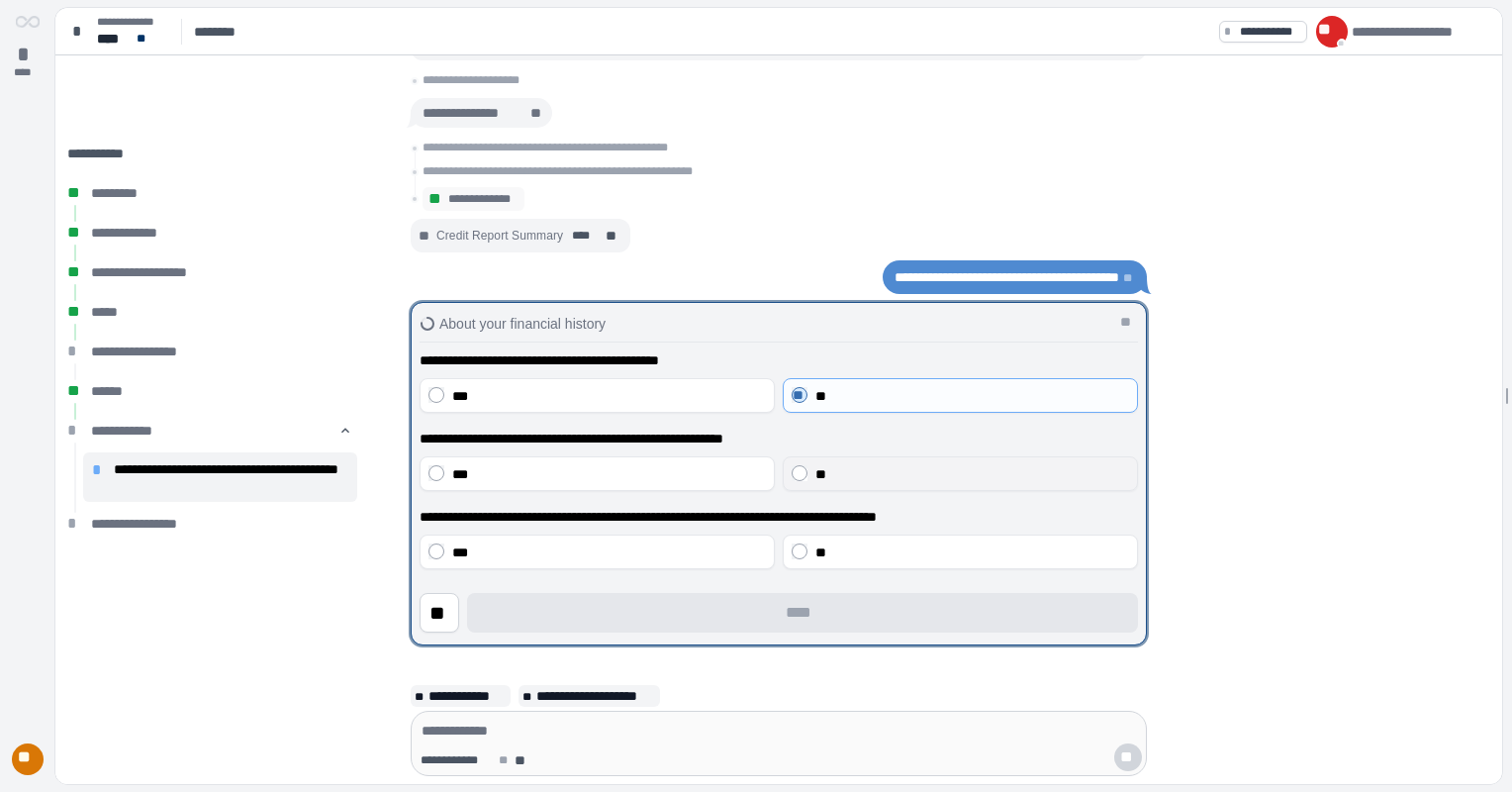 click on "**" at bounding box center [960, 473] 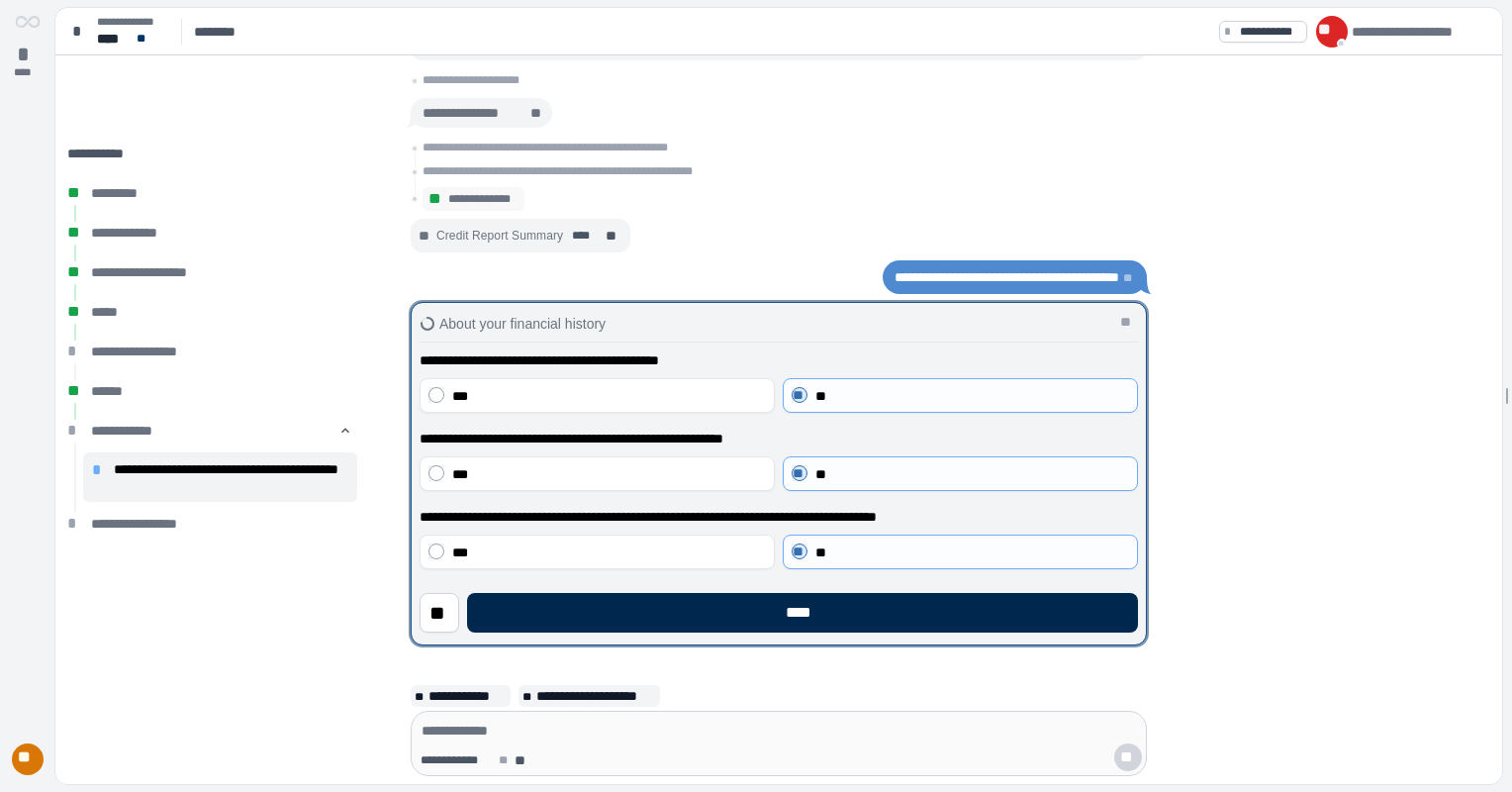 click on "****" at bounding box center [803, 613] 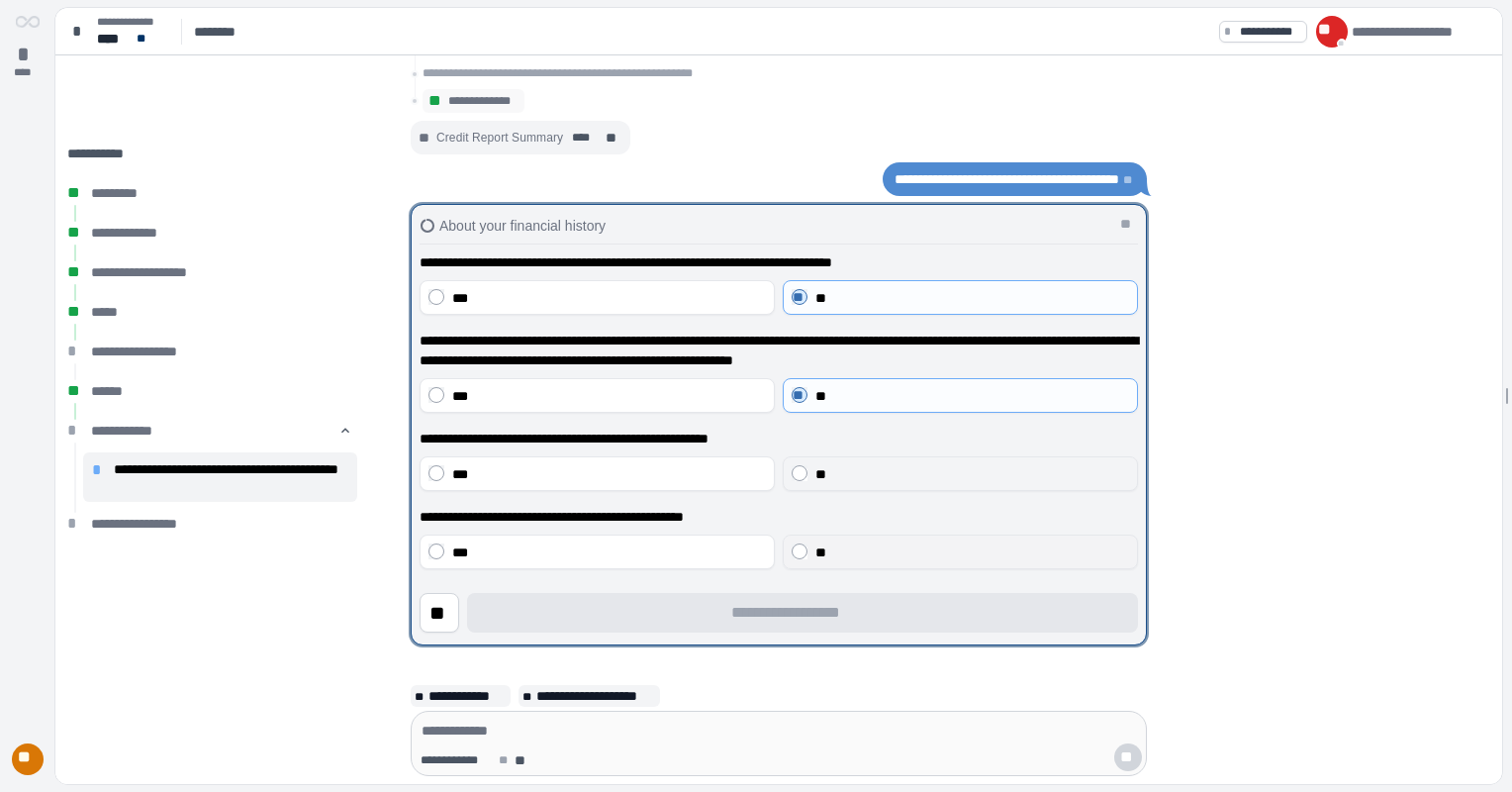 click on "**" at bounding box center (960, 473) 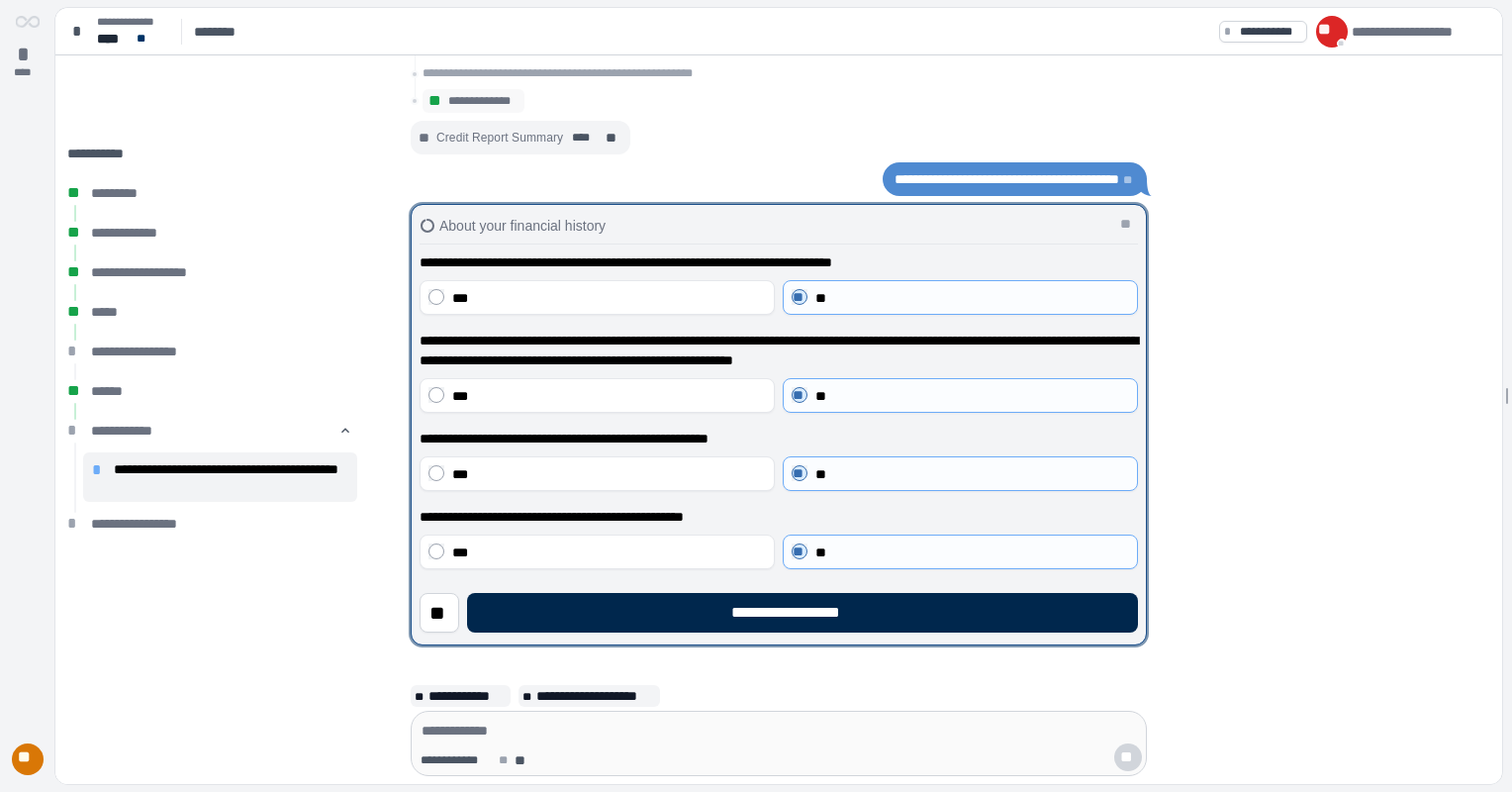 click on "**********" at bounding box center [803, 613] 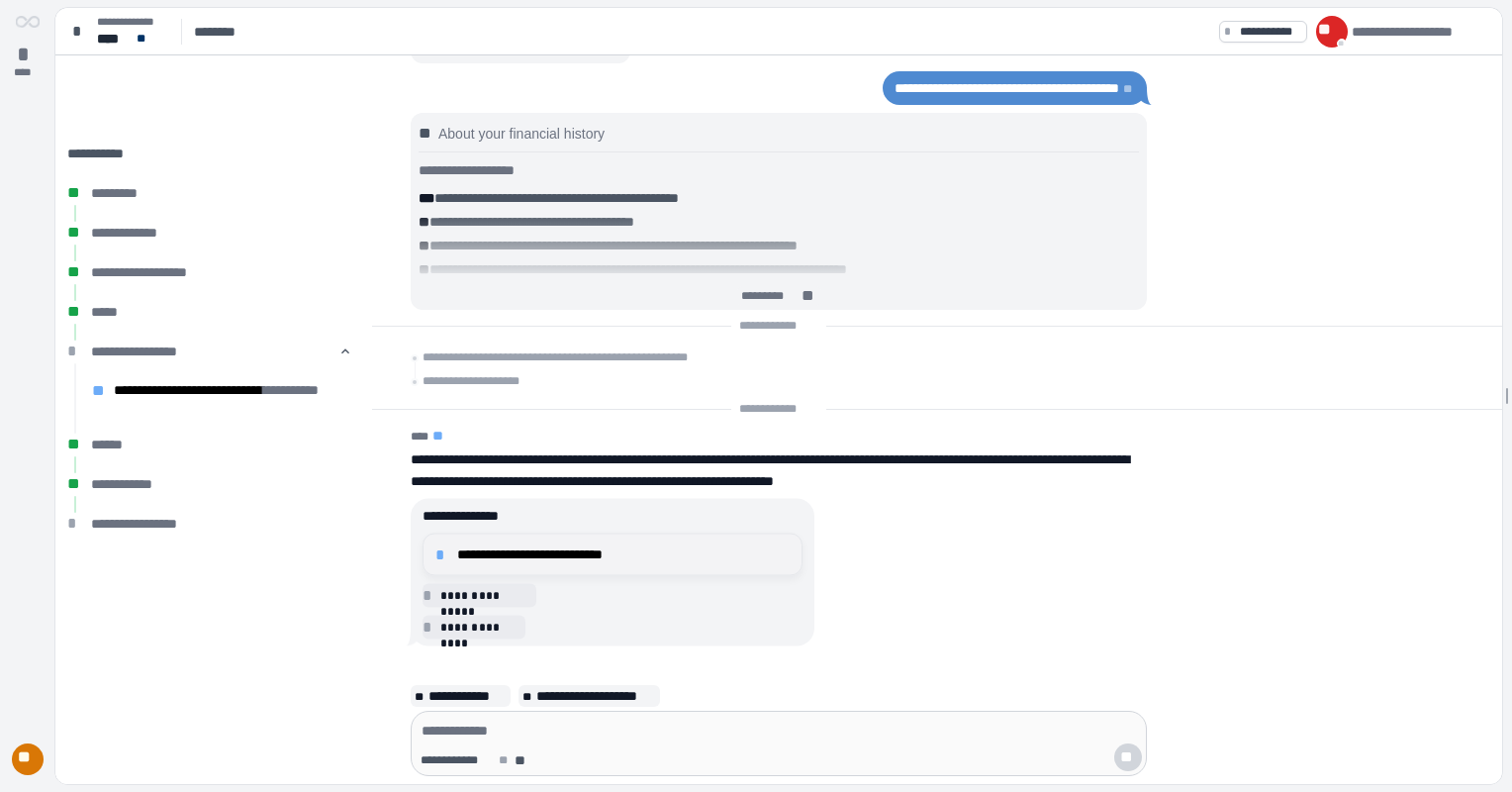 click on "**********" at bounding box center (623, 554) 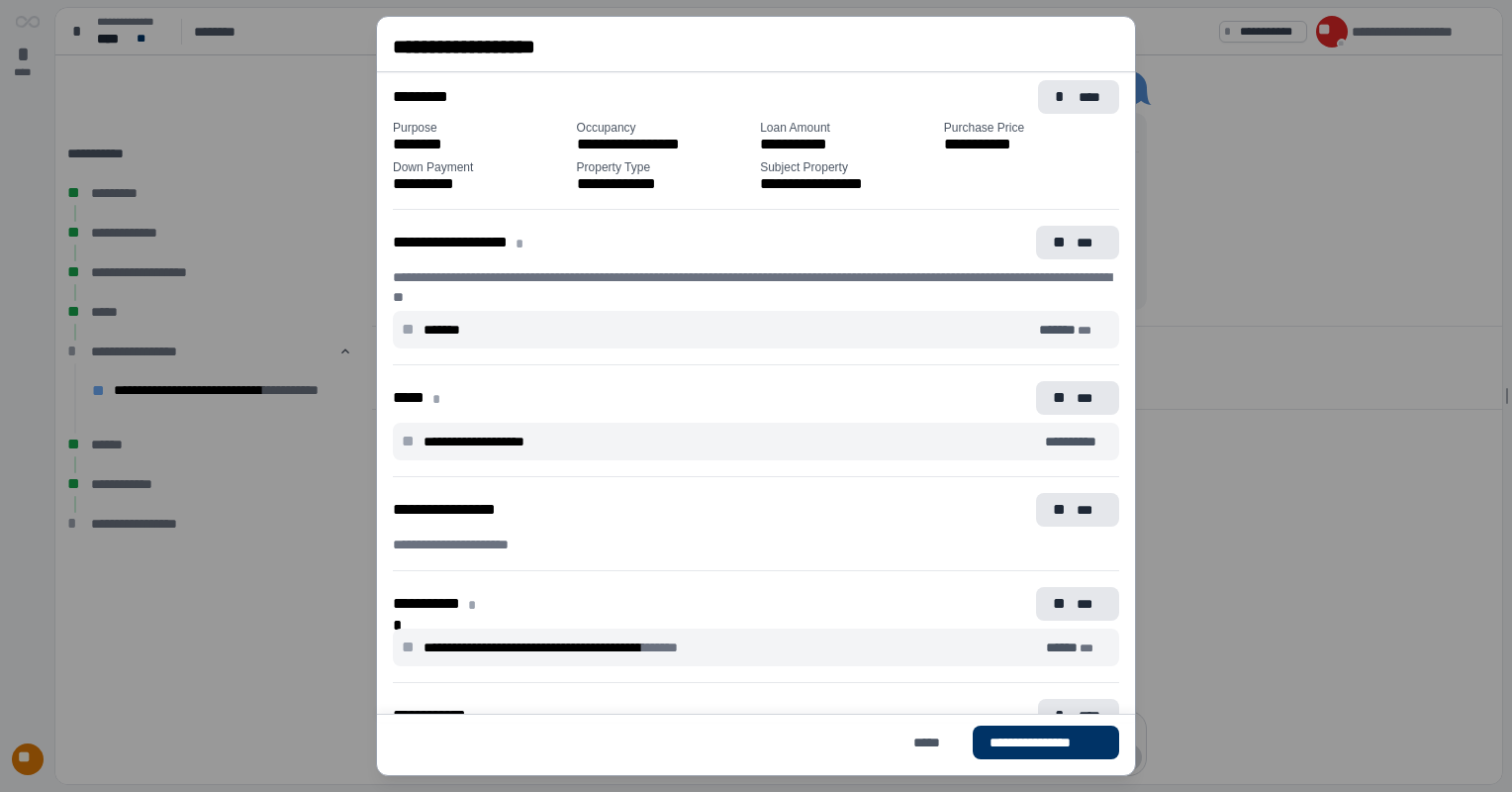 scroll, scrollTop: 0, scrollLeft: 0, axis: both 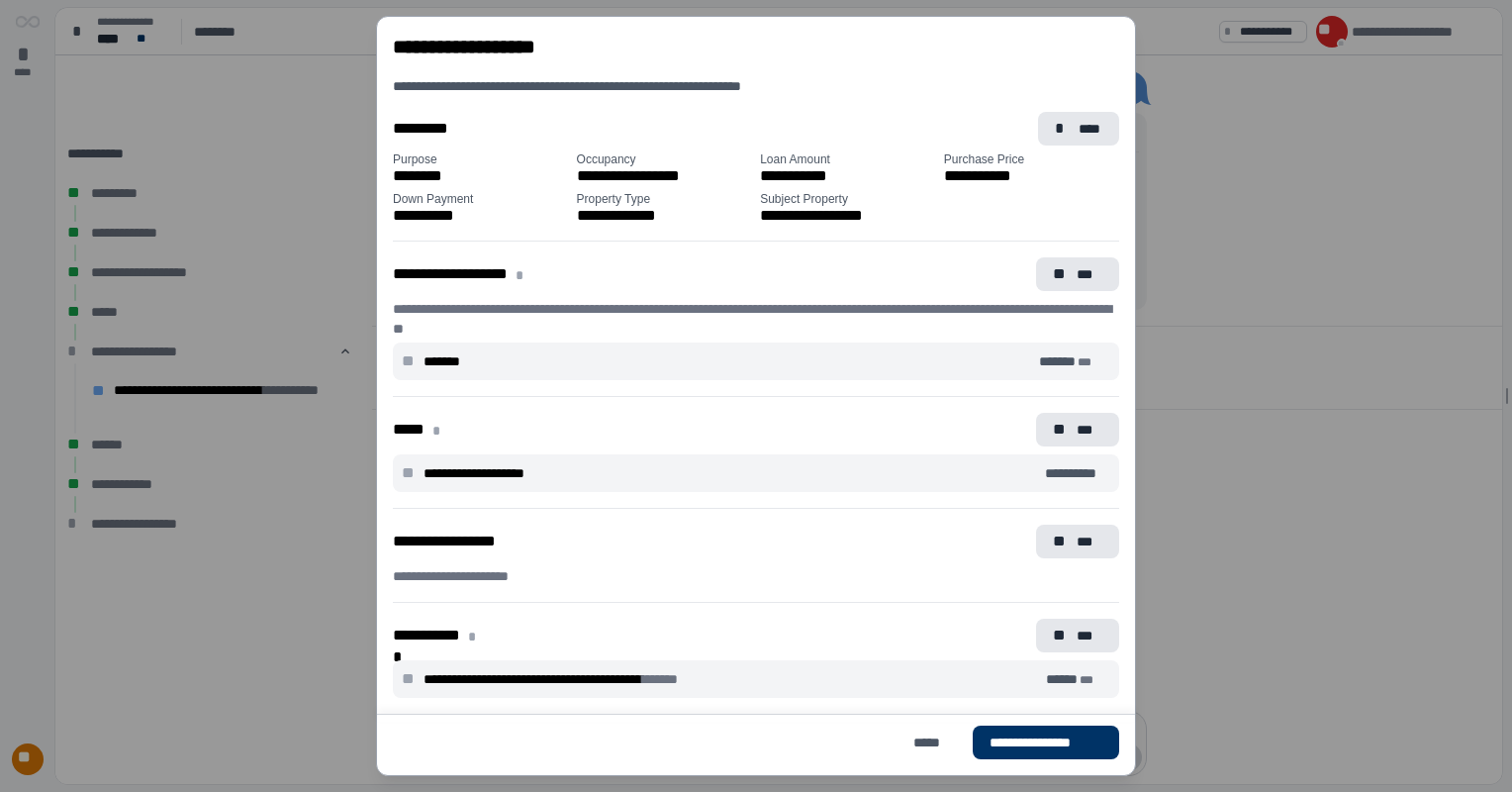 click on "* ****" at bounding box center [1079, 129] 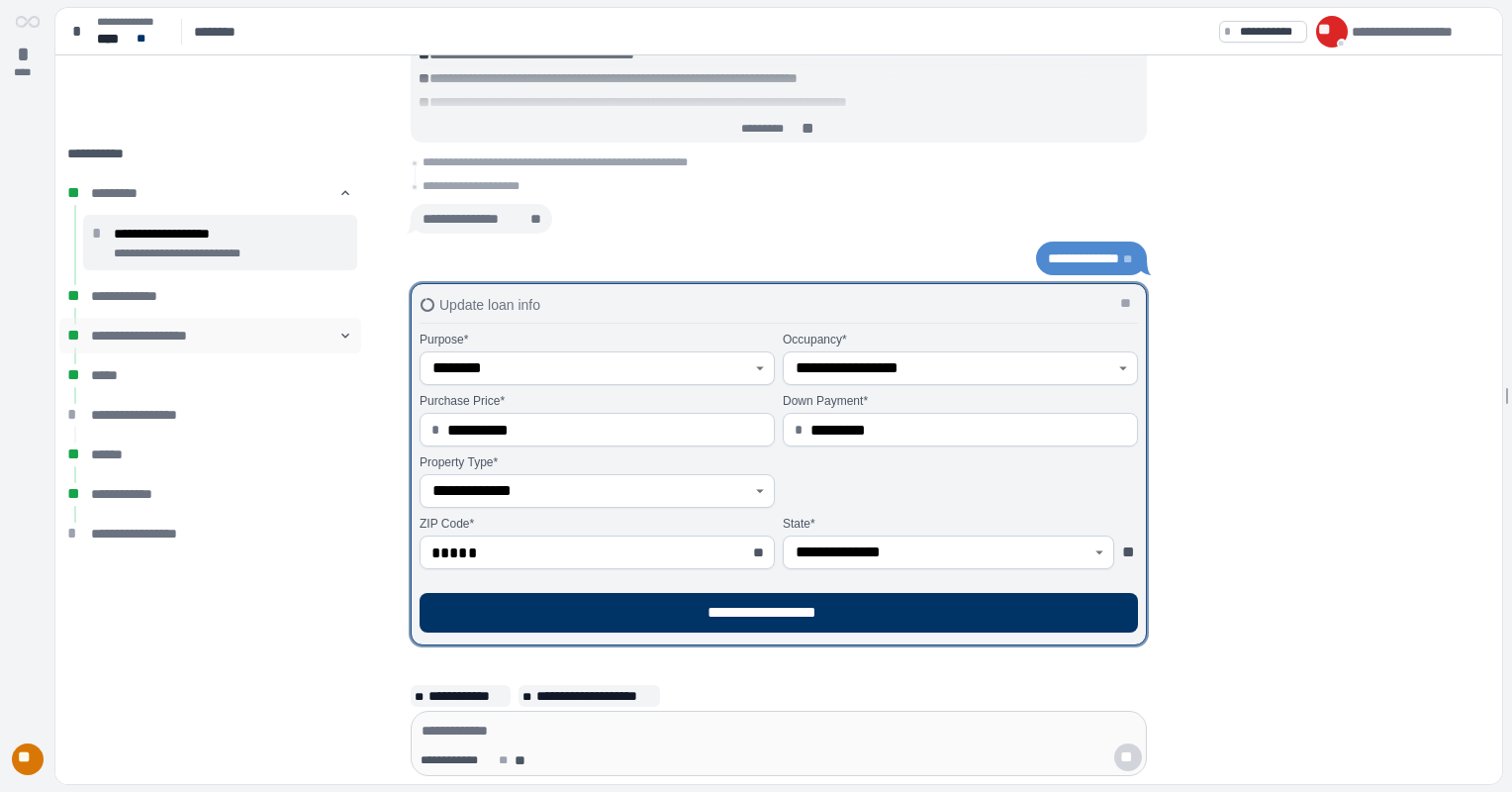 click on "**********" at bounding box center (210, 336) 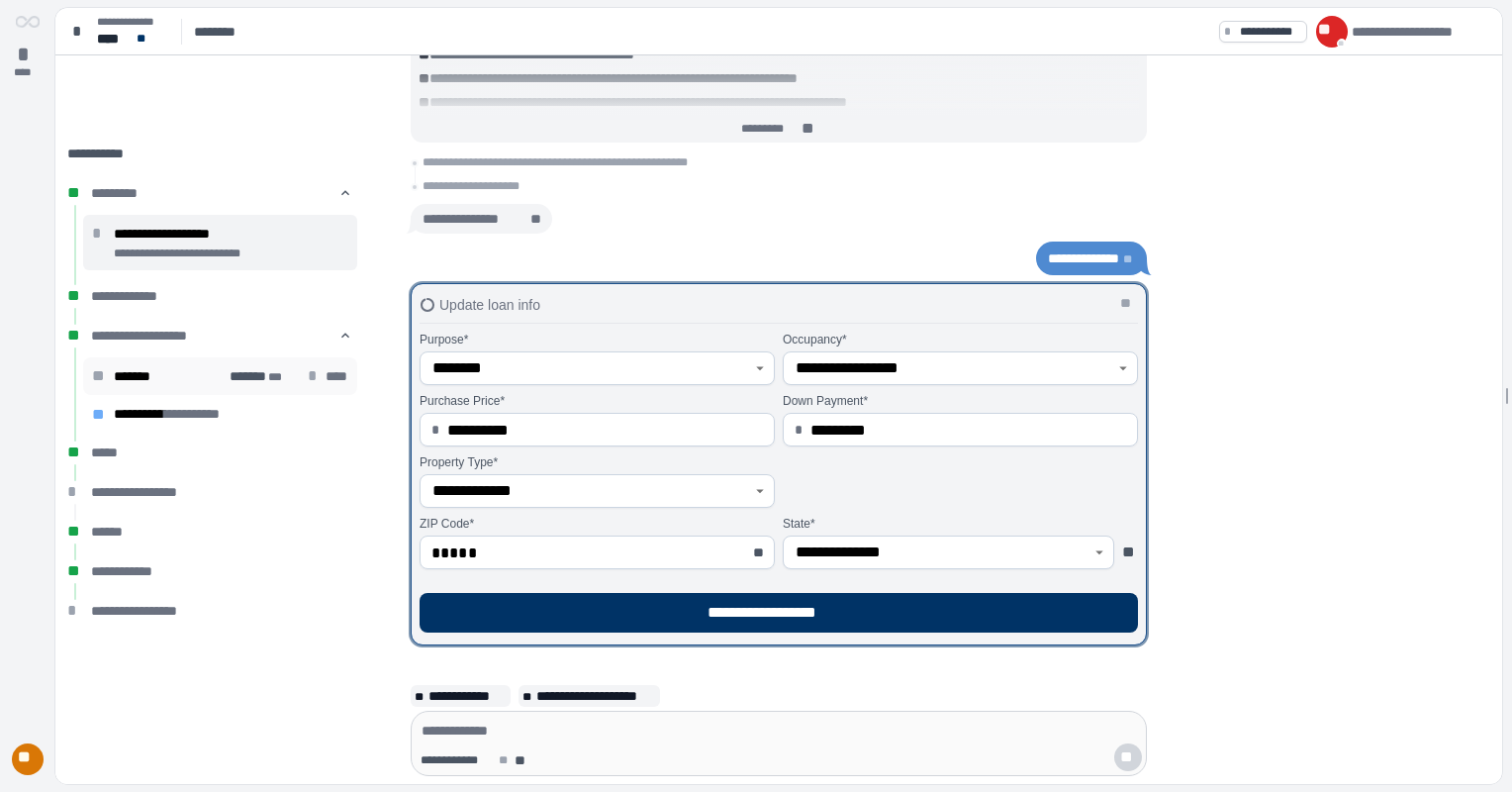 click on "******* ***" at bounding box center (263, 376) 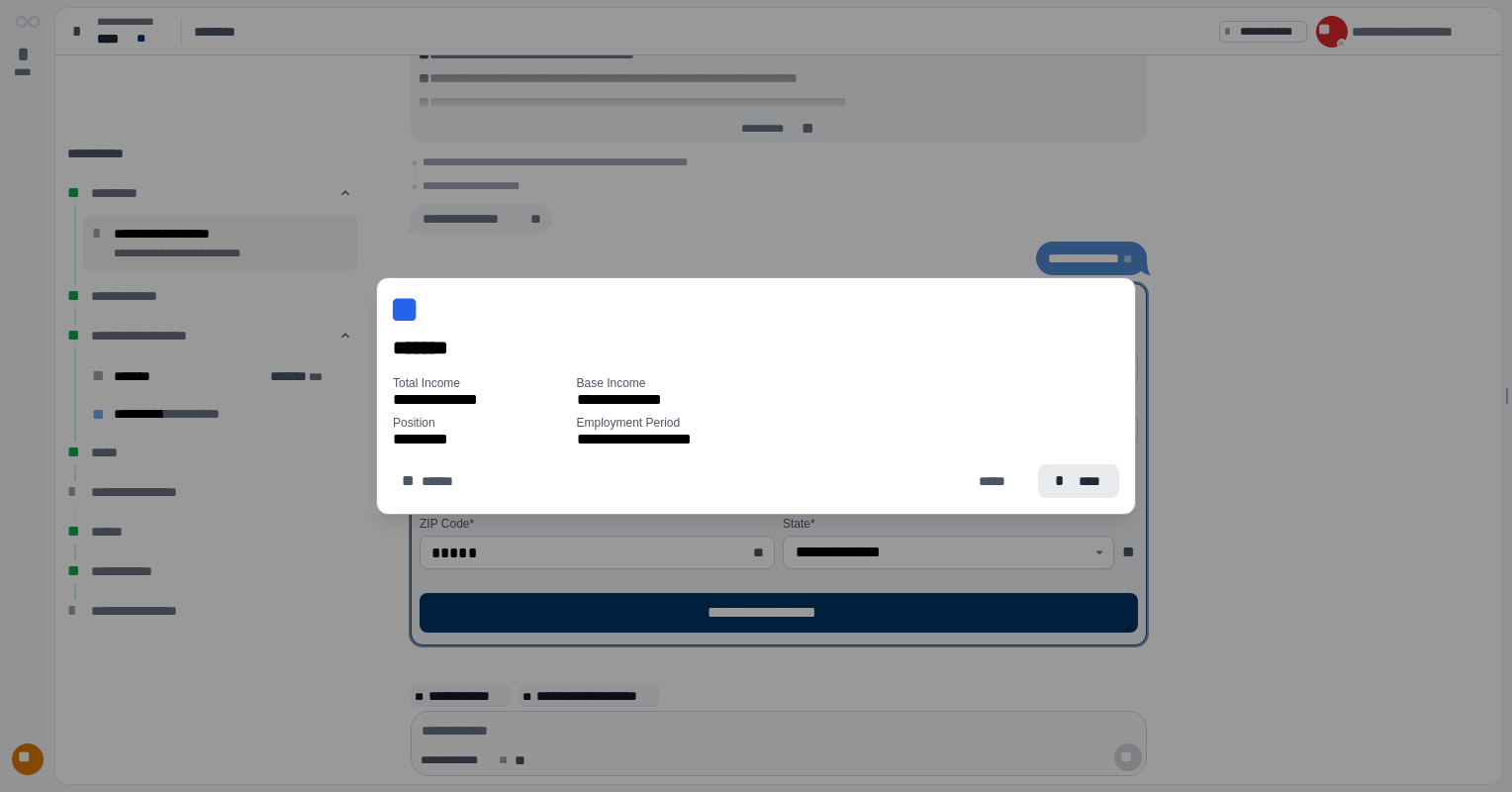 click on "****" at bounding box center (1090, 481) 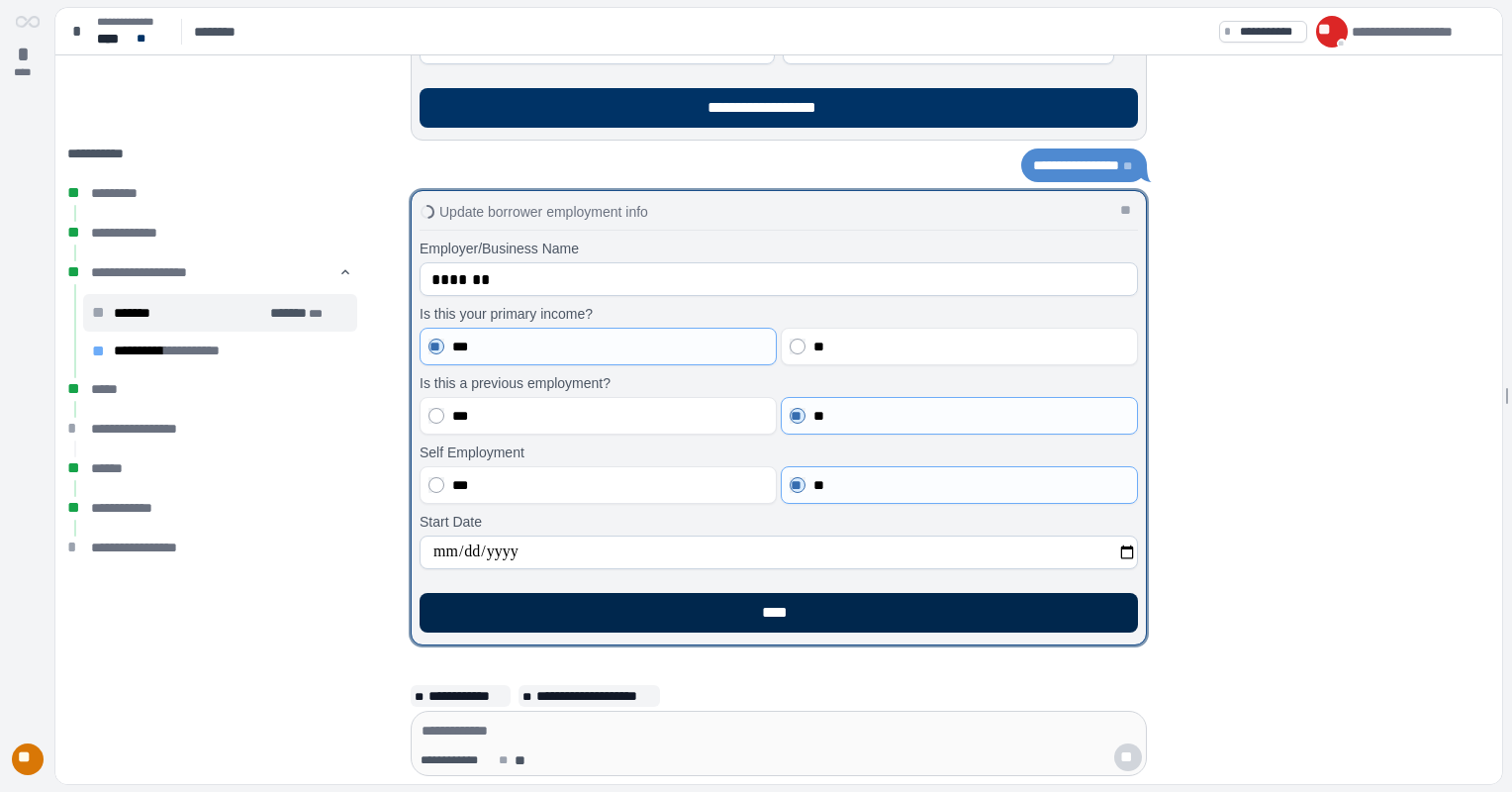 click on "****" at bounding box center [779, 613] 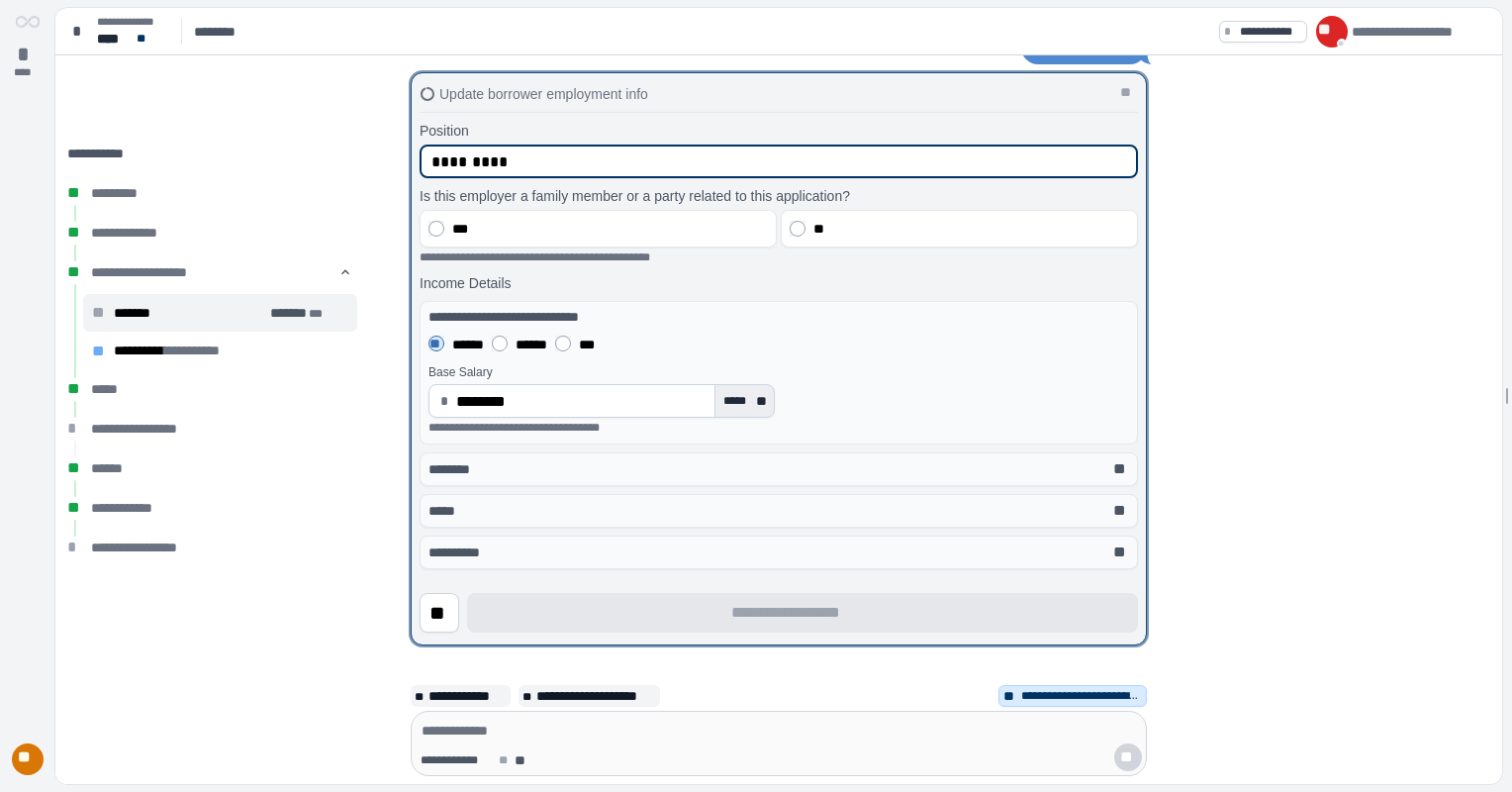 click on "***** **" at bounding box center (746, 401) 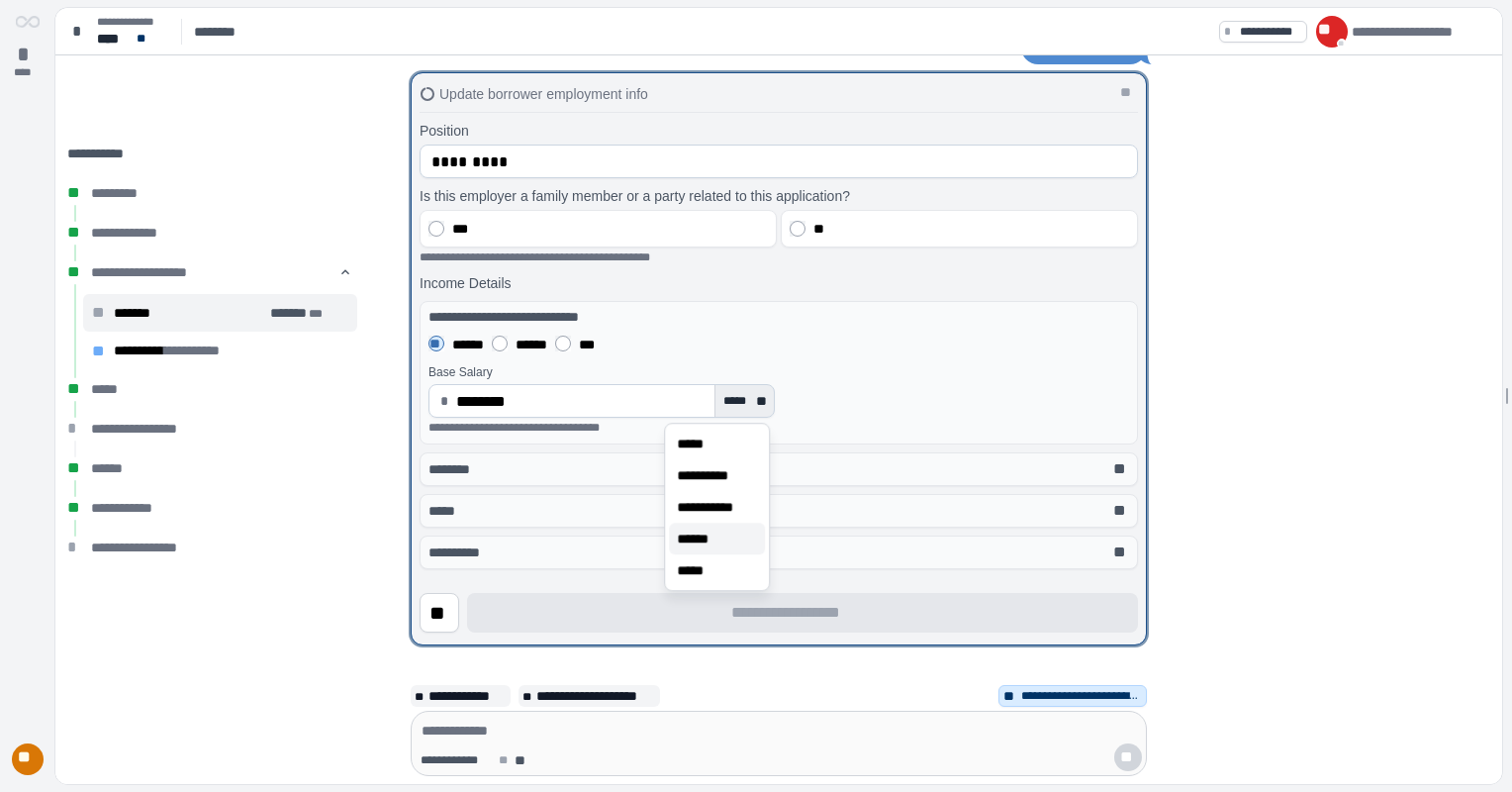 click on "******" at bounding box center (700, 539) 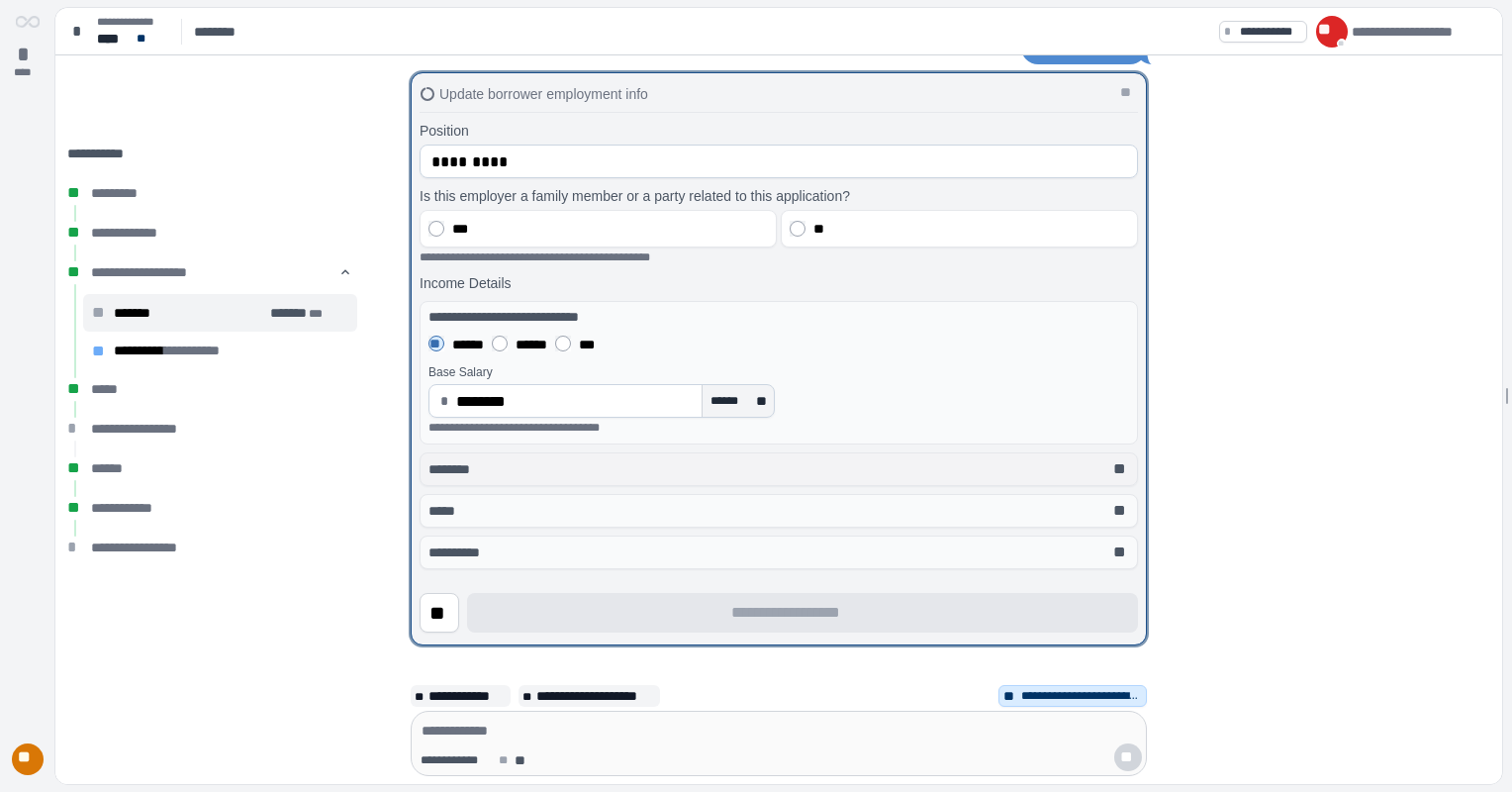 type 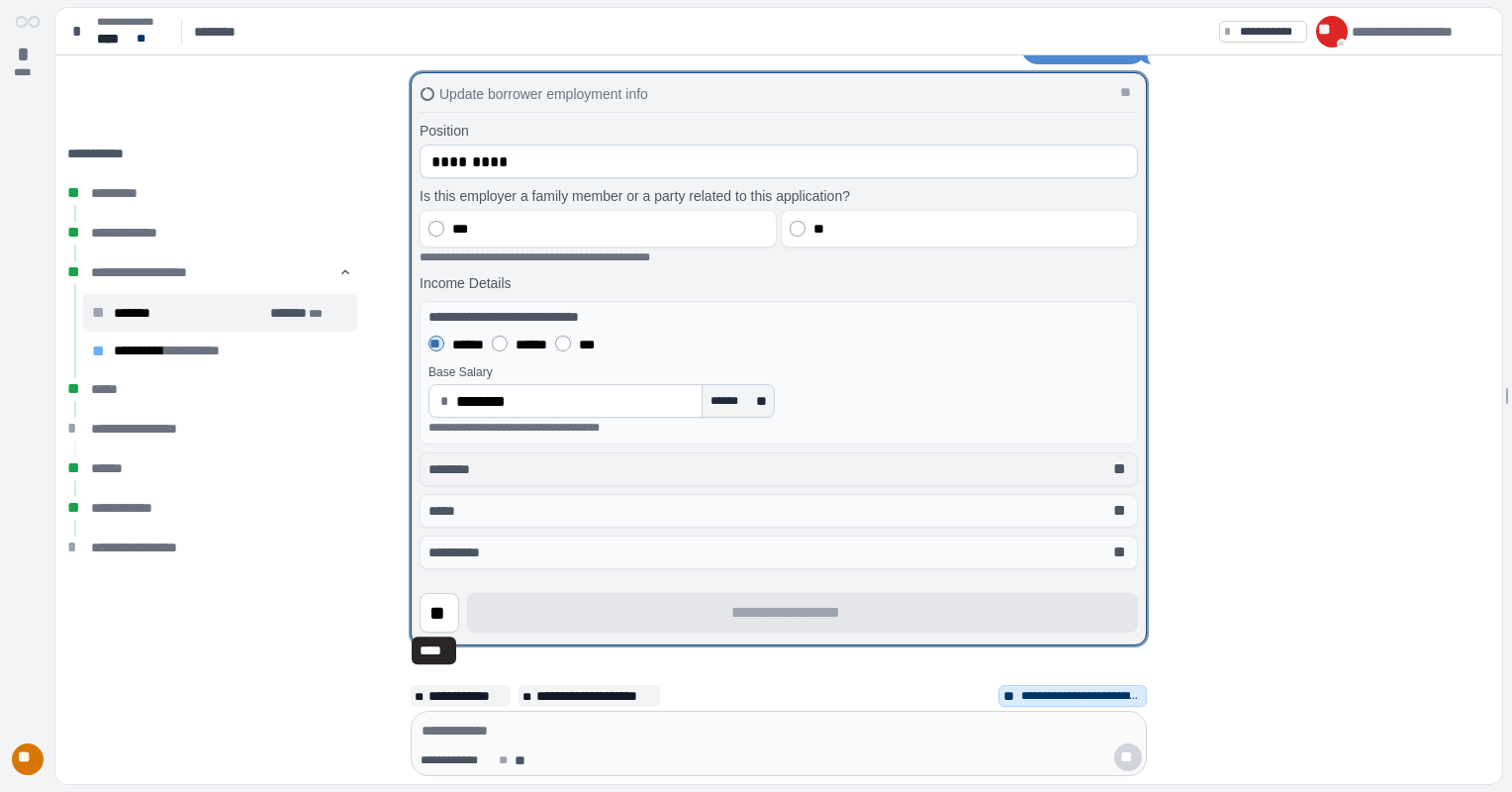 type 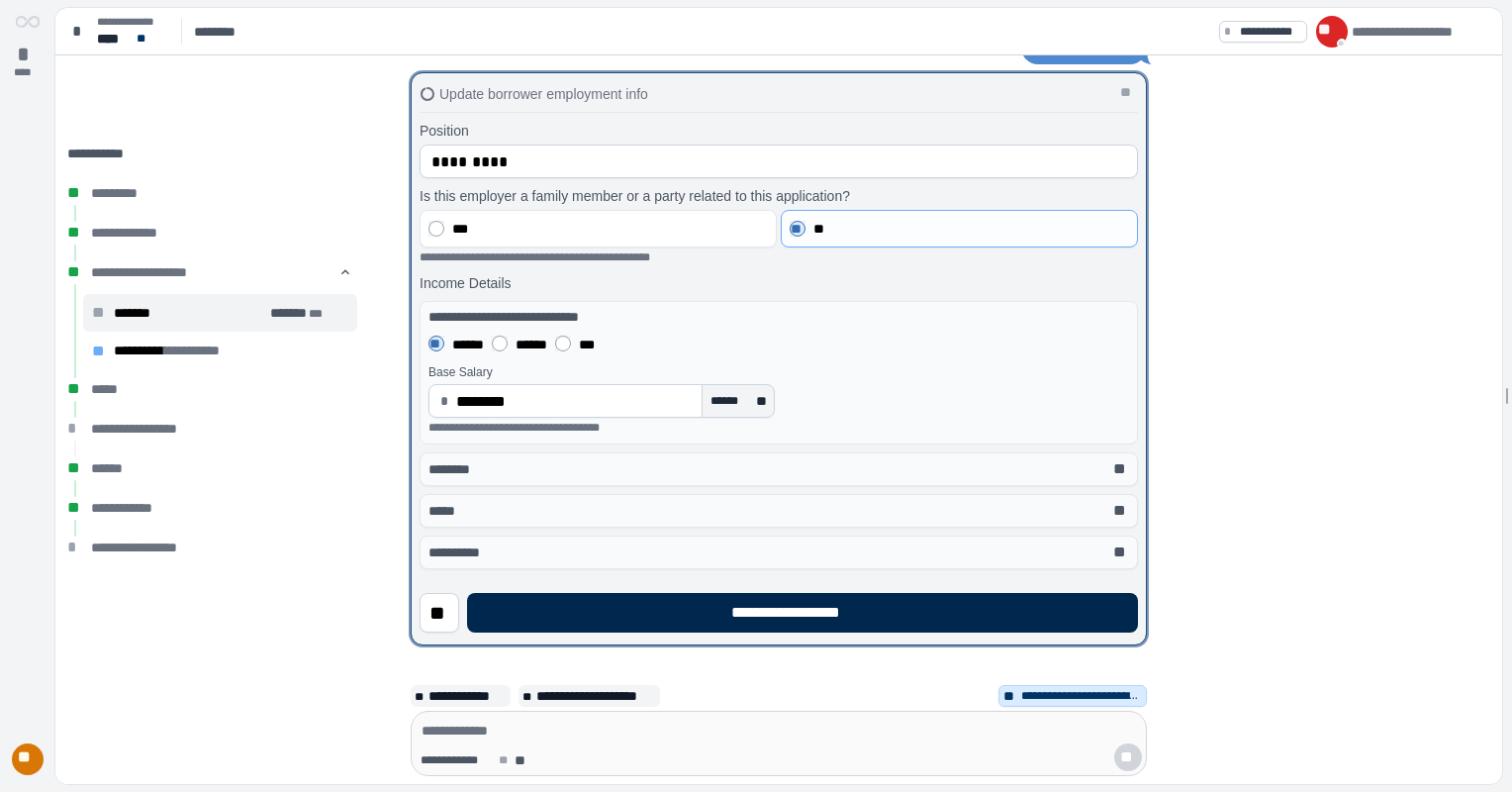 click on "**********" at bounding box center (803, 613) 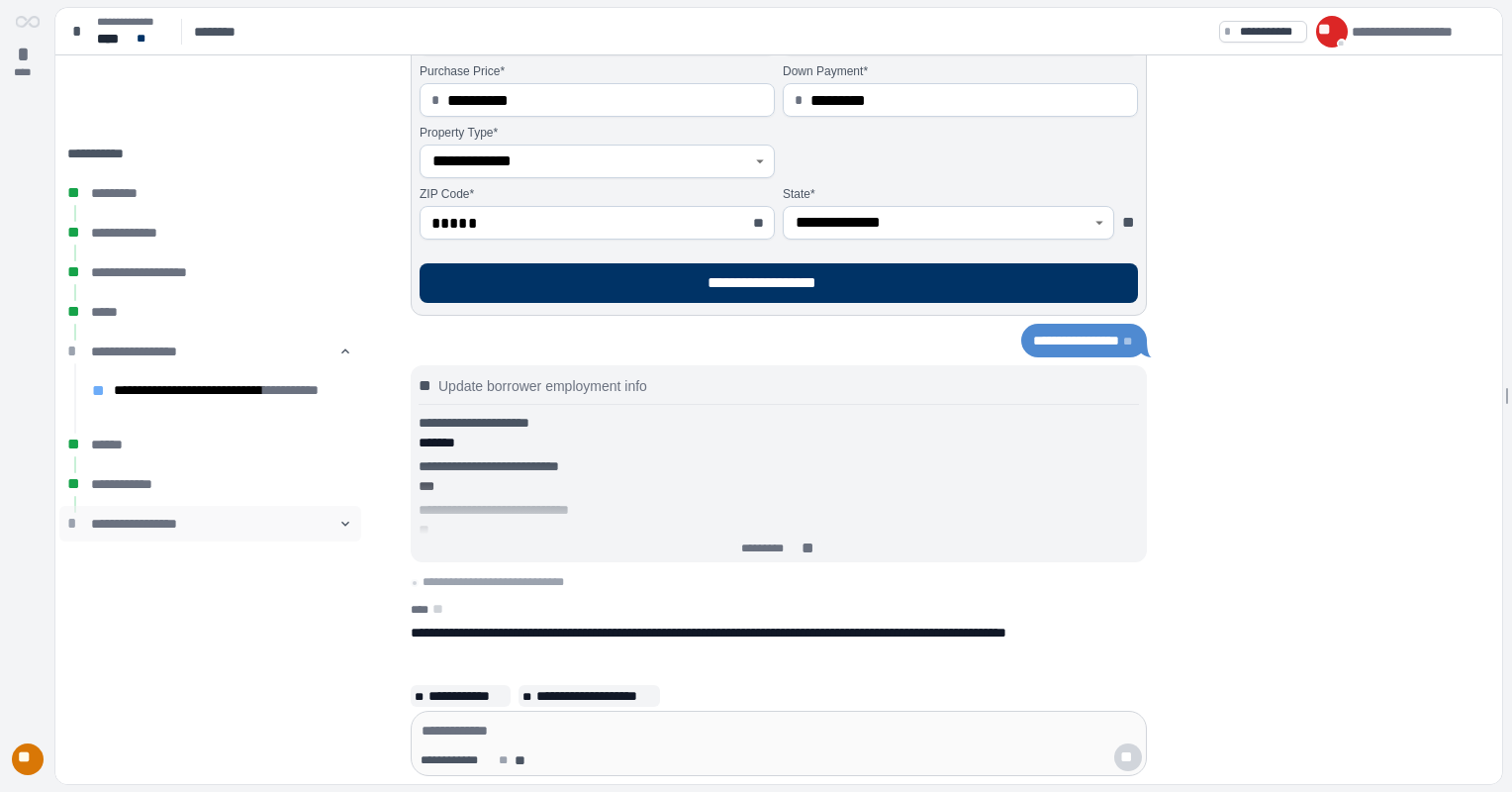 click on "**********" at bounding box center (210, 524) 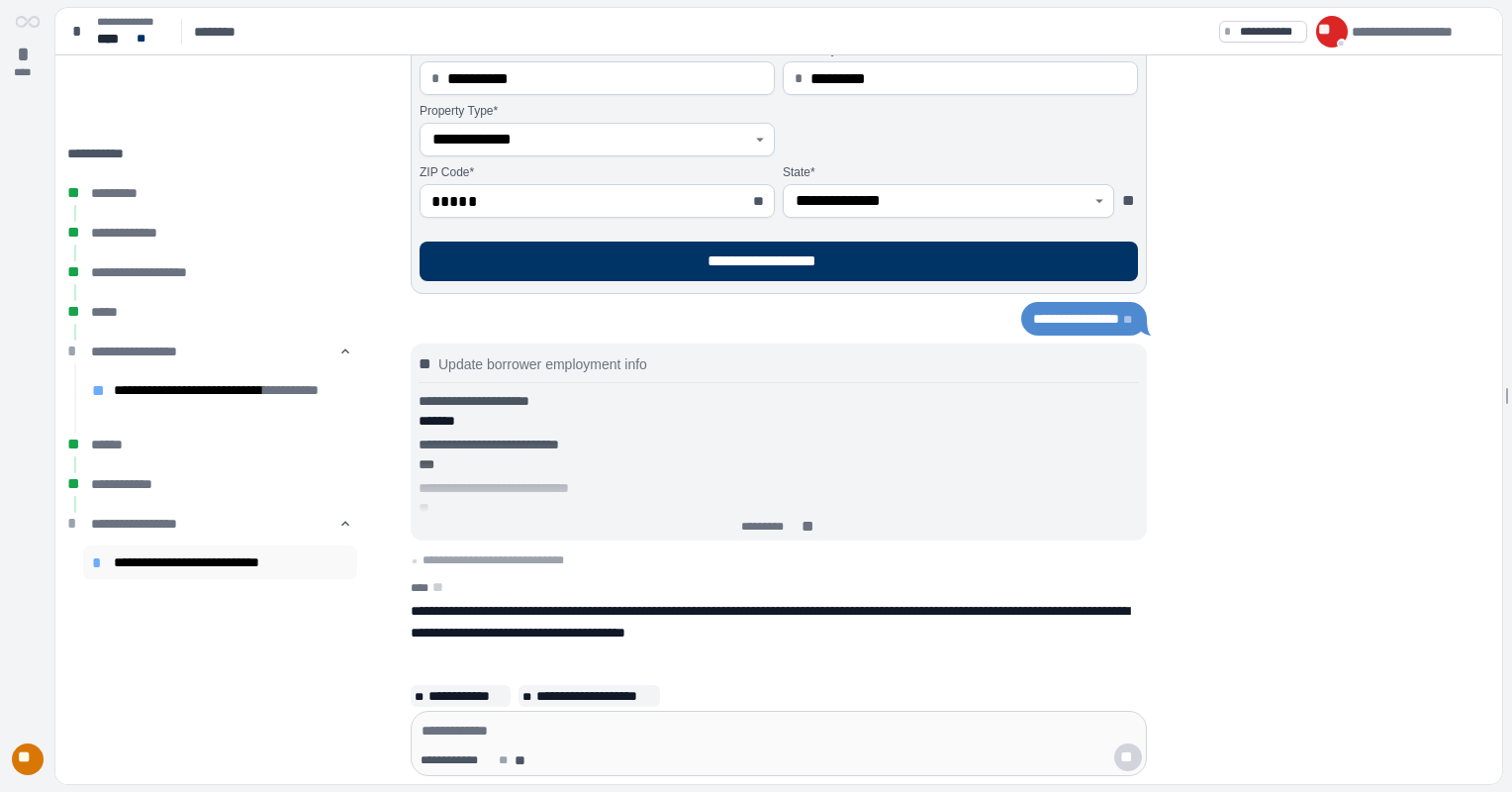 click on "**********" at bounding box center (231, 562) 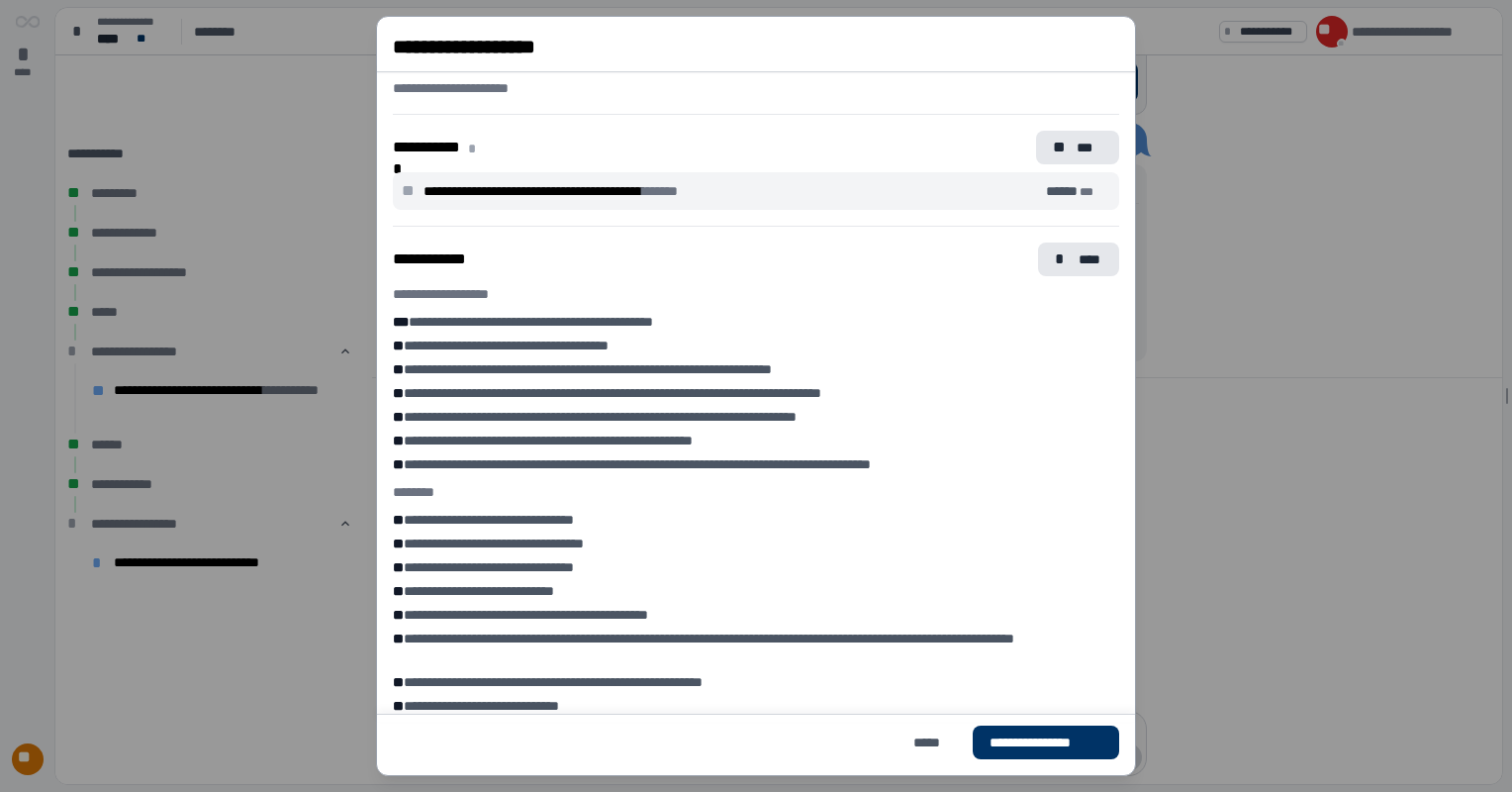 scroll, scrollTop: 489, scrollLeft: 0, axis: vertical 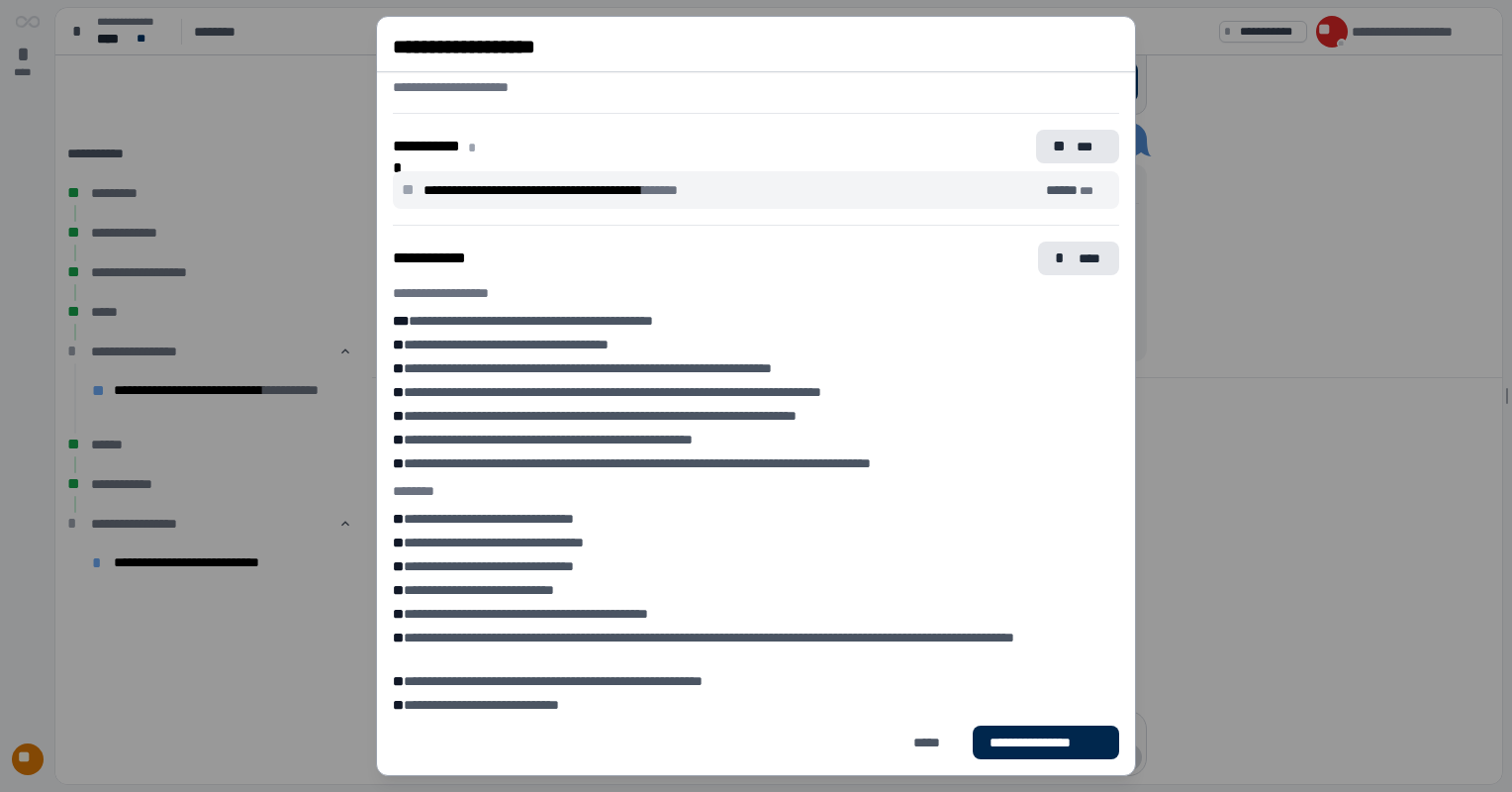 click on "**********" at bounding box center [1046, 742] 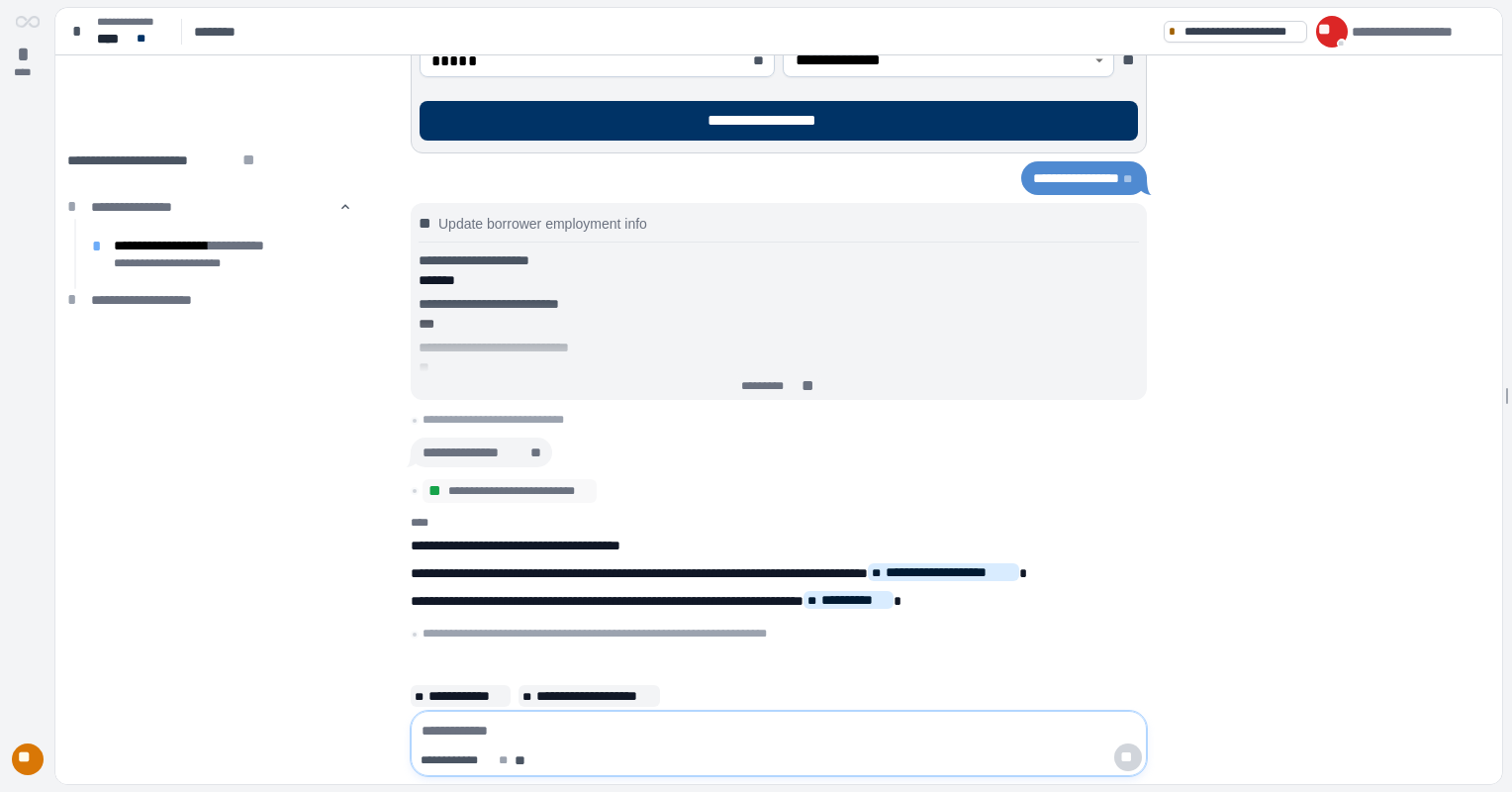 click at bounding box center (779, 731) 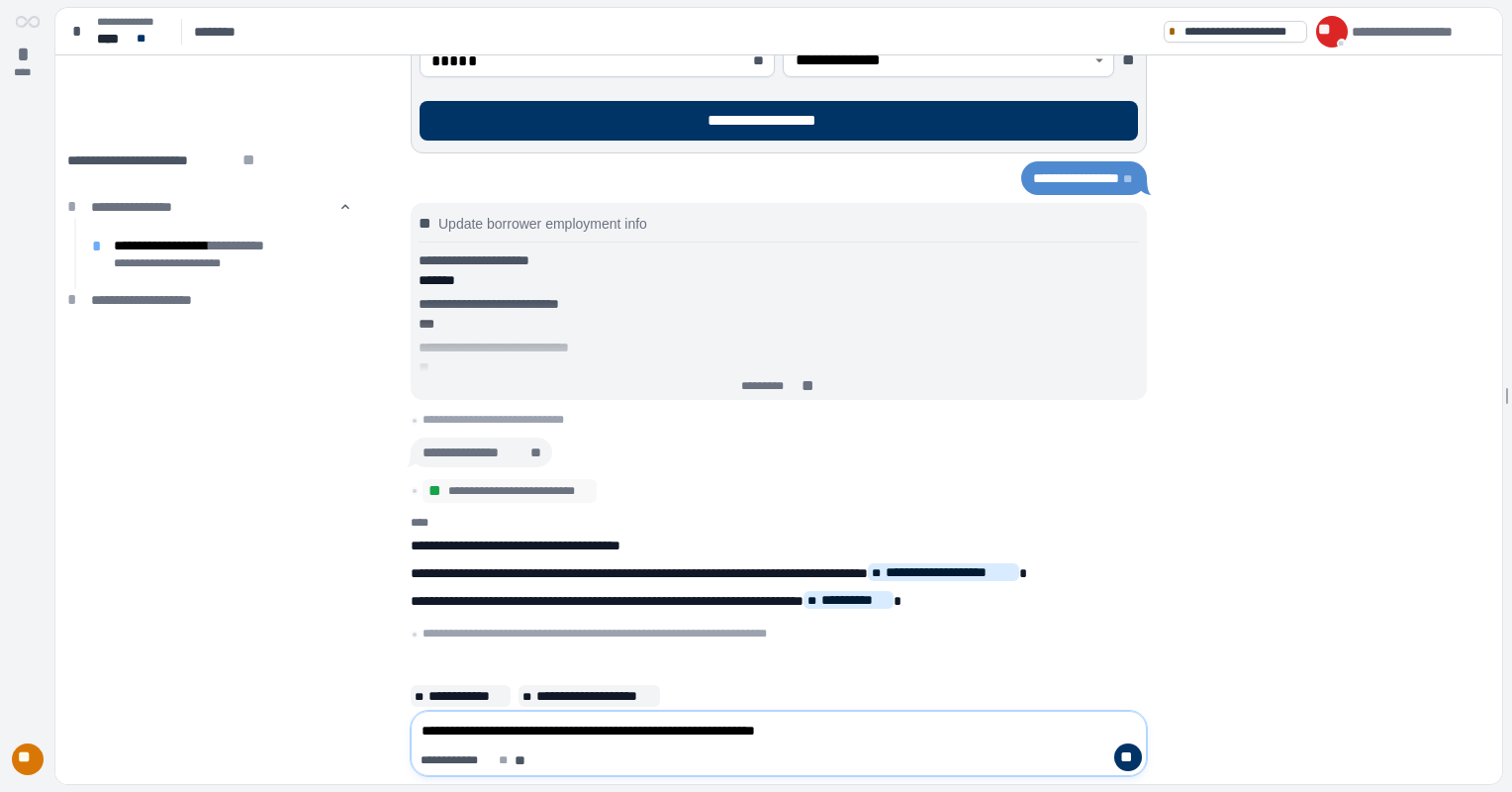 type on "**********" 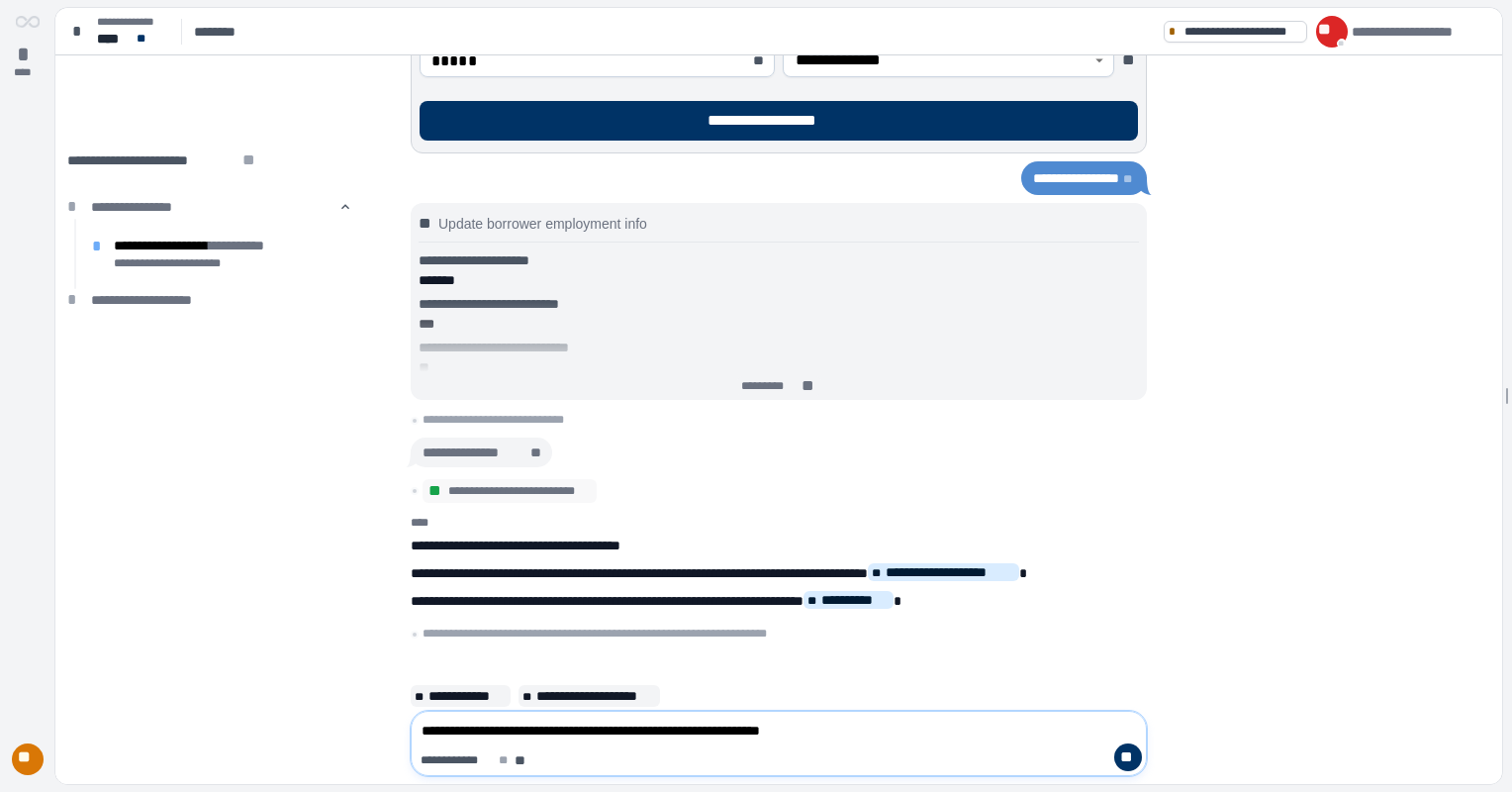 type 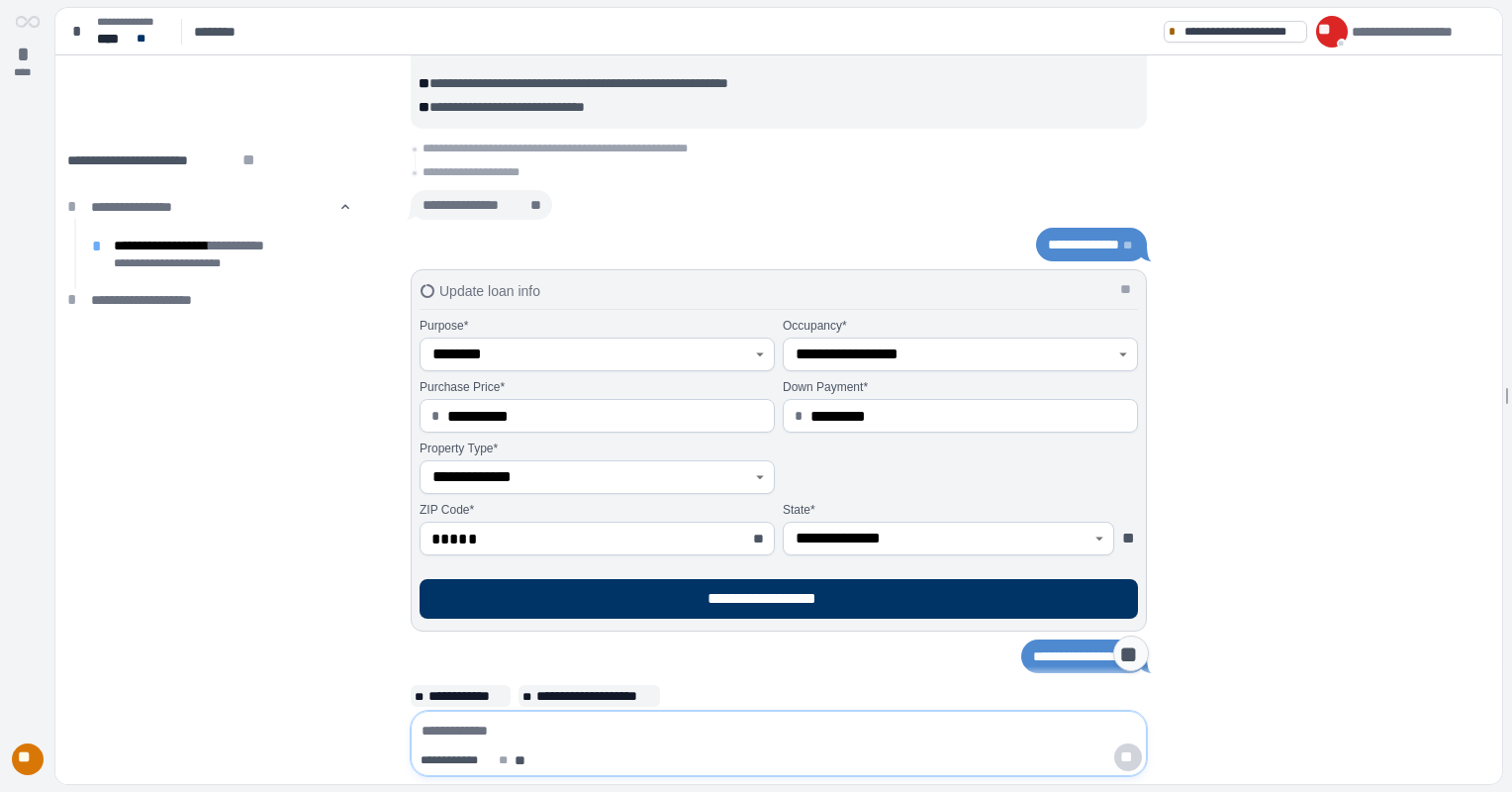 scroll, scrollTop: 962, scrollLeft: 0, axis: vertical 